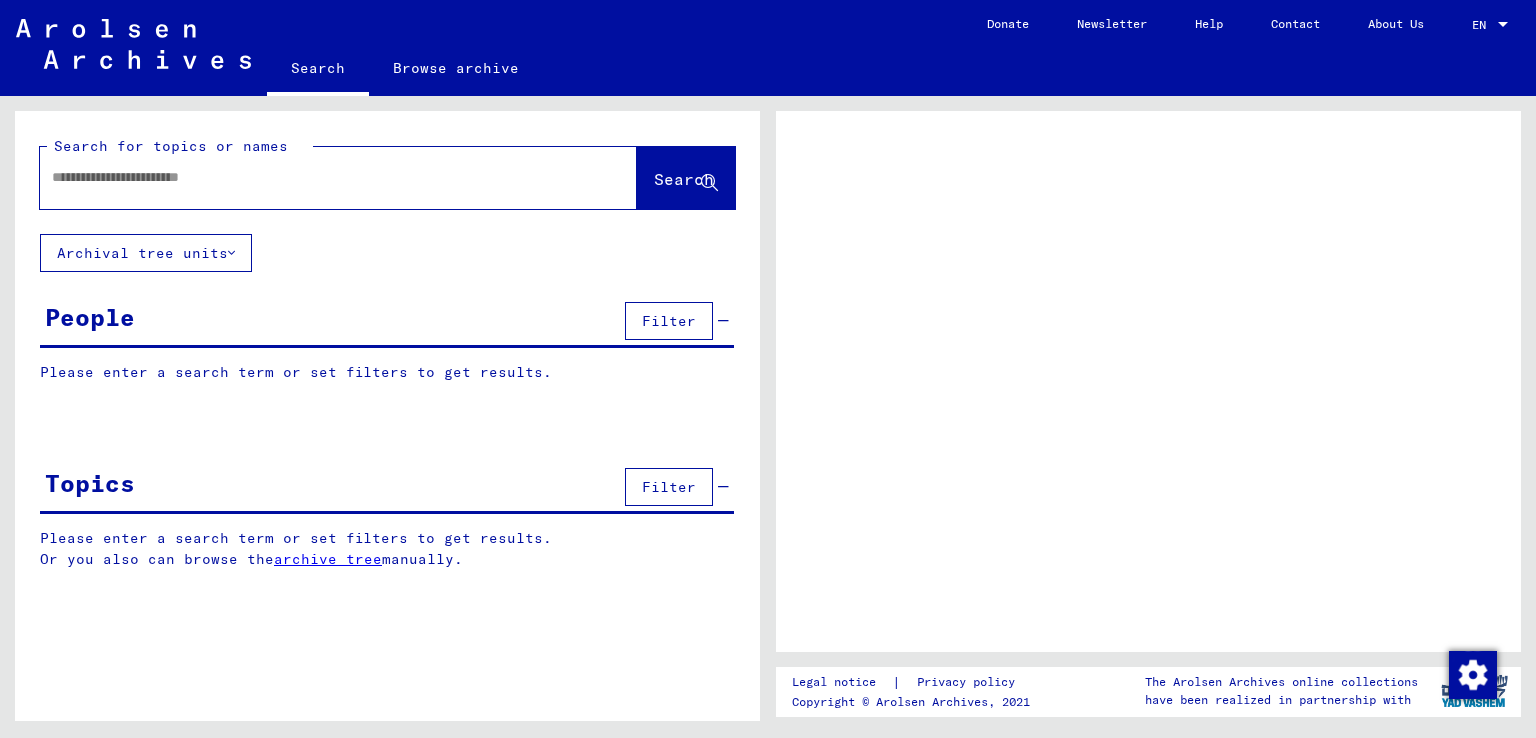scroll, scrollTop: 0, scrollLeft: 0, axis: both 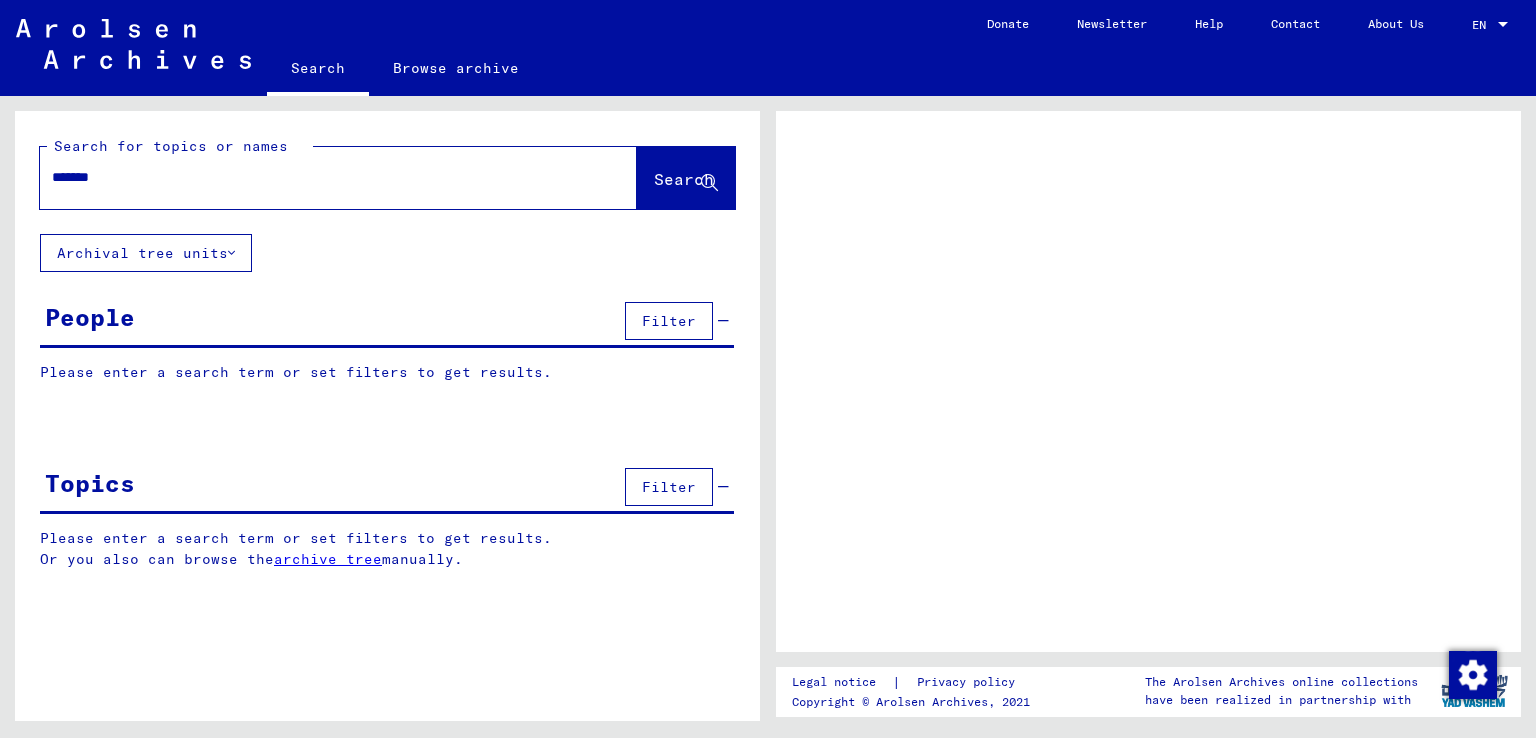 type on "*******" 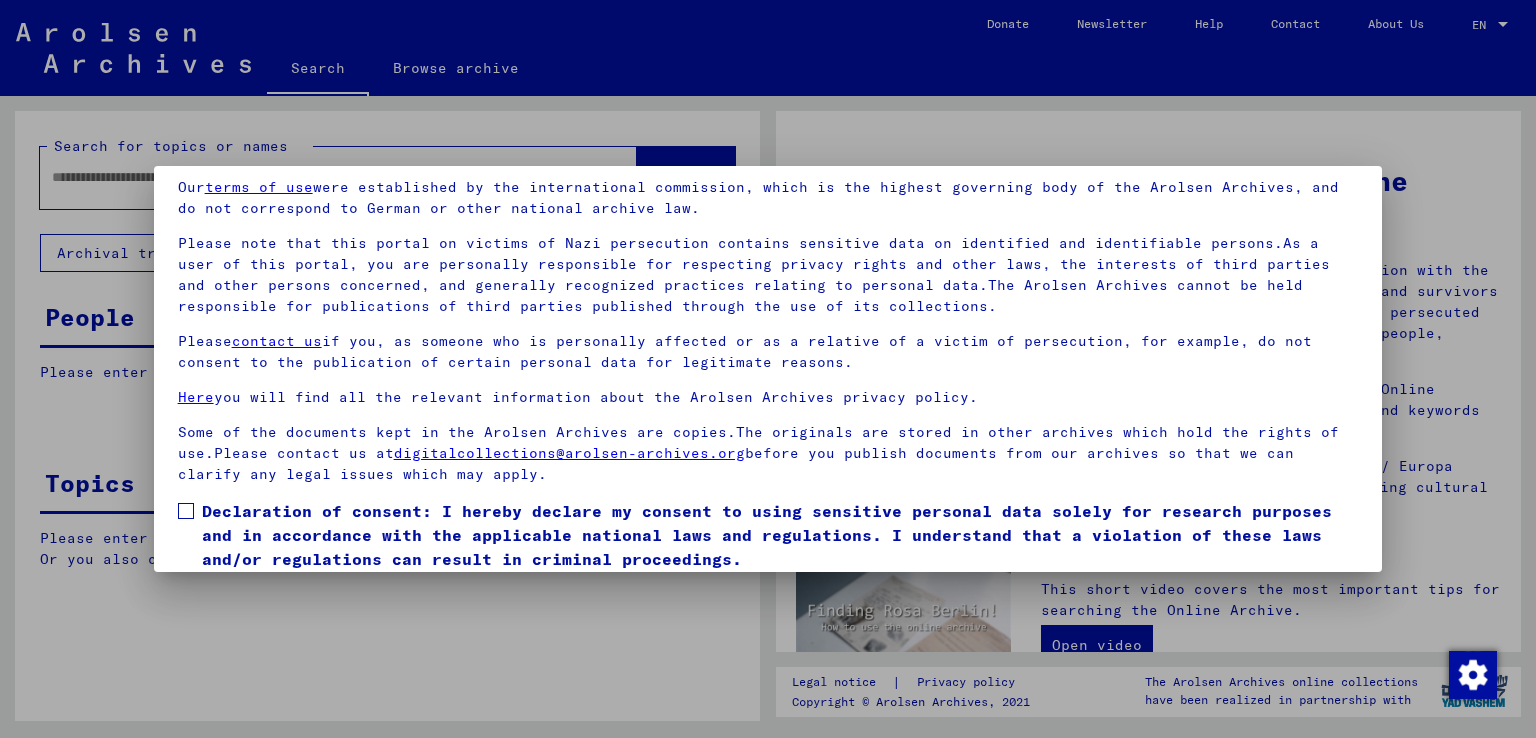 scroll, scrollTop: 149, scrollLeft: 0, axis: vertical 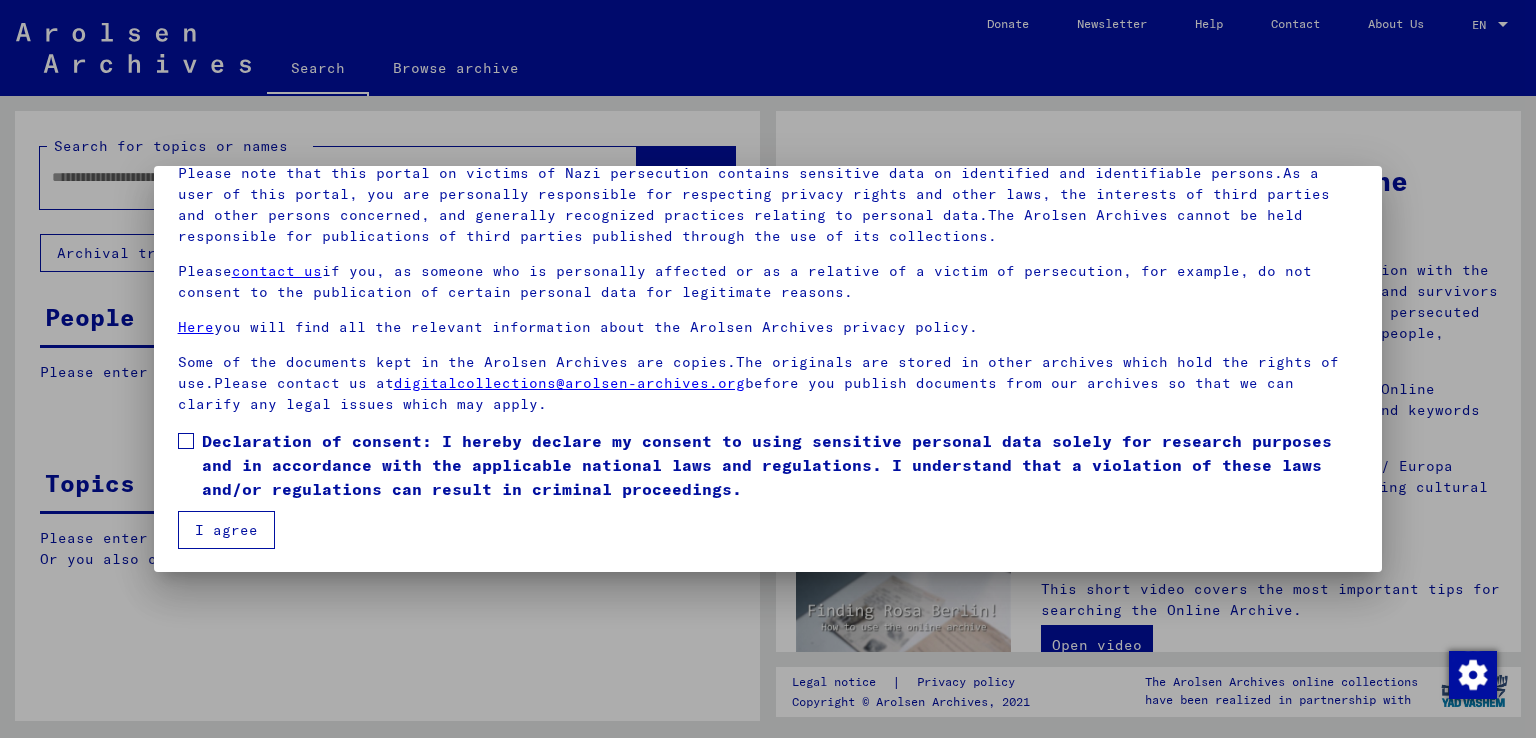 click at bounding box center (186, 441) 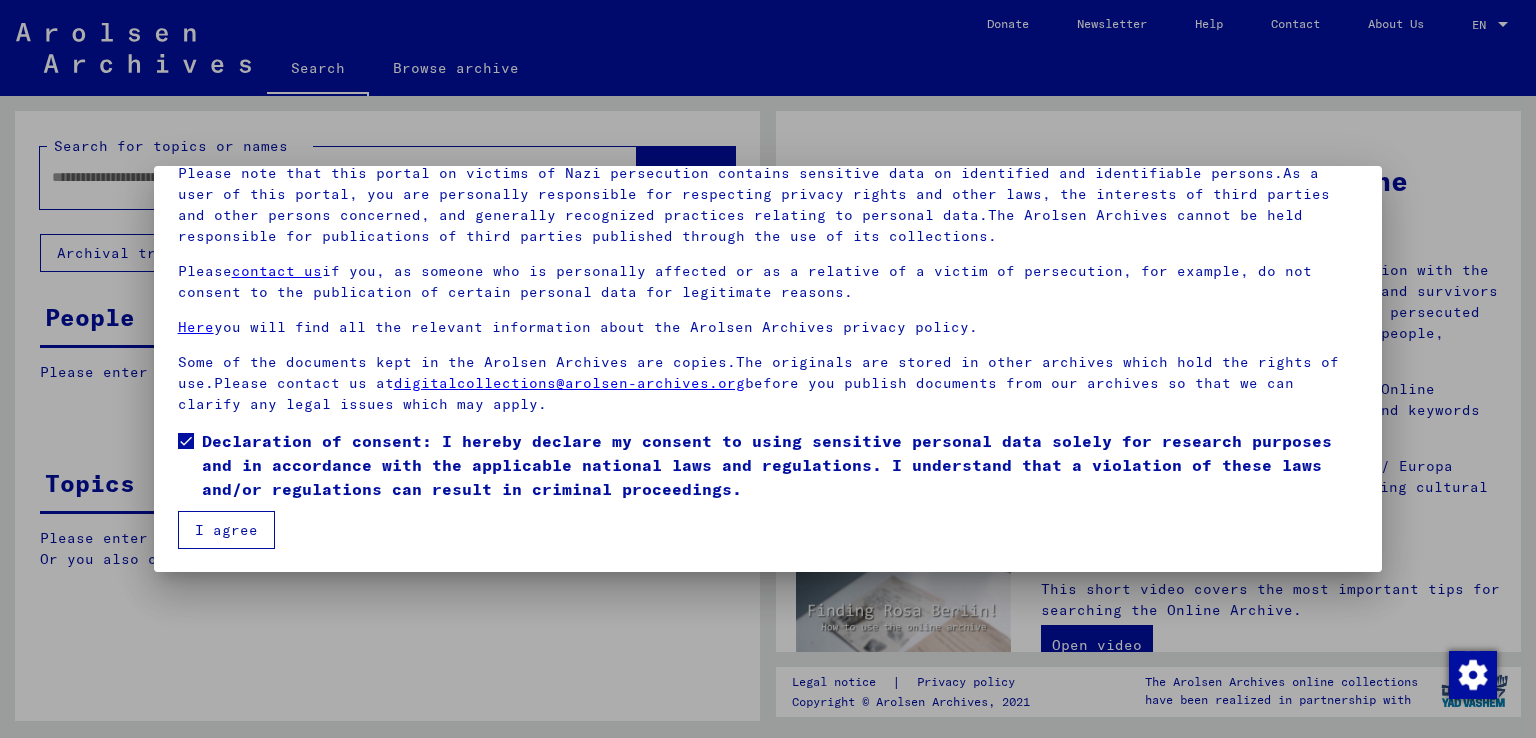 click on "I agree" at bounding box center [226, 530] 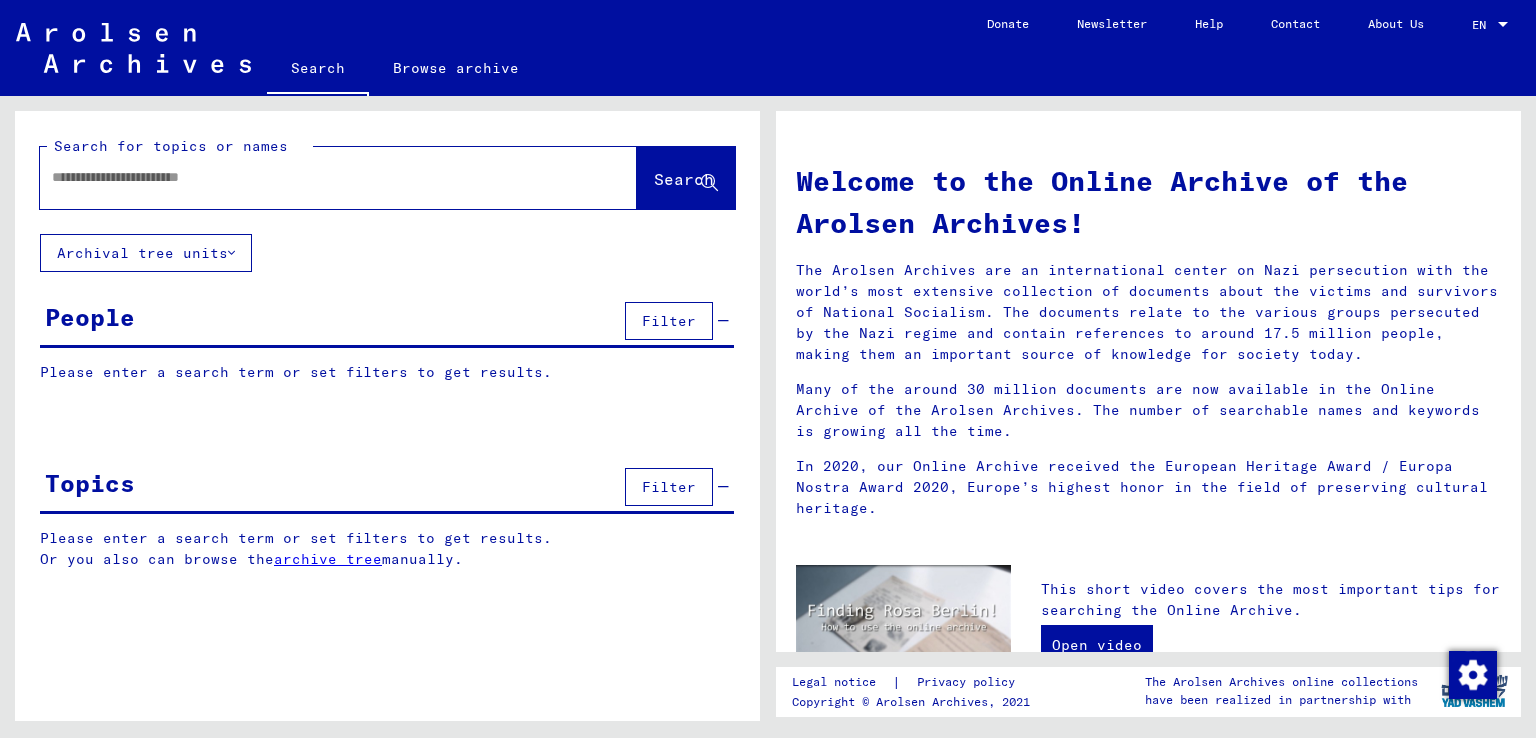 click at bounding box center [314, 177] 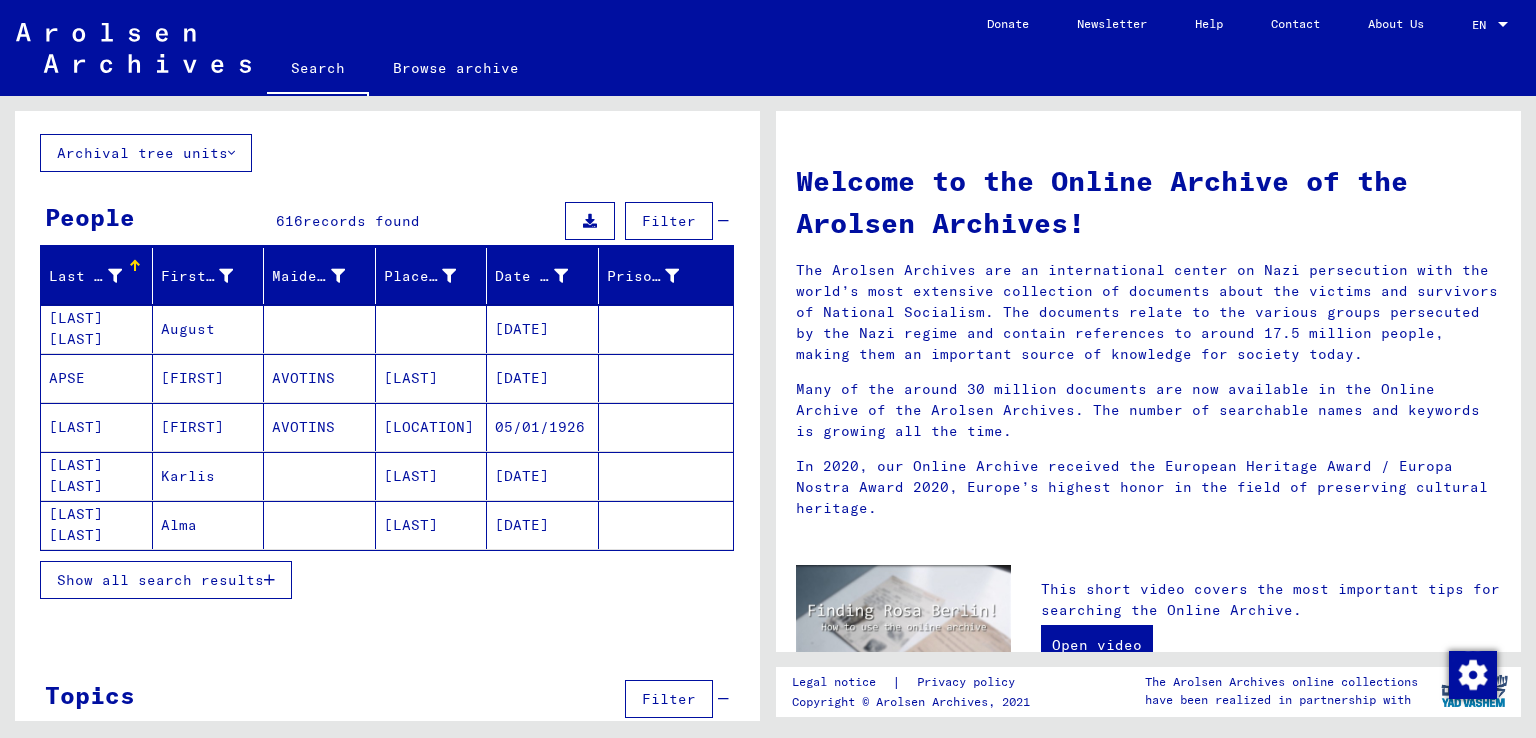 scroll, scrollTop: 137, scrollLeft: 0, axis: vertical 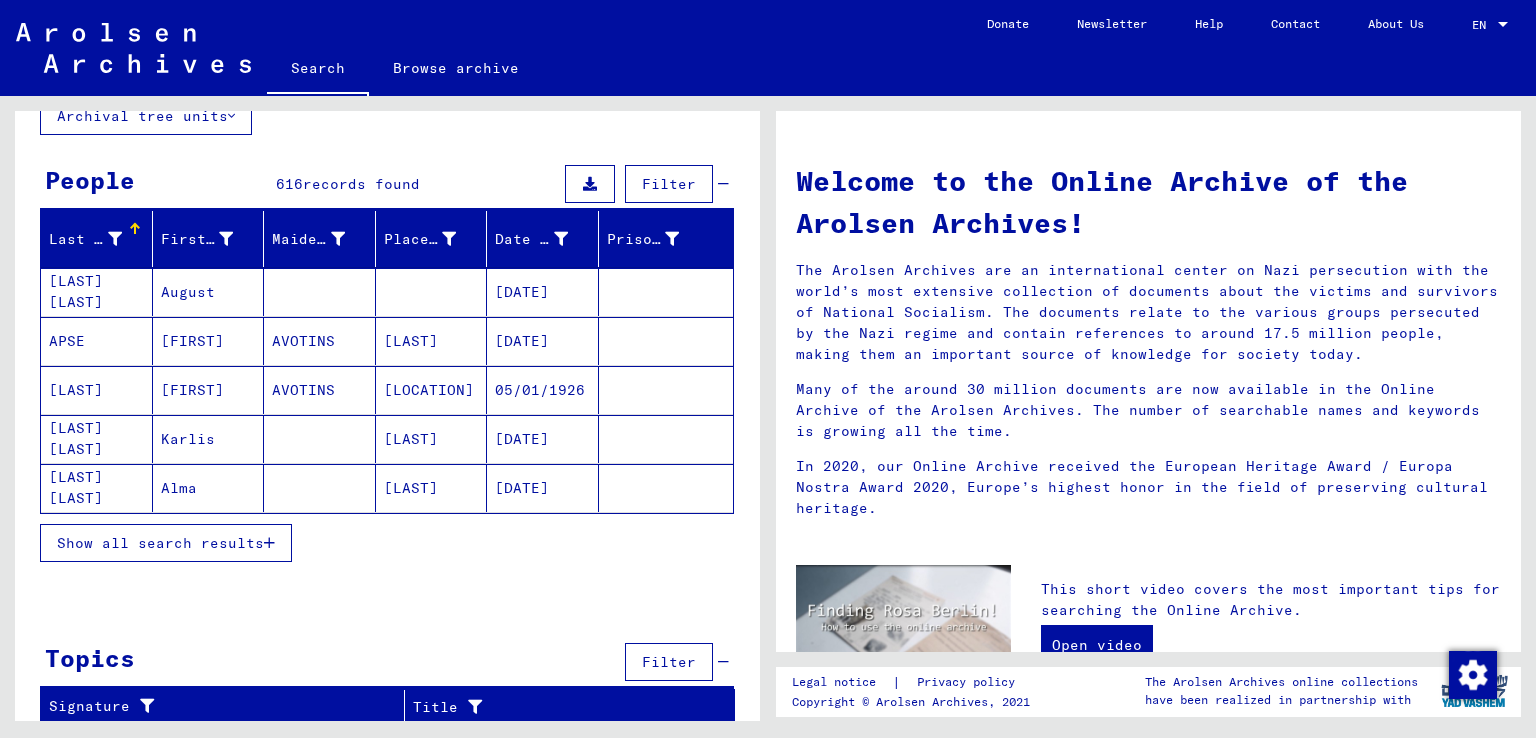 click at bounding box center [269, 543] 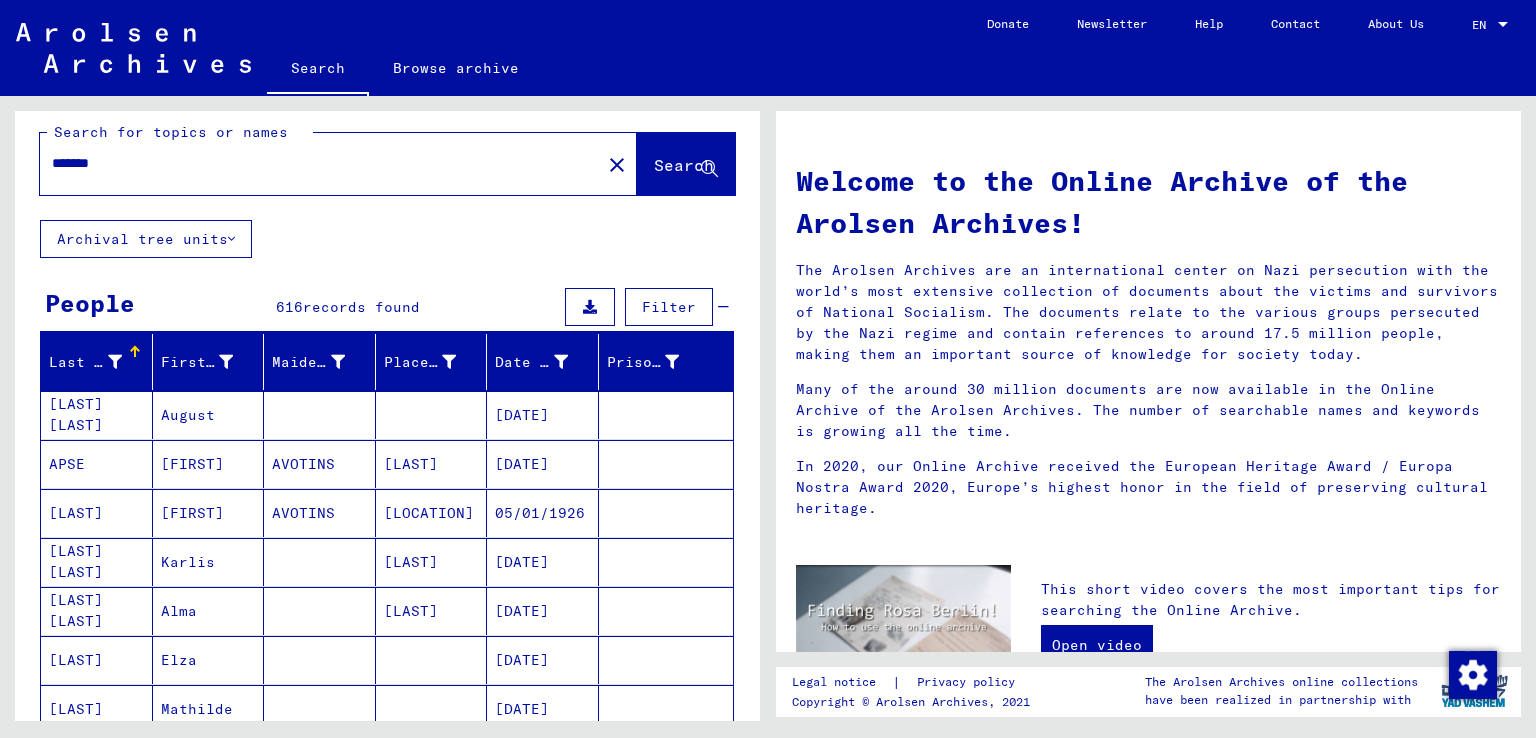 scroll, scrollTop: 0, scrollLeft: 0, axis: both 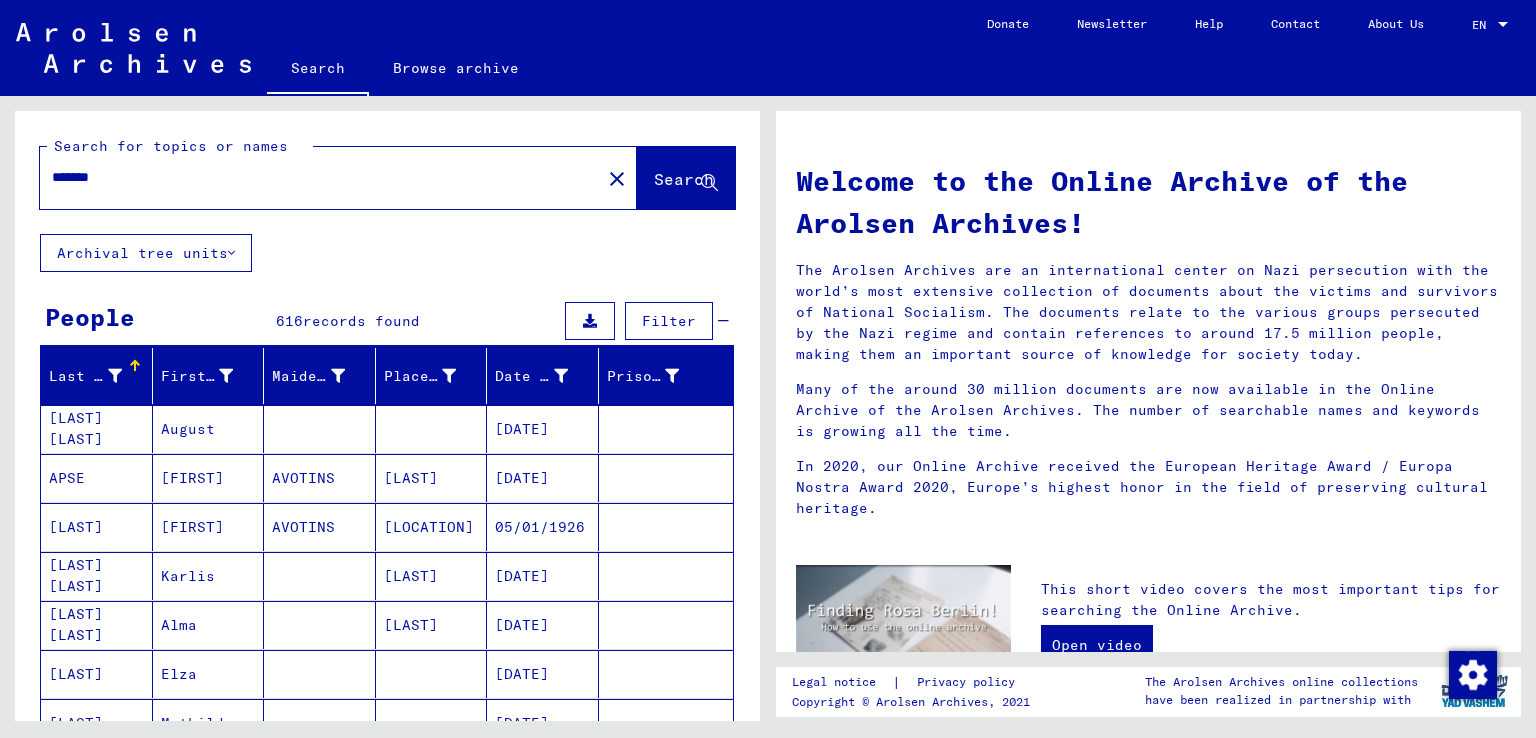 click on "*******" at bounding box center [314, 177] 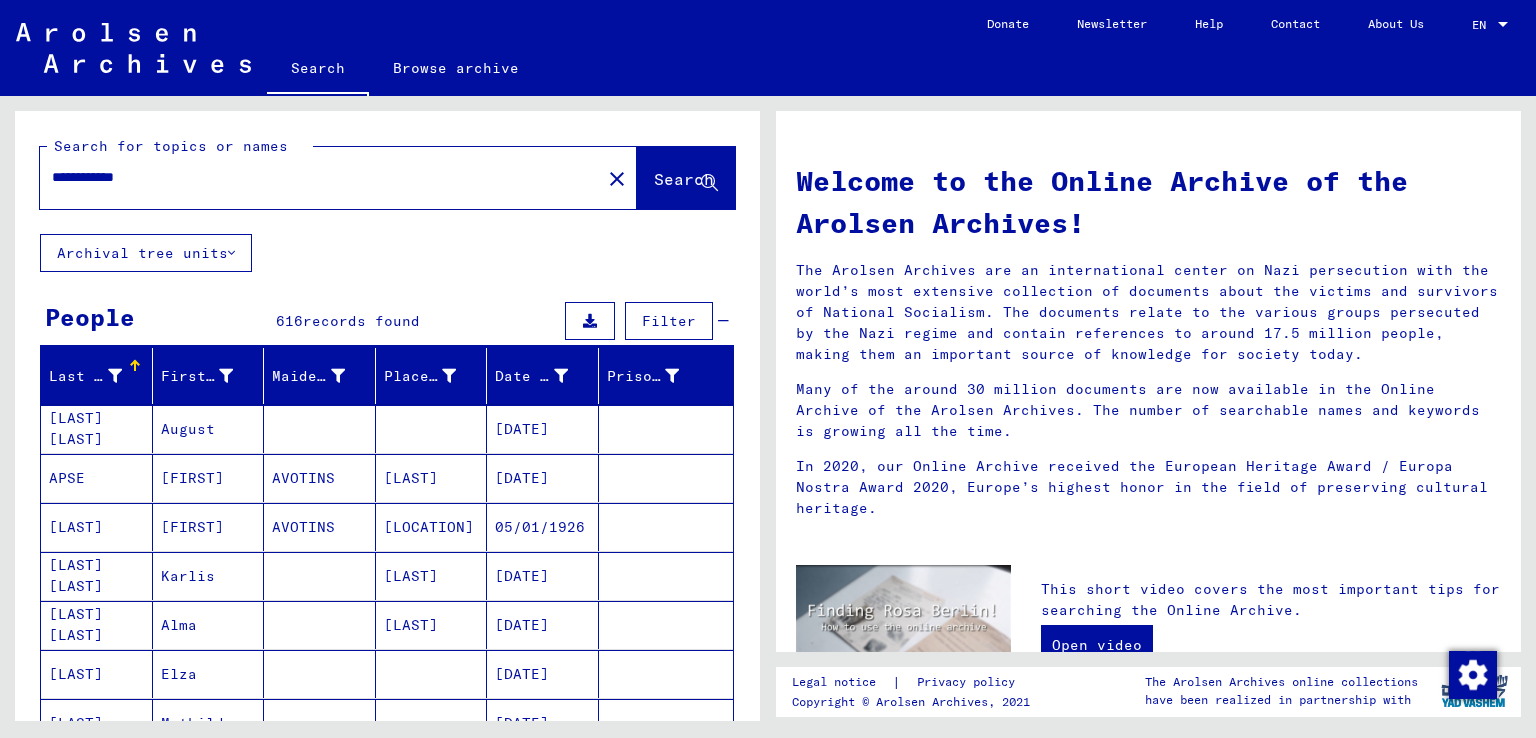 type on "**********" 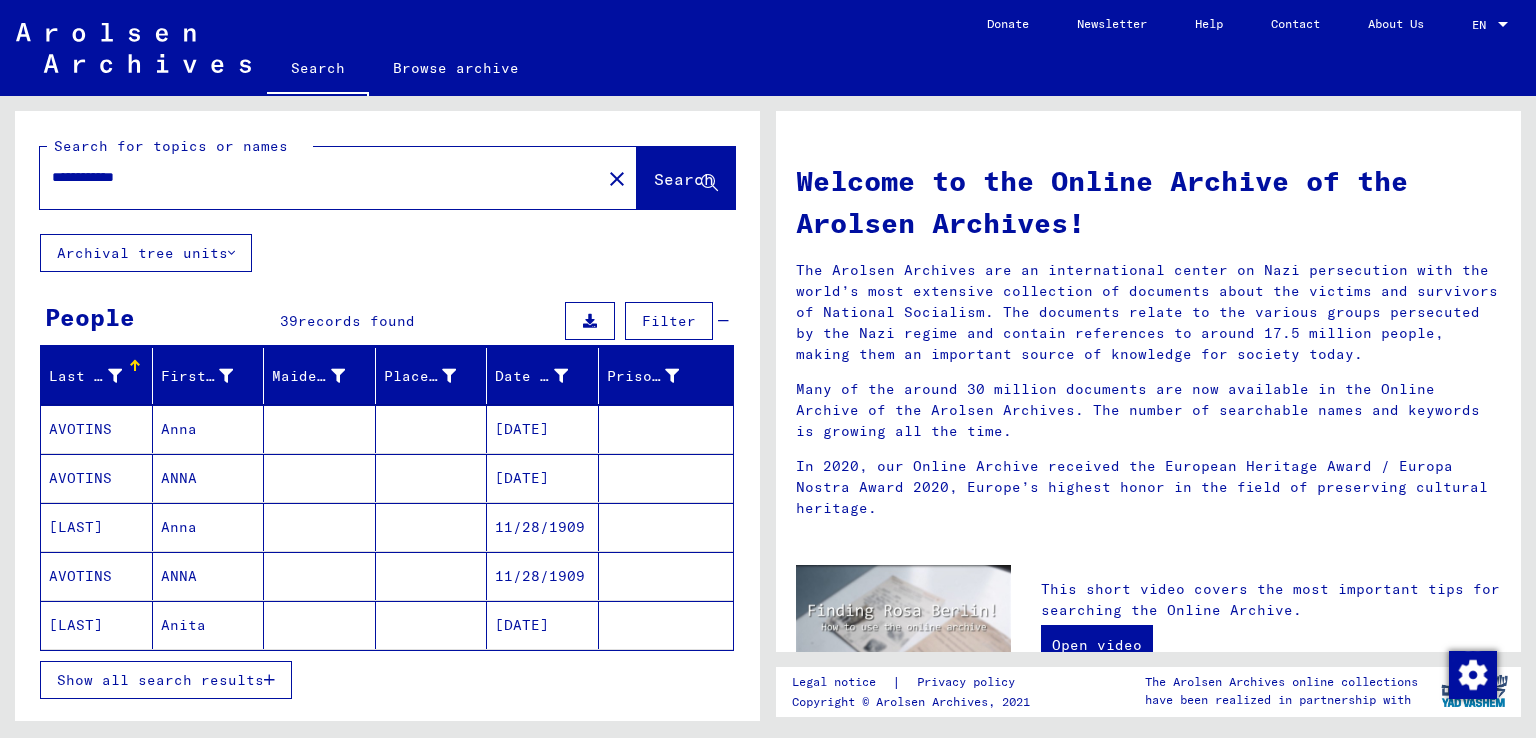 click on "AVOTINS" at bounding box center (97, 478) 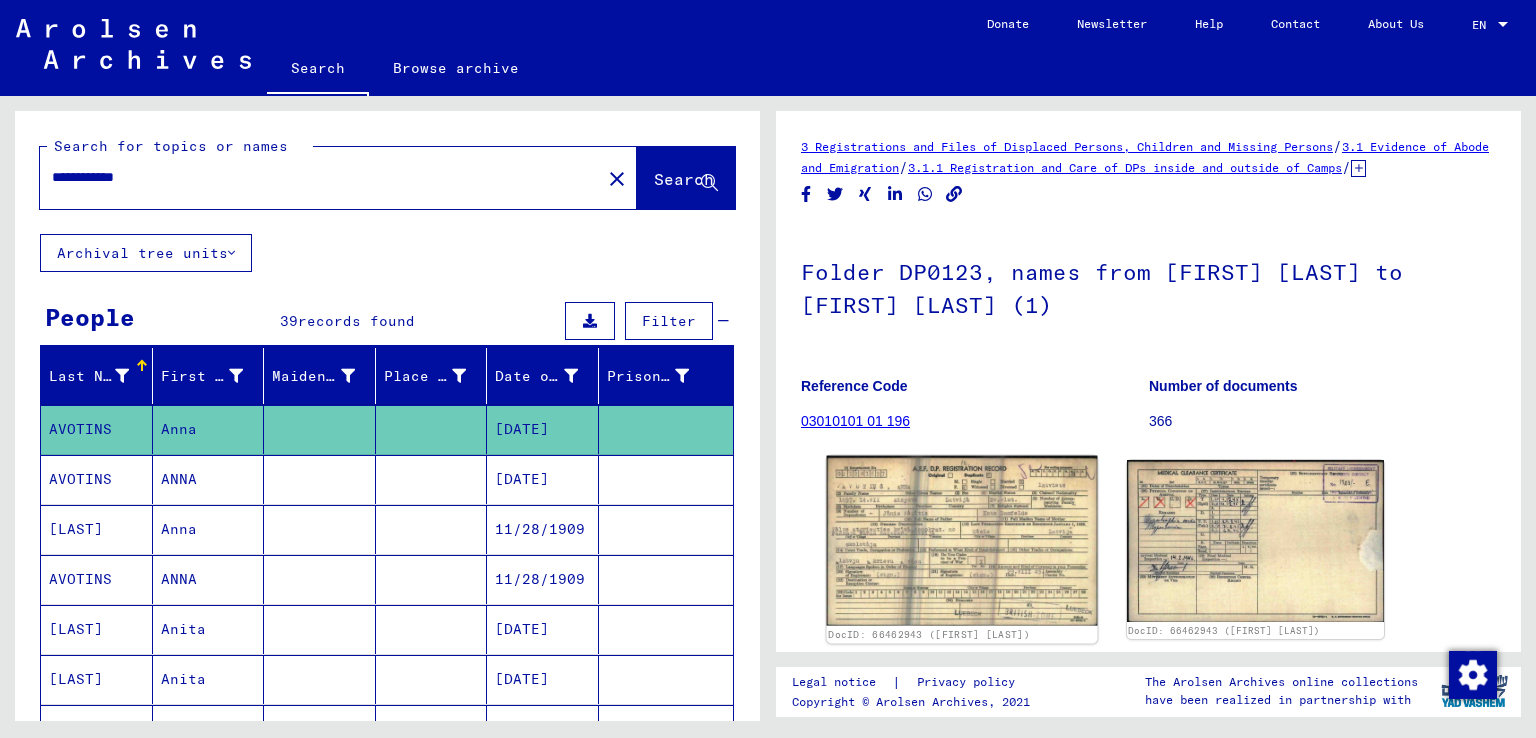 click 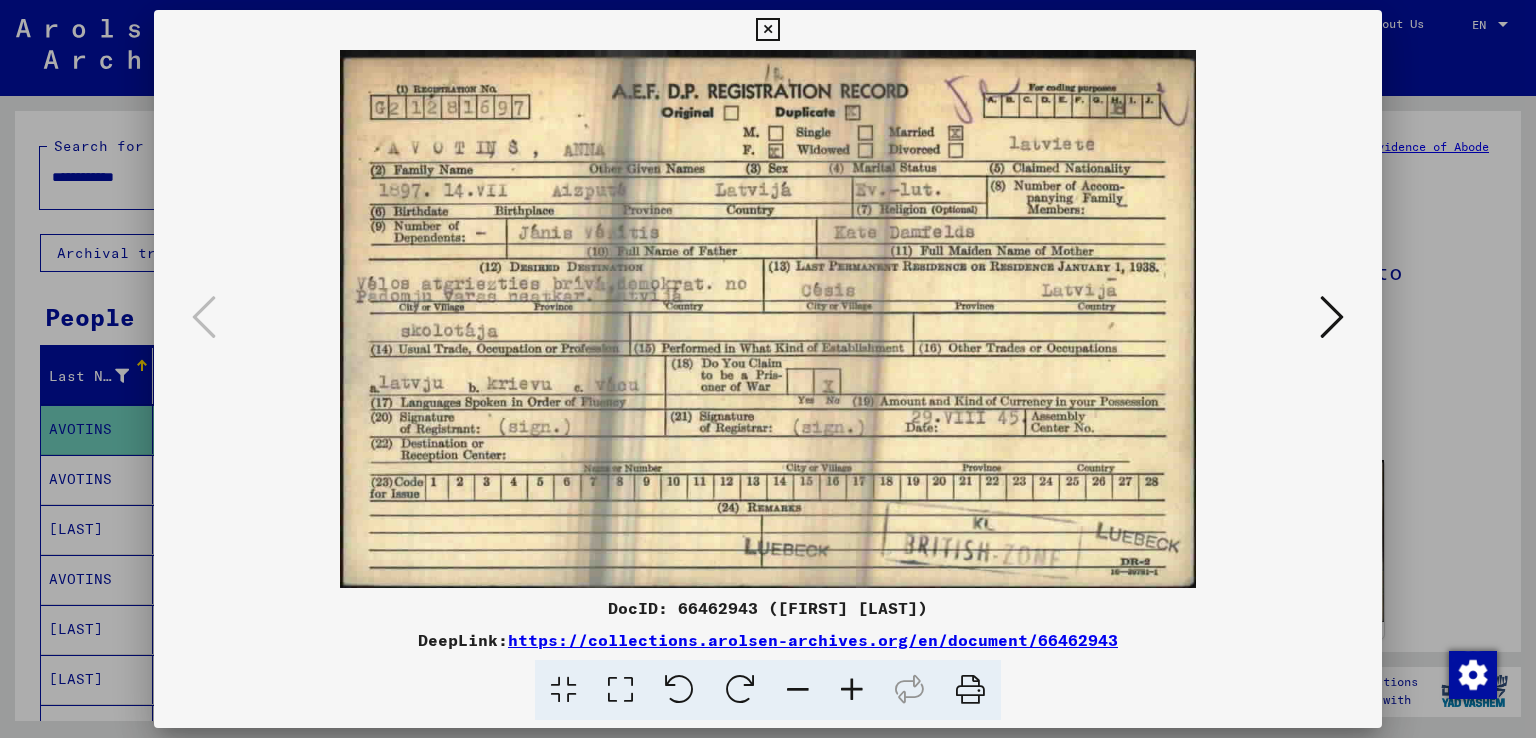 scroll, scrollTop: 0, scrollLeft: 0, axis: both 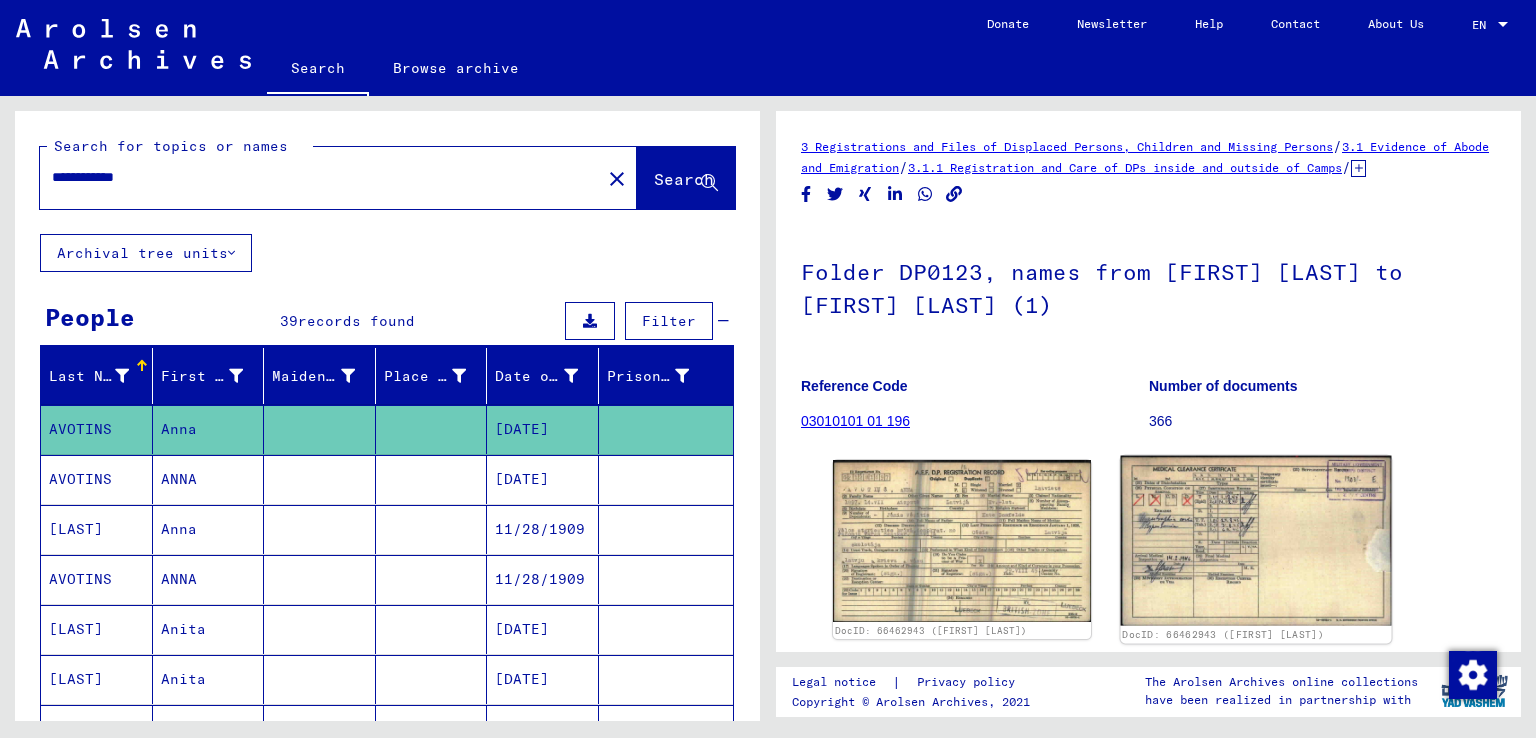 click 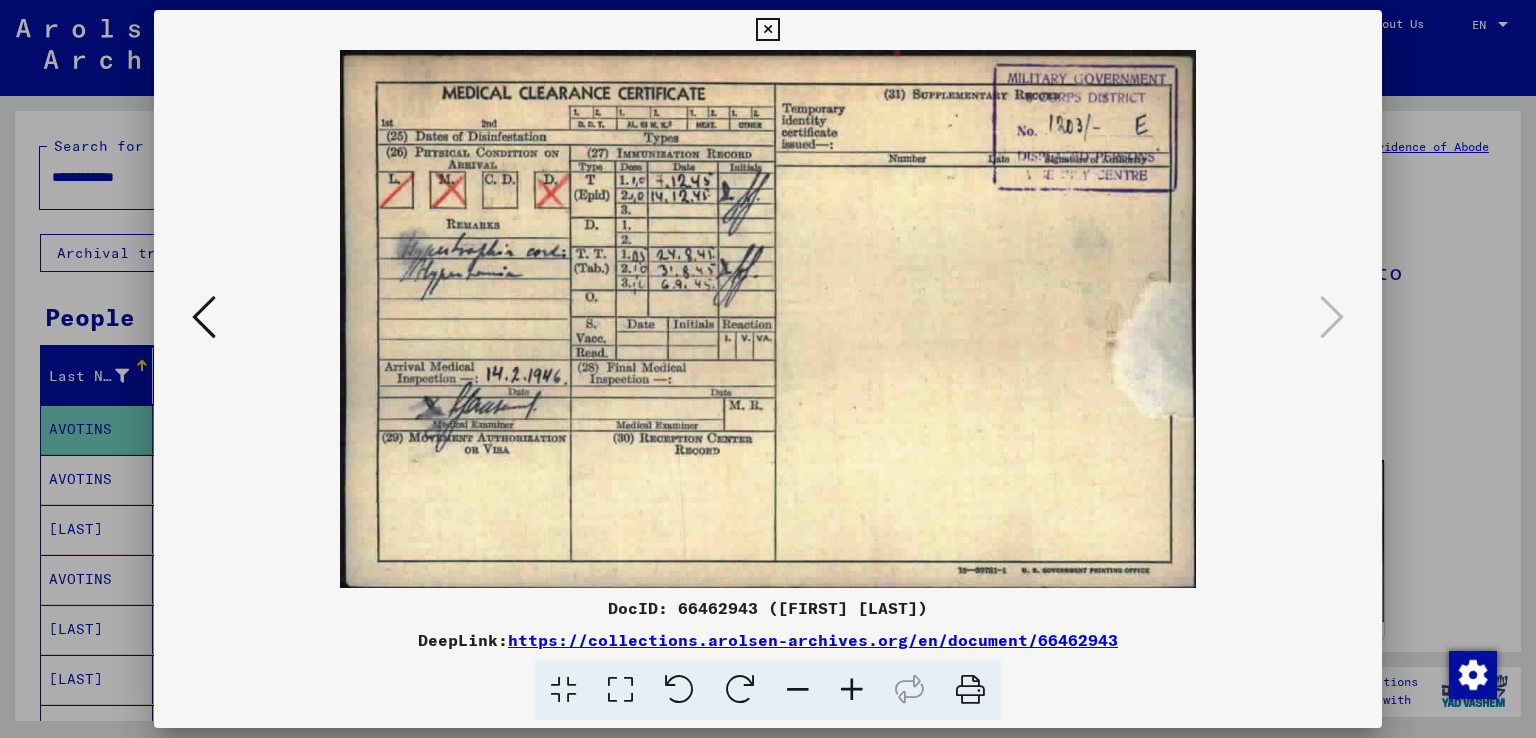 click at bounding box center (852, 690) 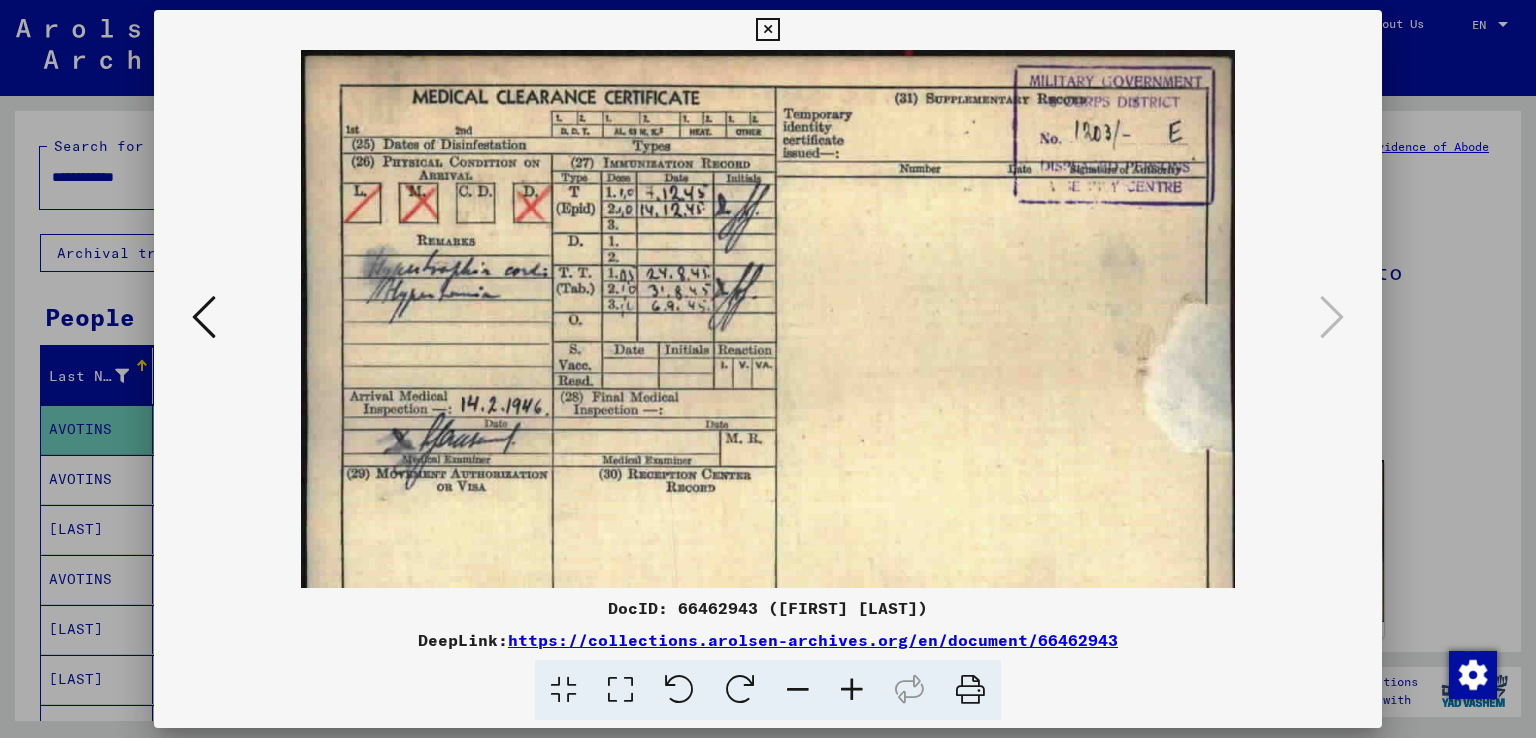 drag, startPoint x: 1450, startPoint y: 292, endPoint x: 1423, endPoint y: 289, distance: 27.166155 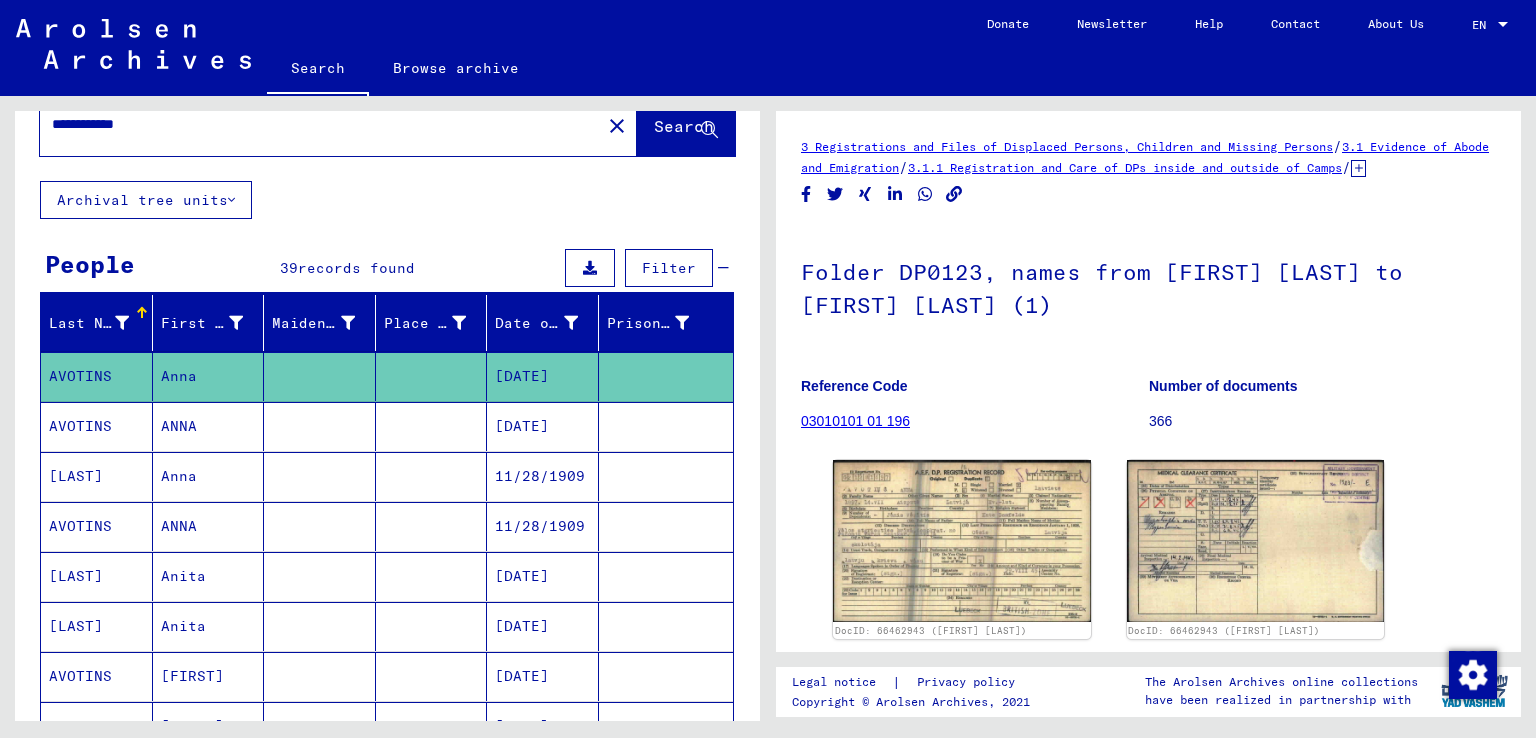 scroll, scrollTop: 100, scrollLeft: 0, axis: vertical 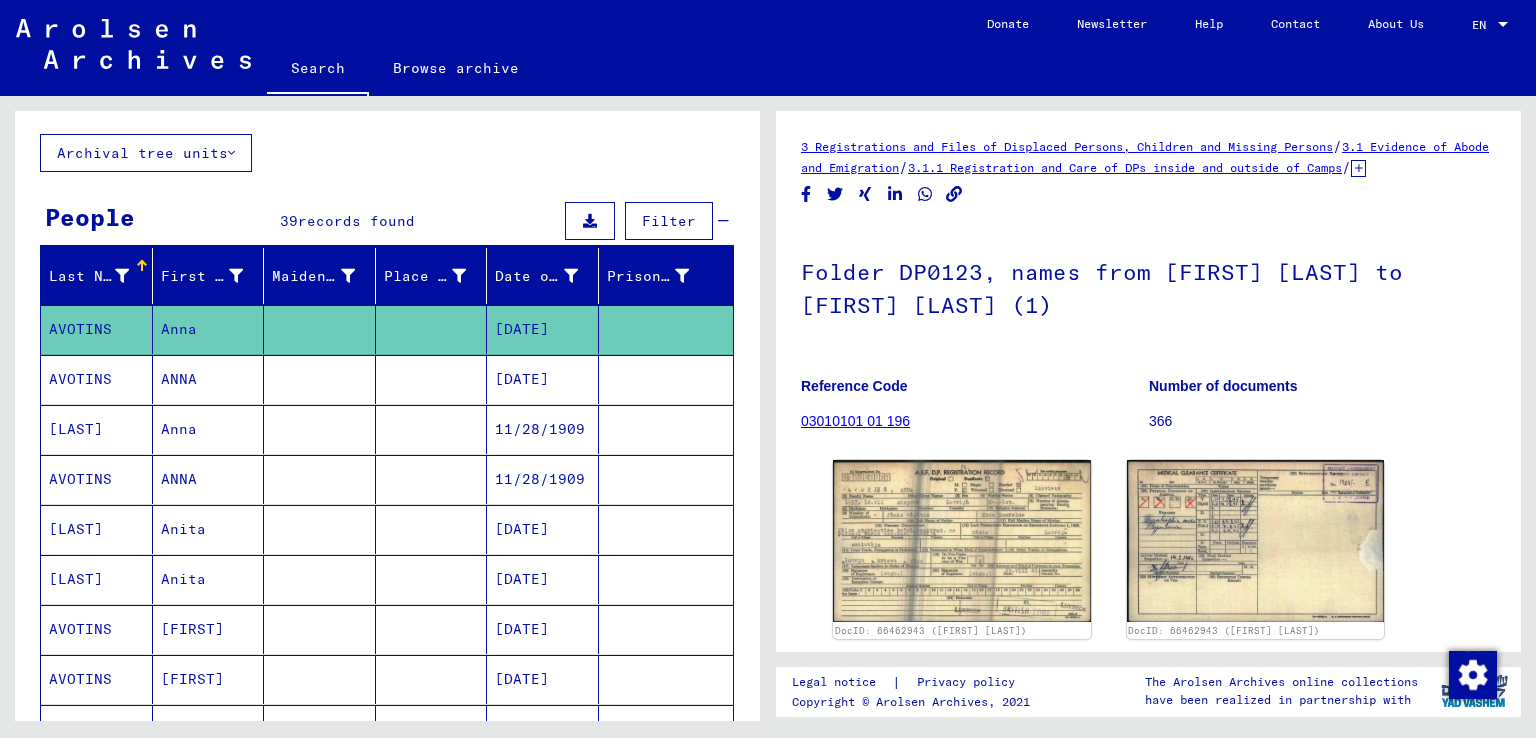 click on "AVOTINS" at bounding box center (97, 429) 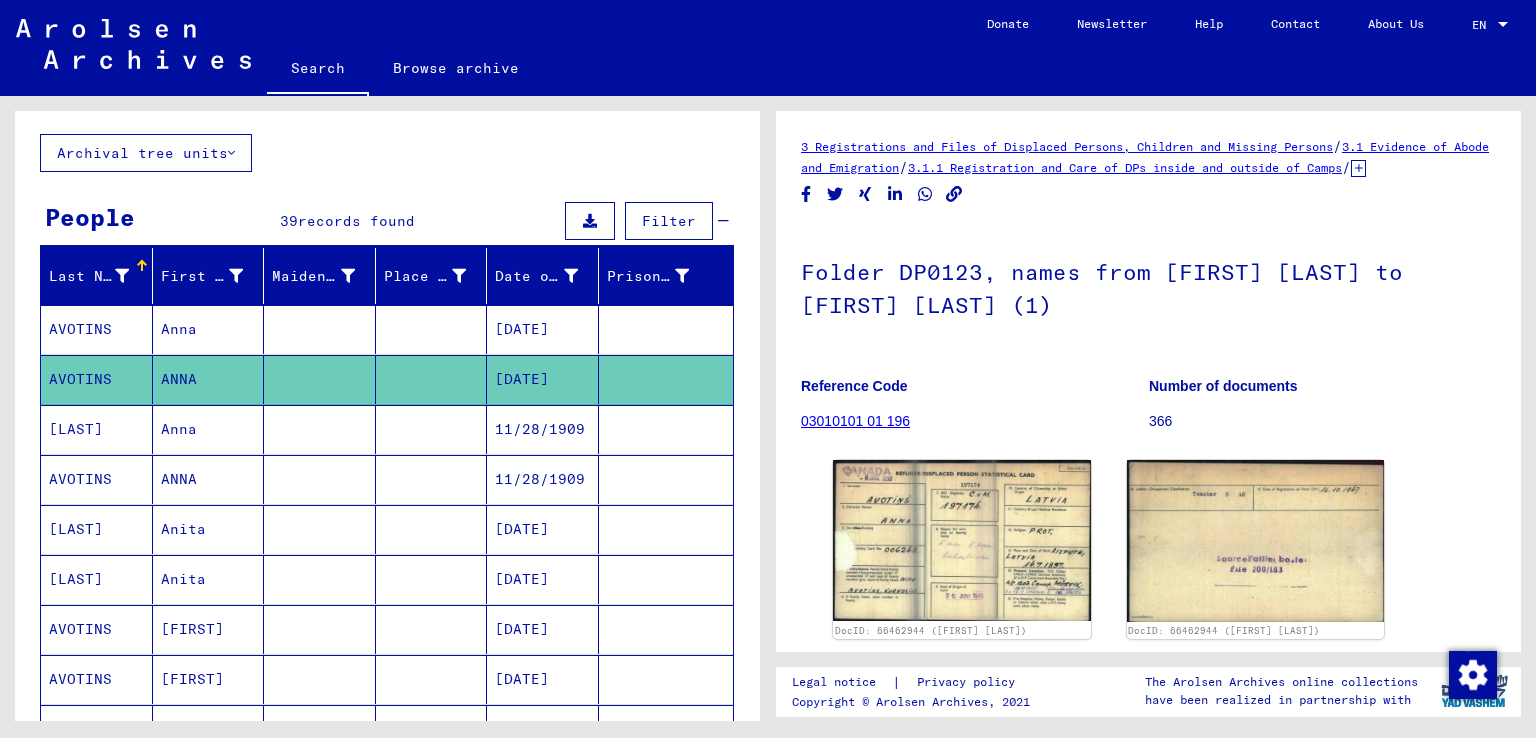 scroll, scrollTop: 0, scrollLeft: 0, axis: both 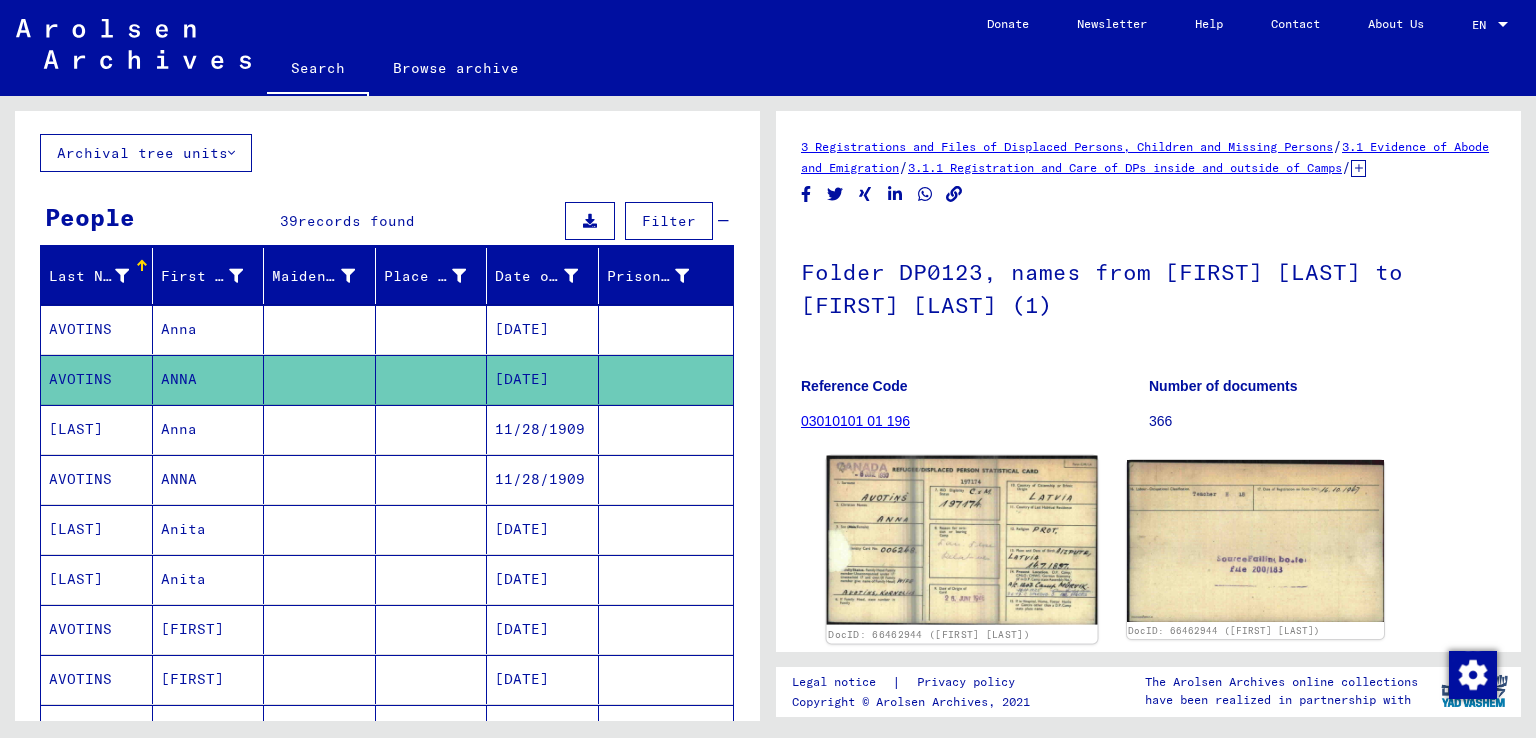 click 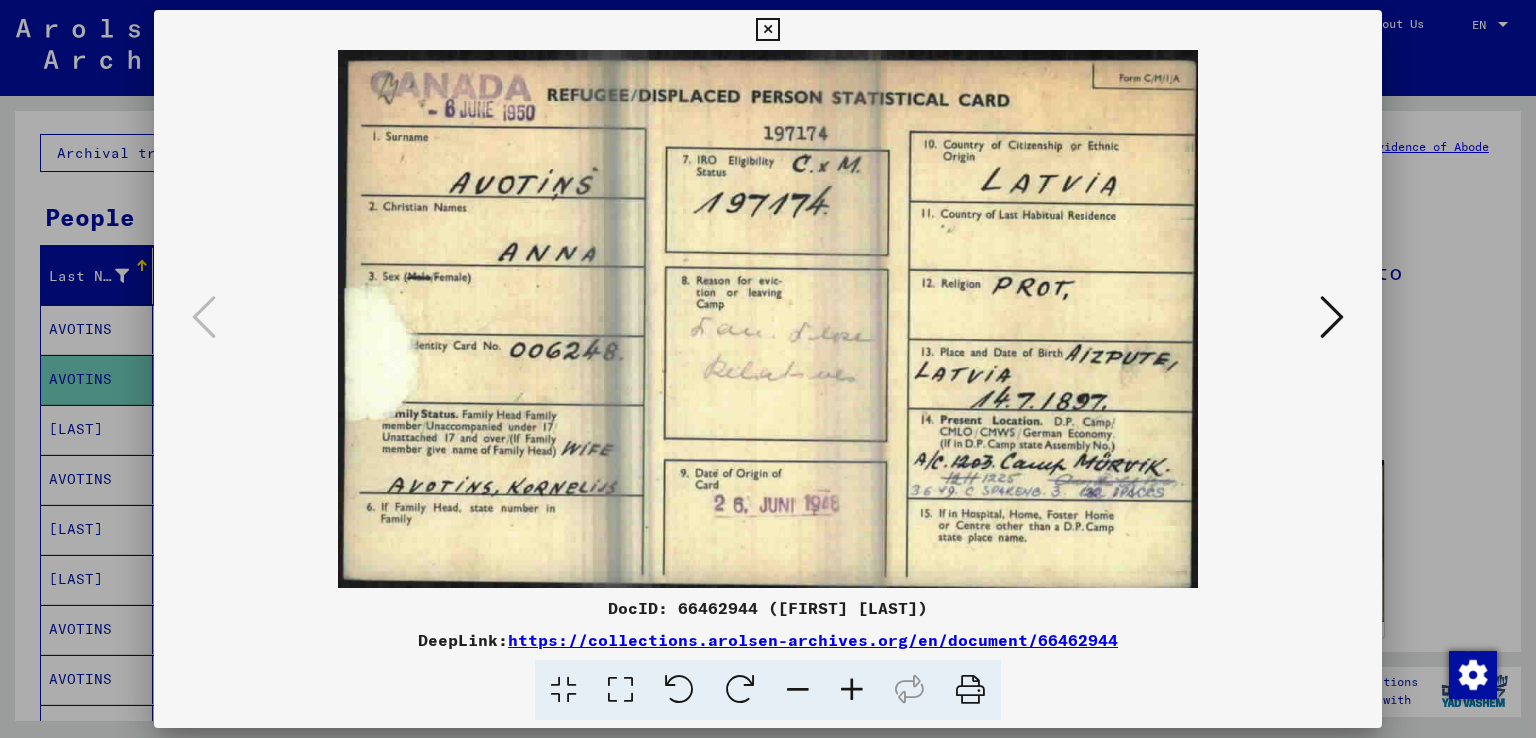 click at bounding box center (768, 369) 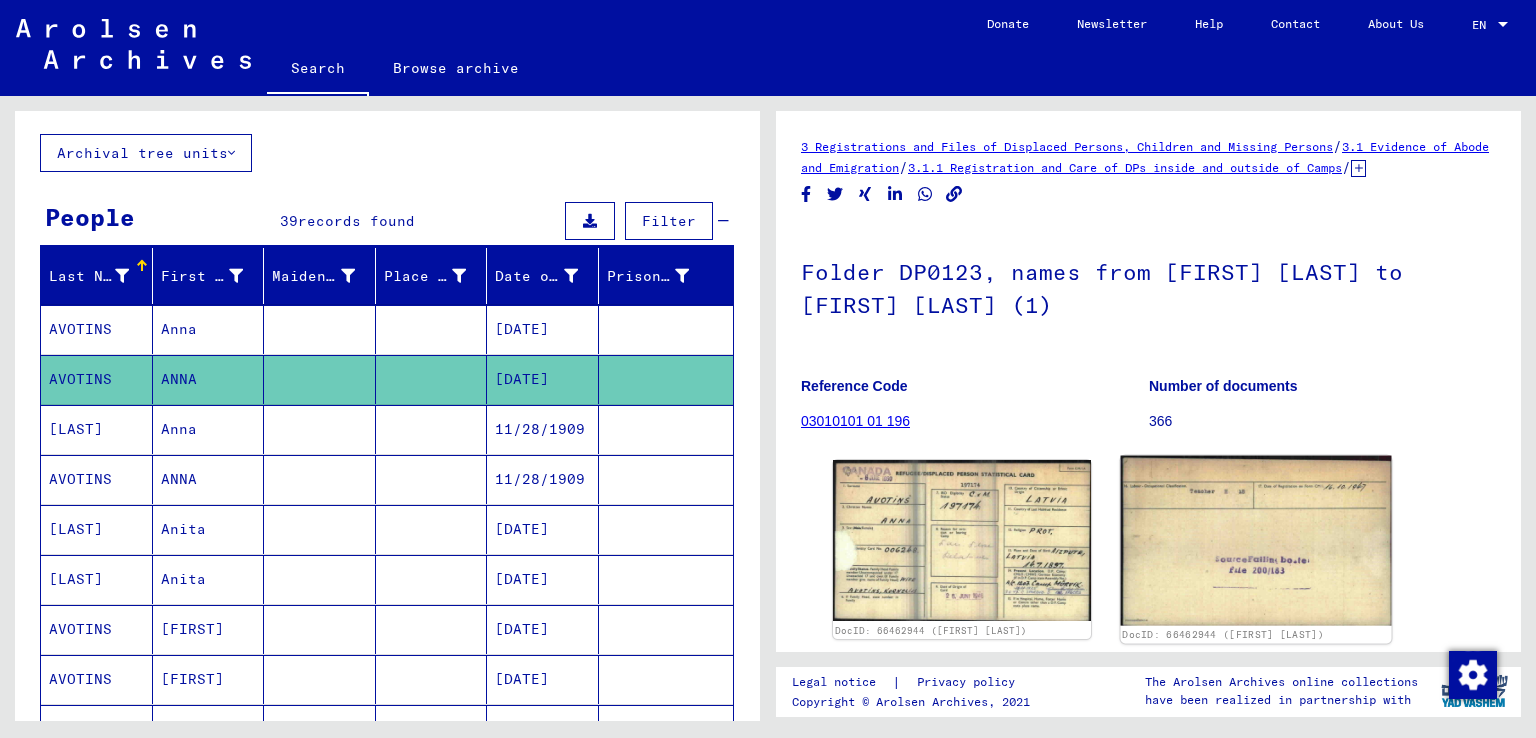 click 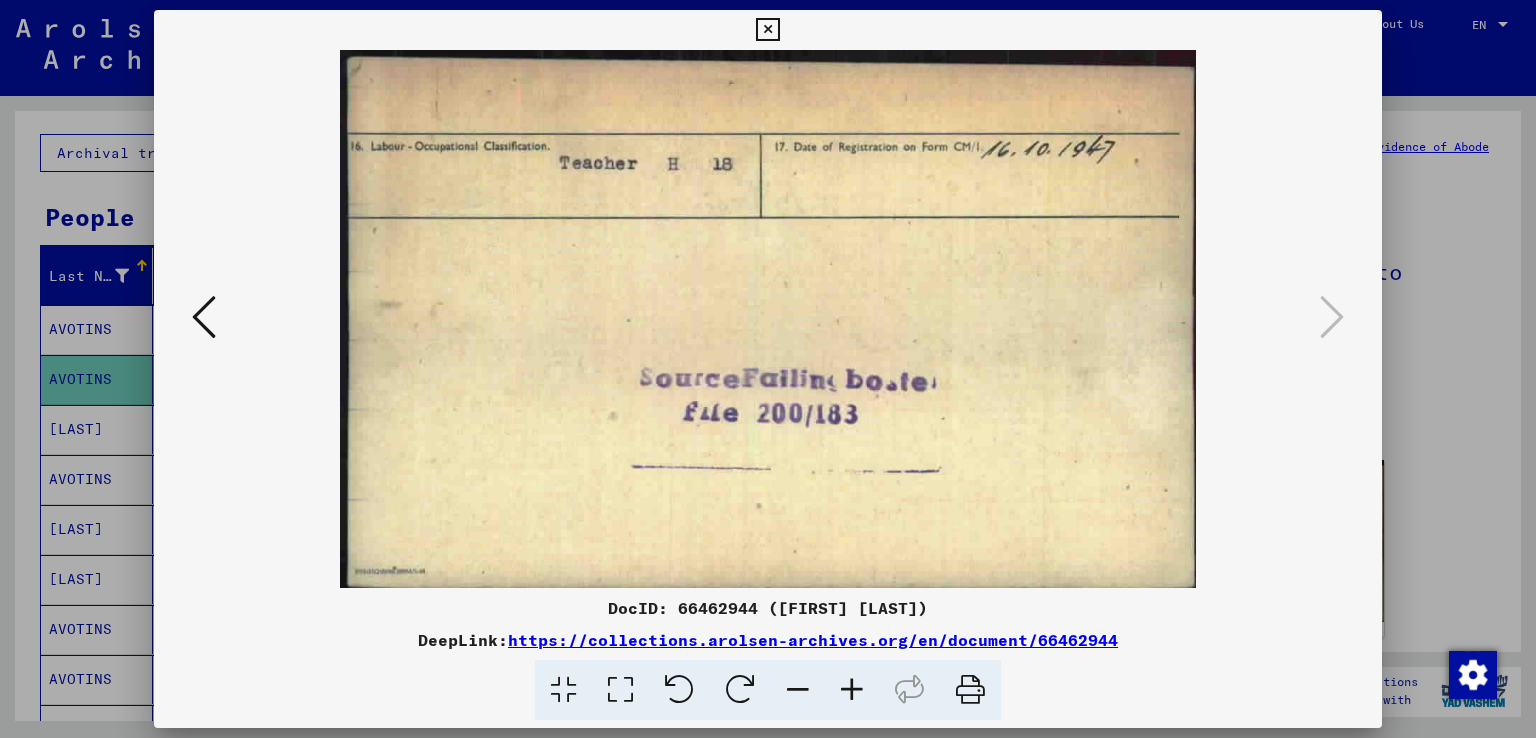 click at bounding box center [768, 369] 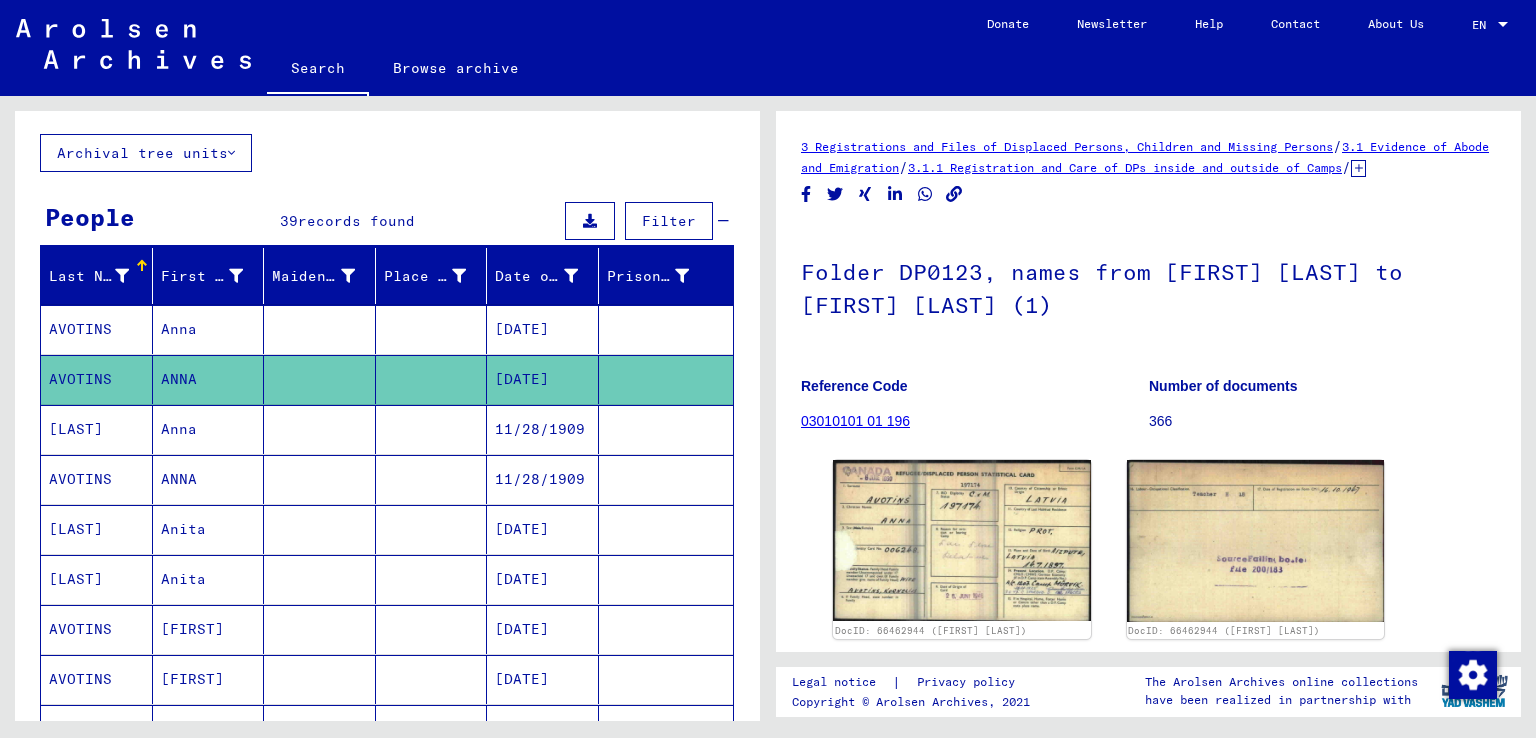 click on "[LAST]" at bounding box center [97, 479] 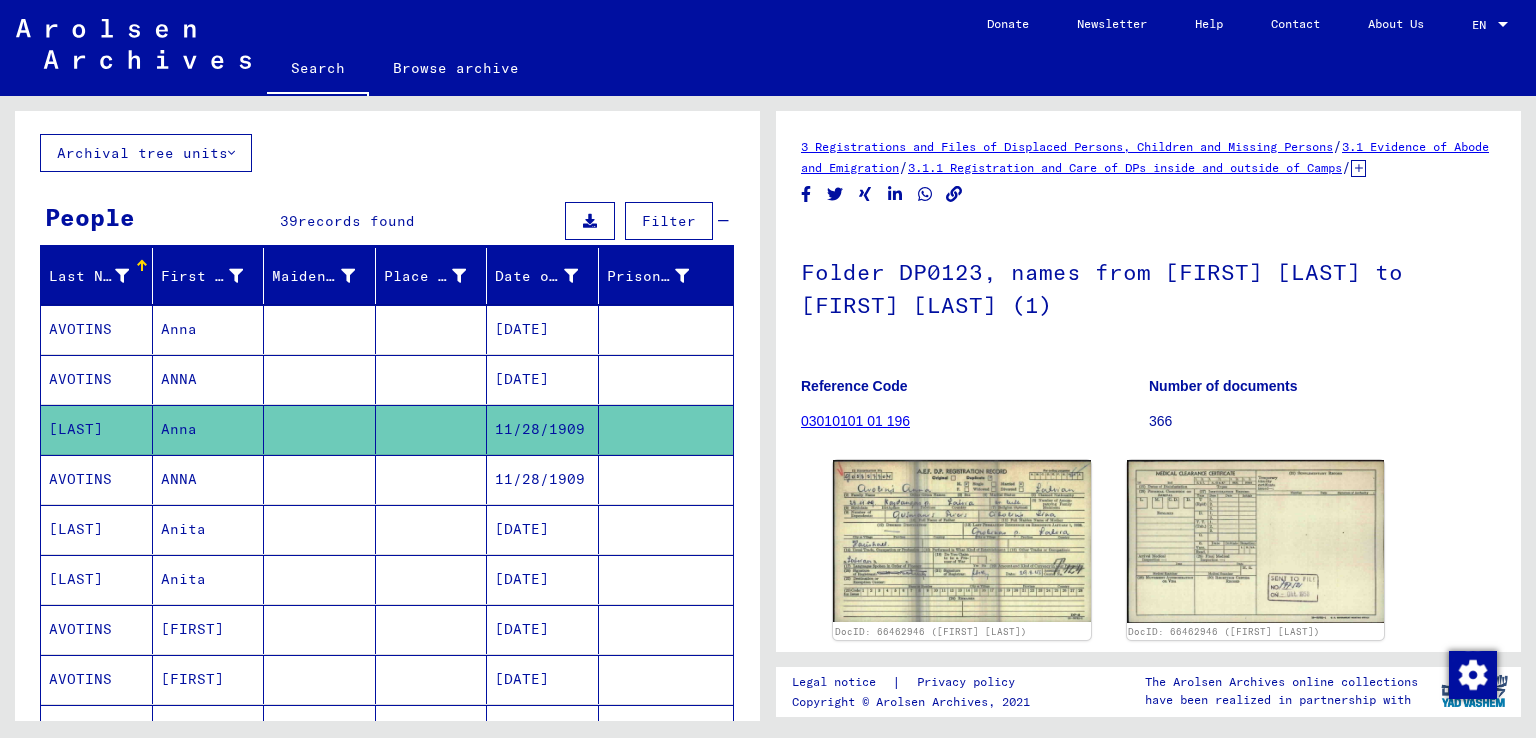 scroll, scrollTop: 0, scrollLeft: 0, axis: both 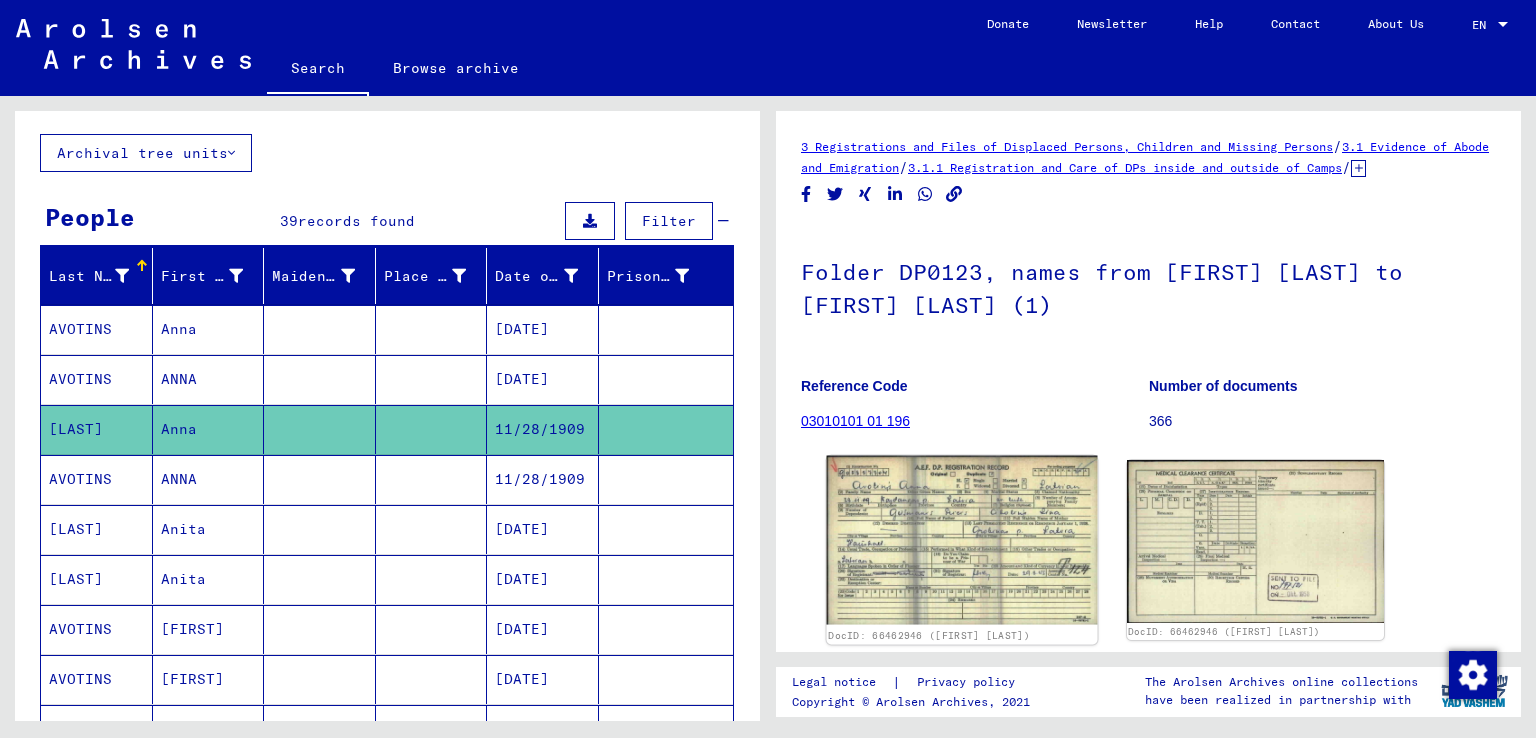 click 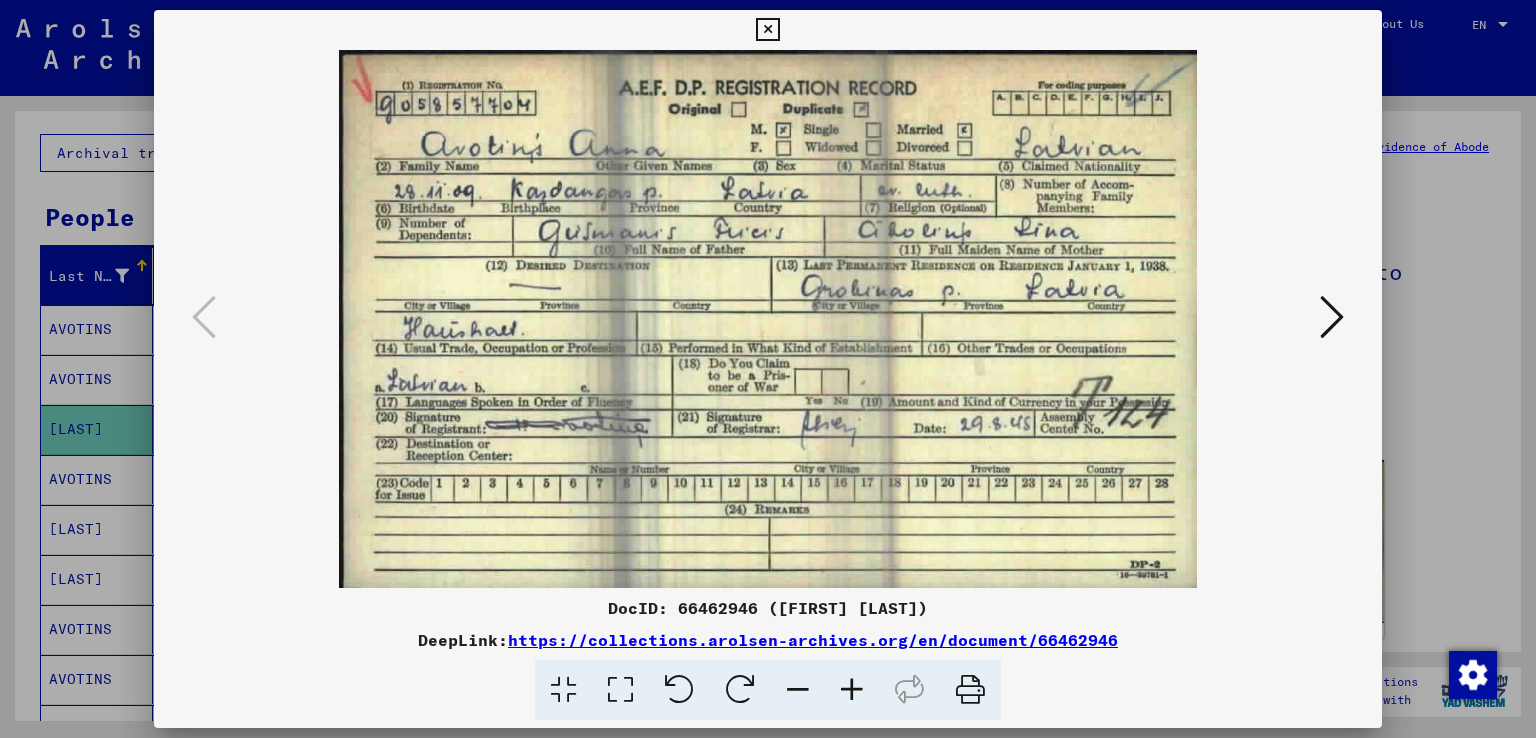 click at bounding box center [768, 369] 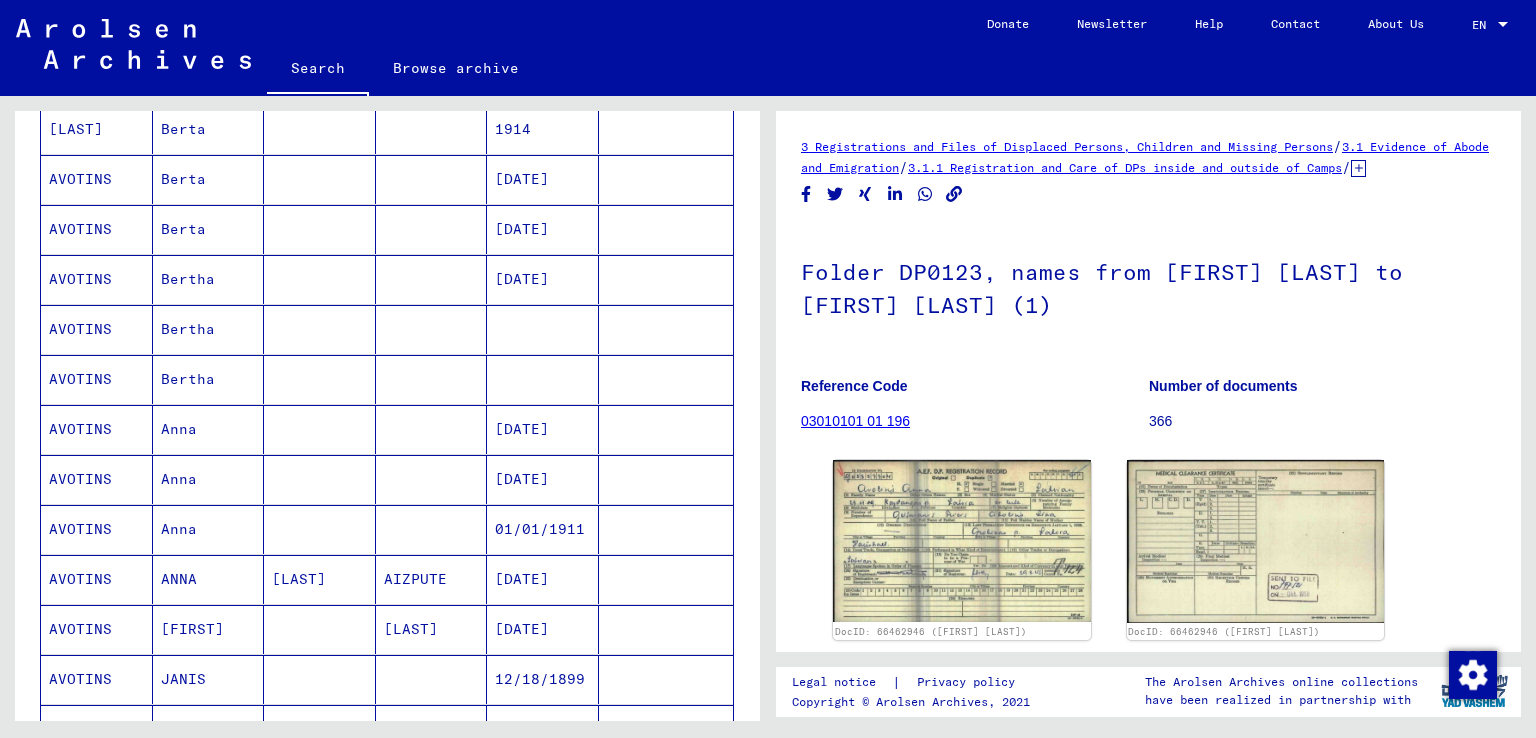 scroll, scrollTop: 900, scrollLeft: 0, axis: vertical 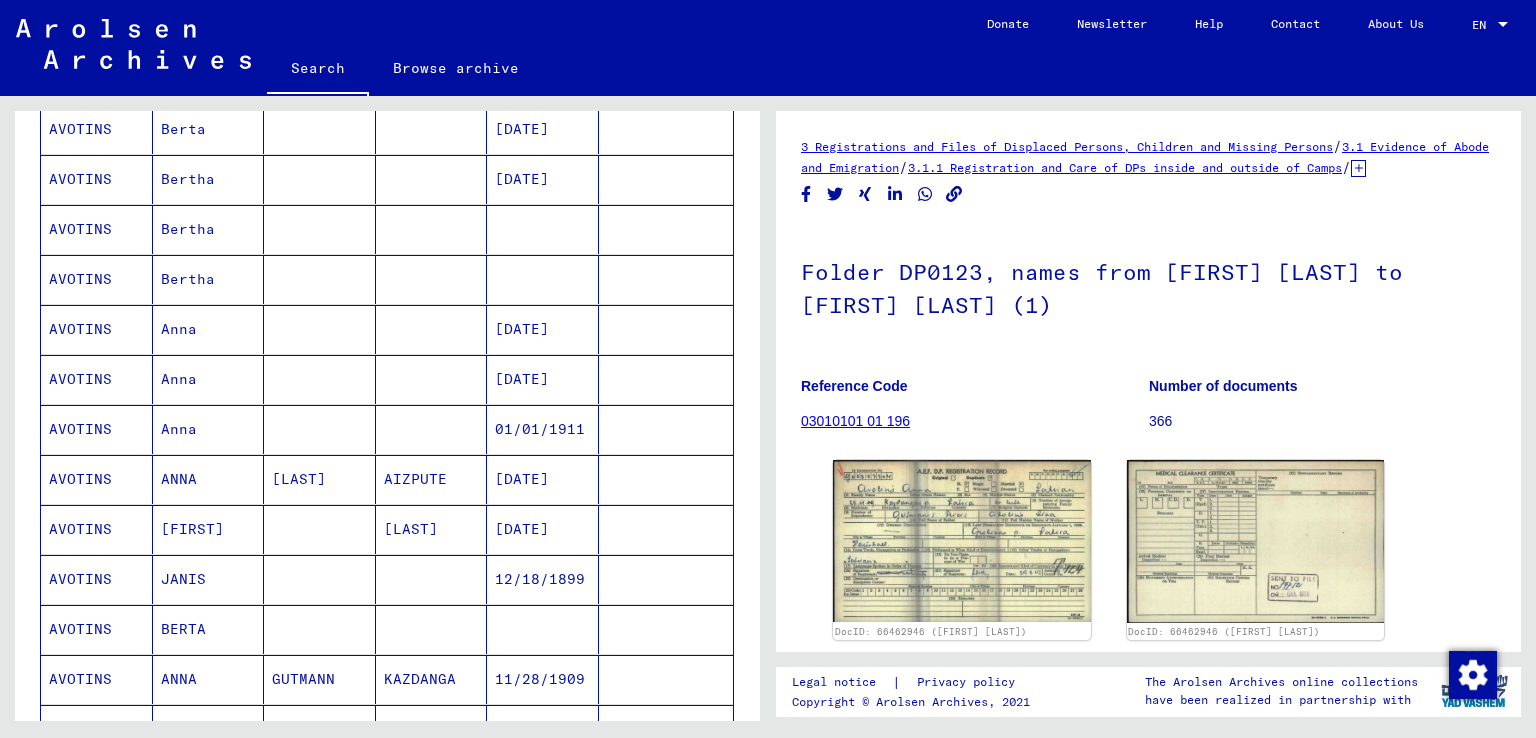 click on "AVOTINS" at bounding box center (97, 529) 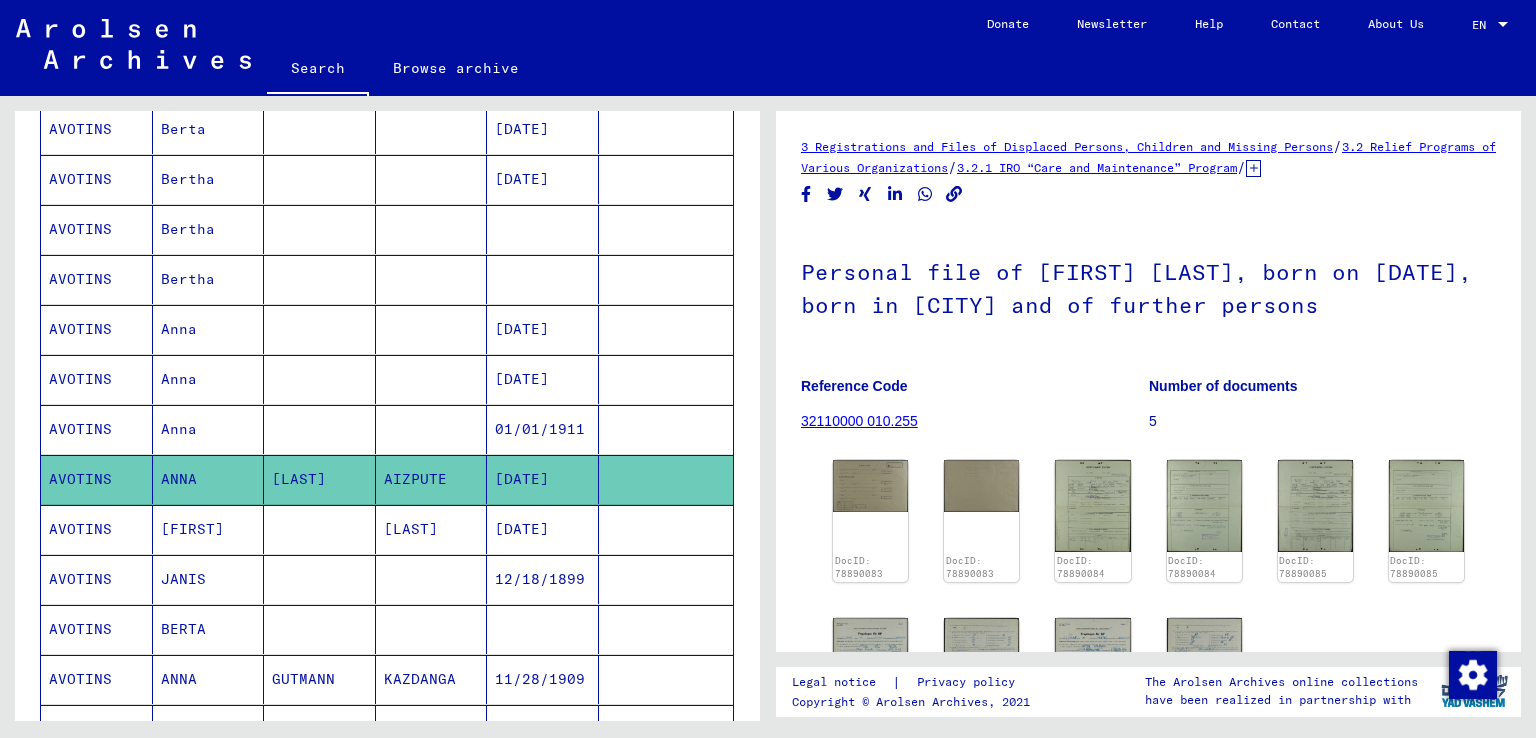 scroll, scrollTop: 0, scrollLeft: 0, axis: both 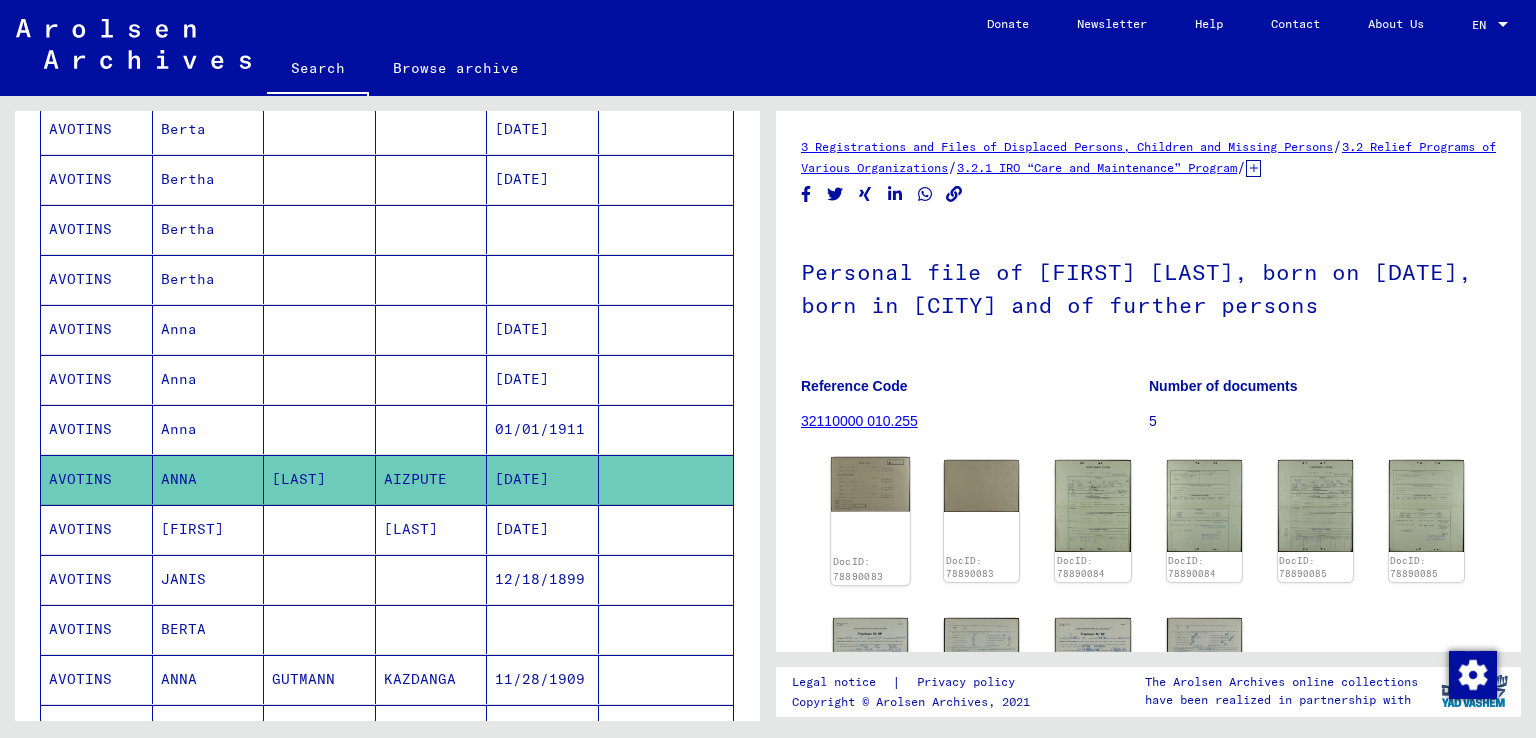 click 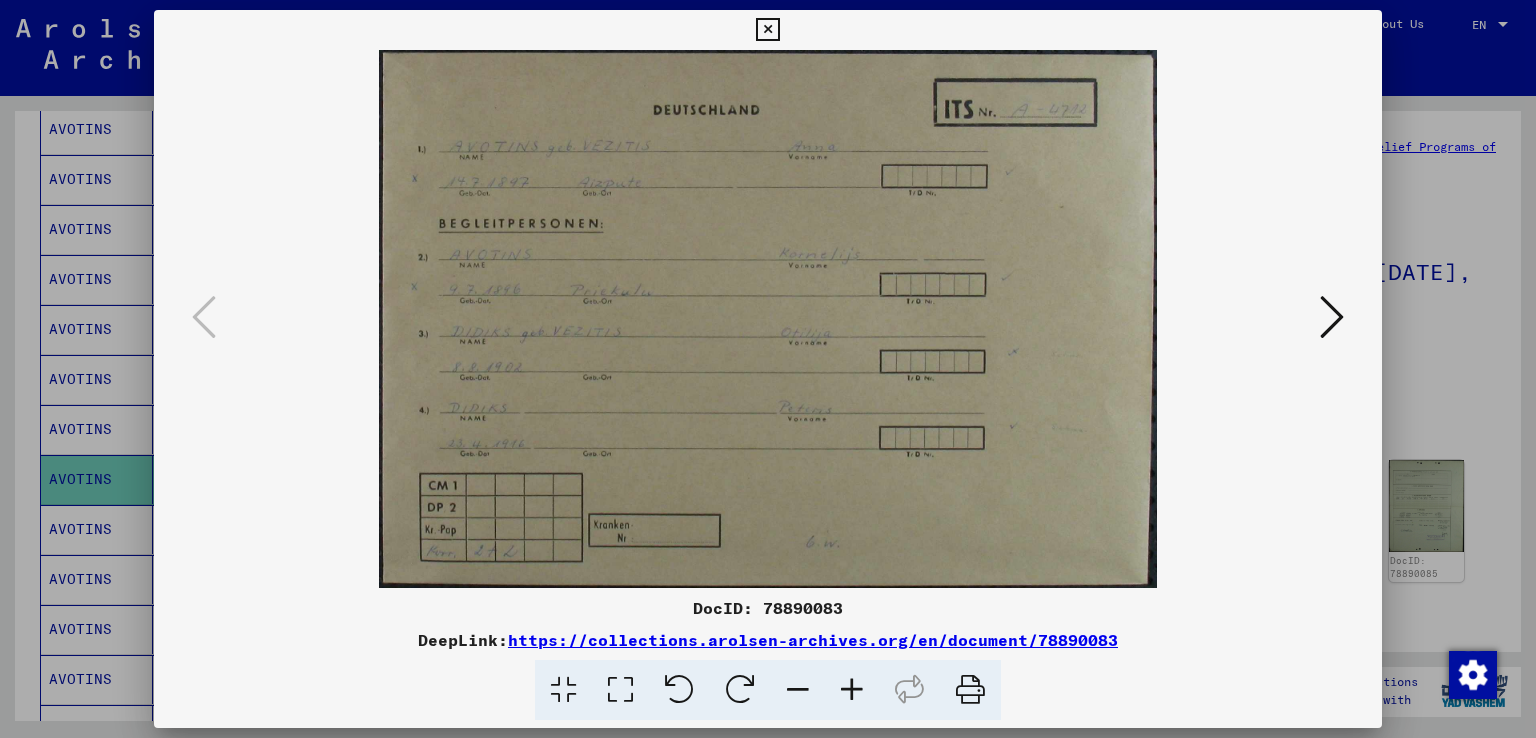click at bounding box center [1332, 317] 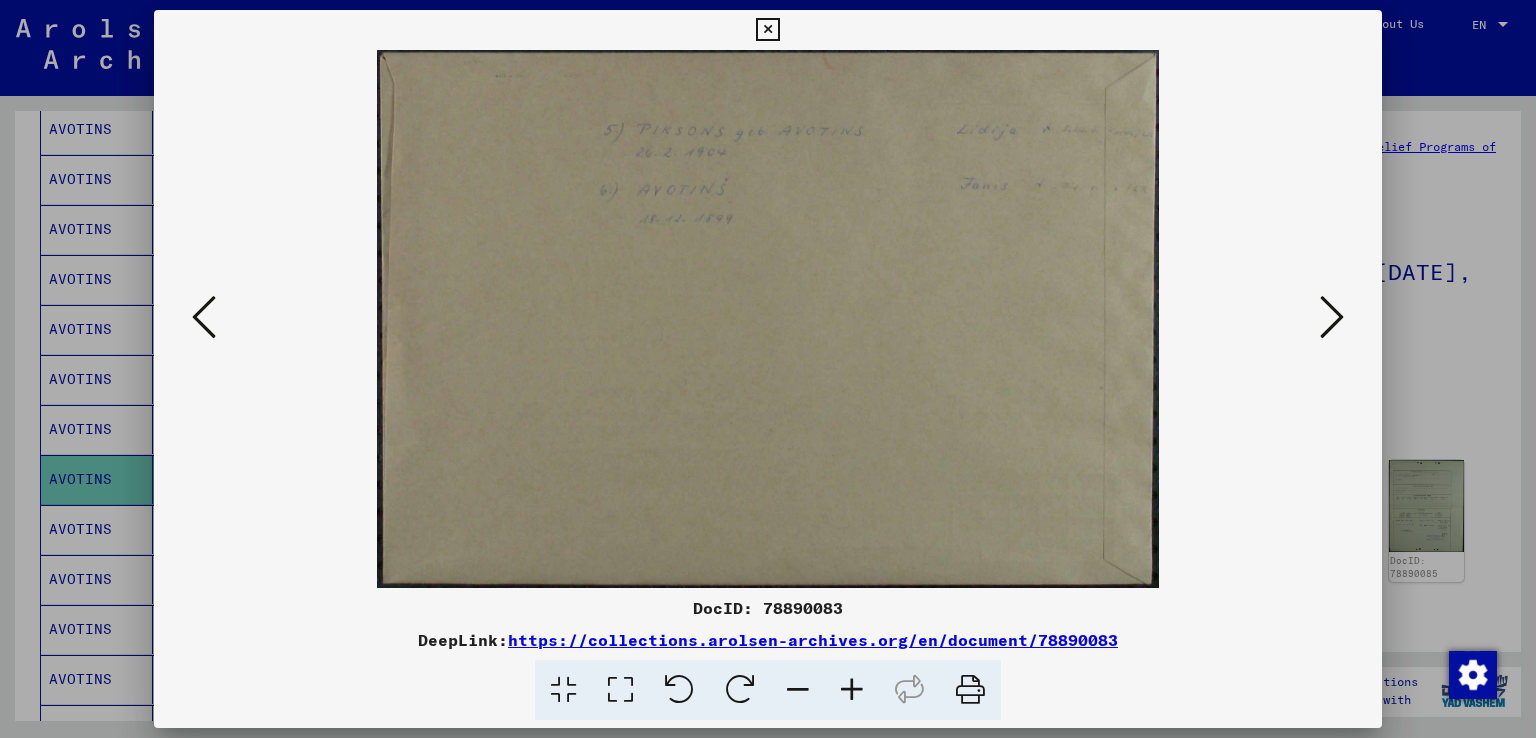 click at bounding box center (1332, 317) 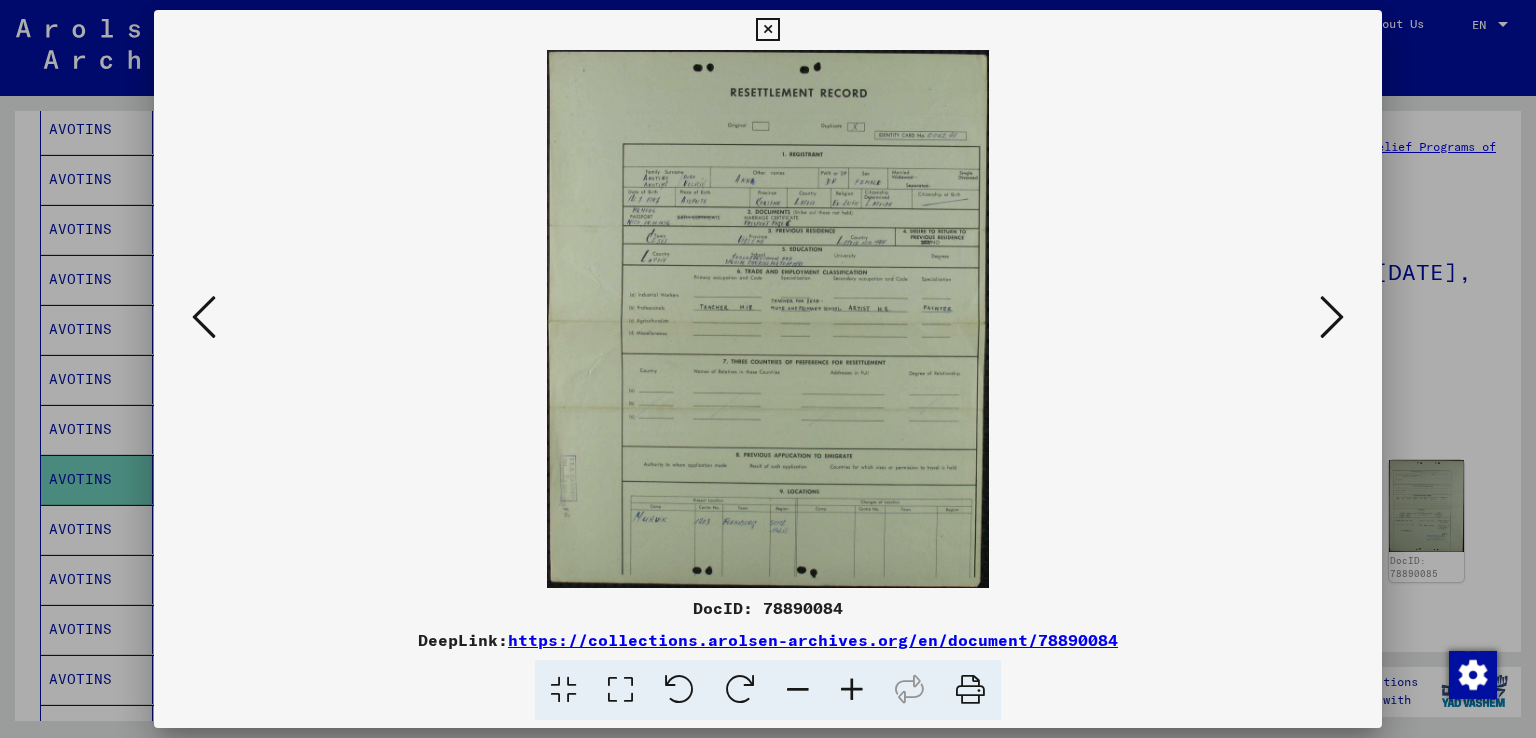 click at bounding box center (852, 690) 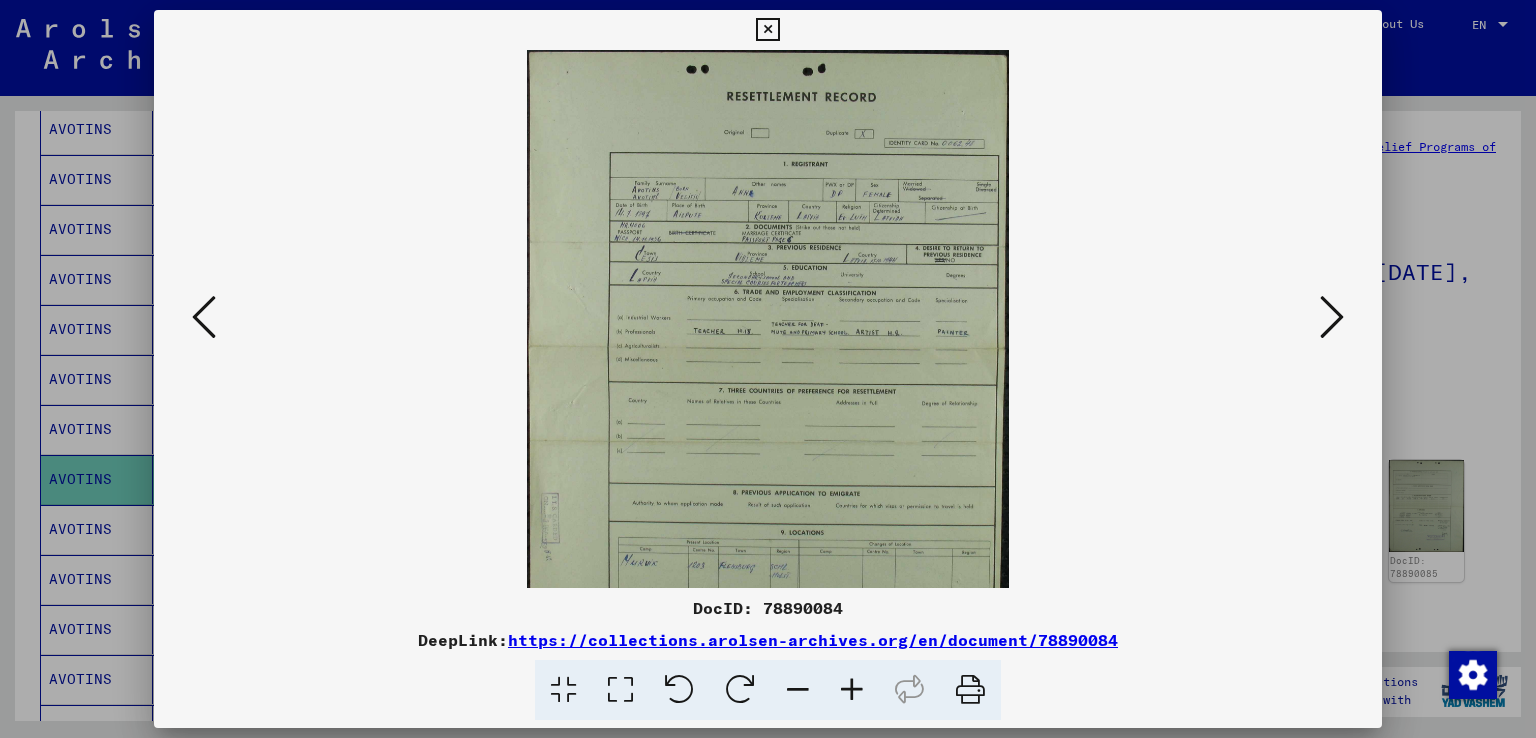click at bounding box center [852, 690] 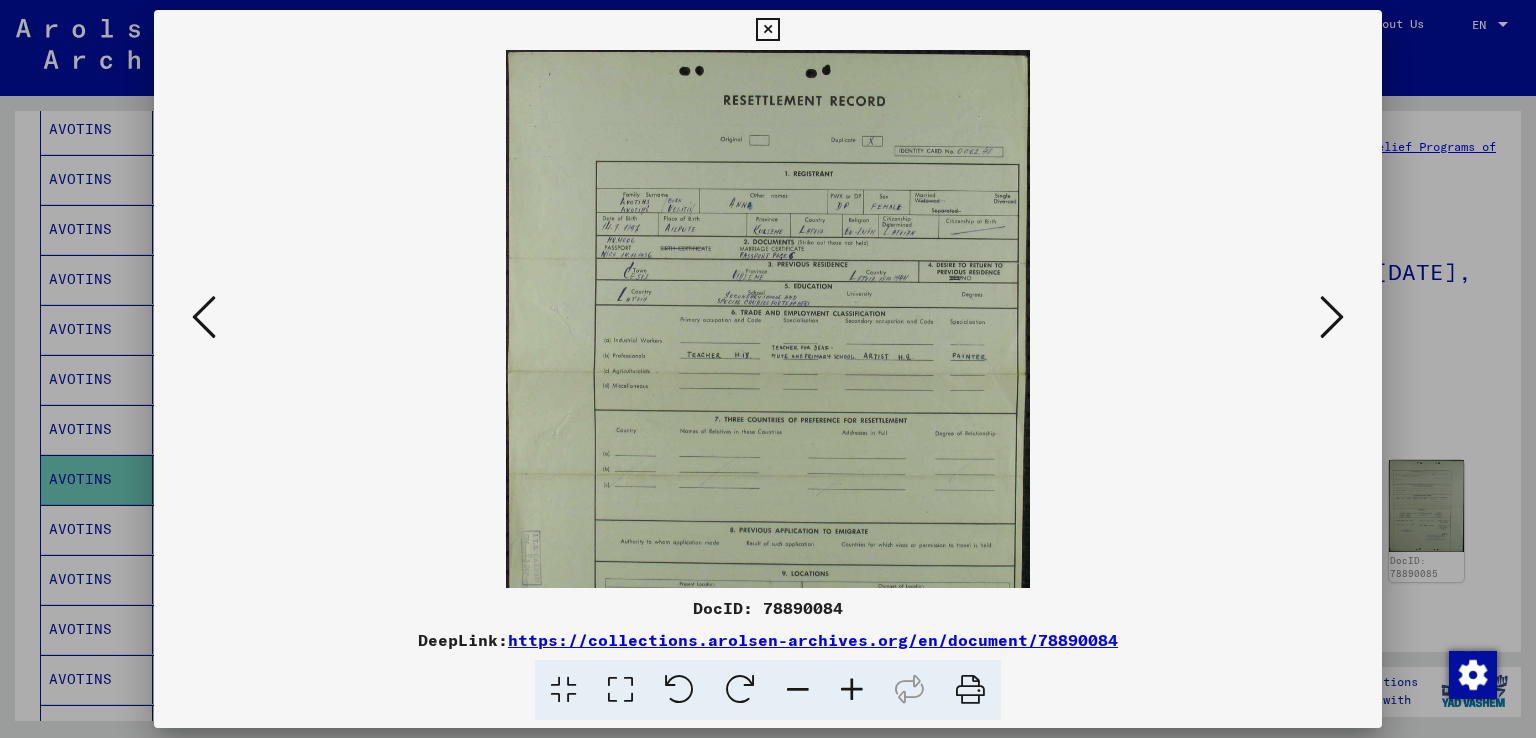 click at bounding box center [852, 690] 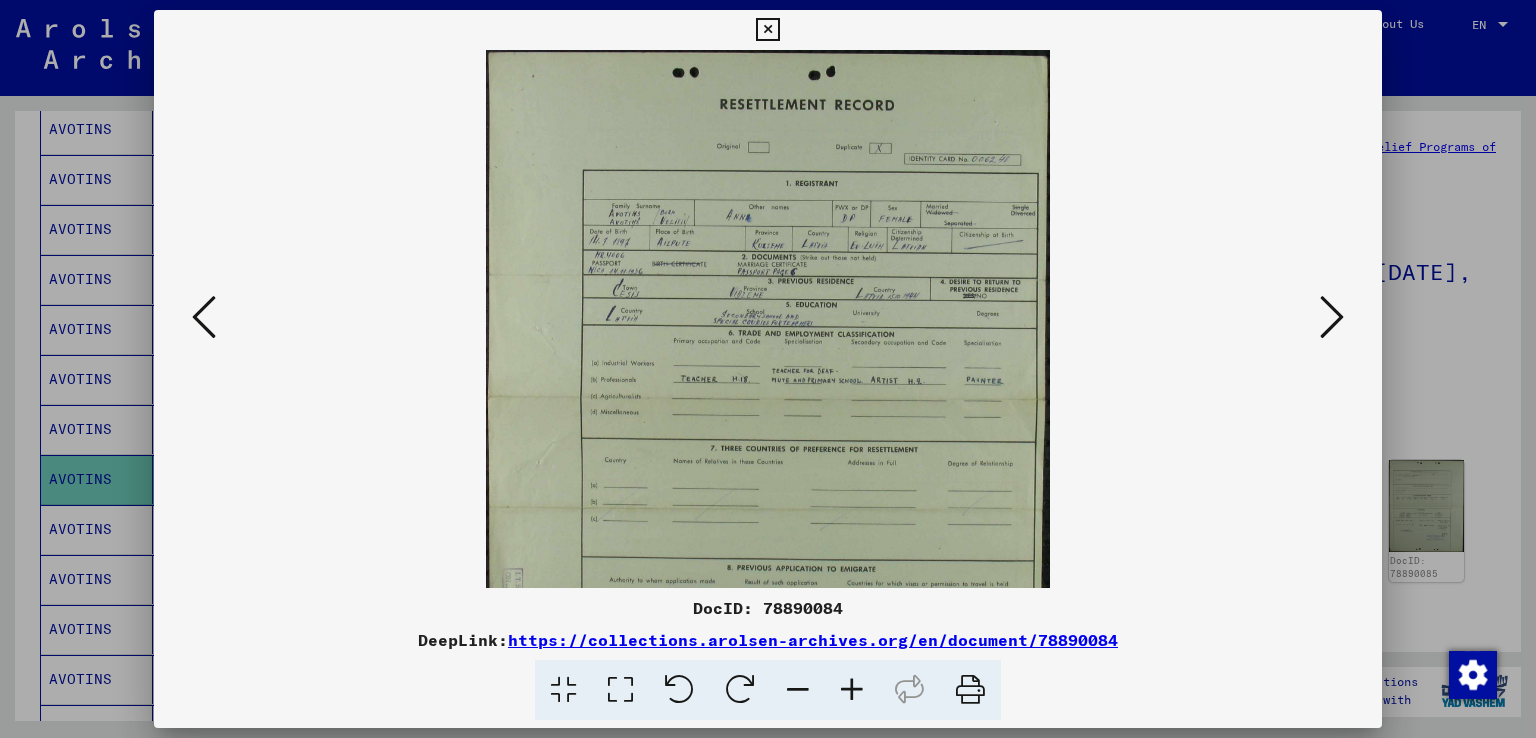 click at bounding box center (852, 690) 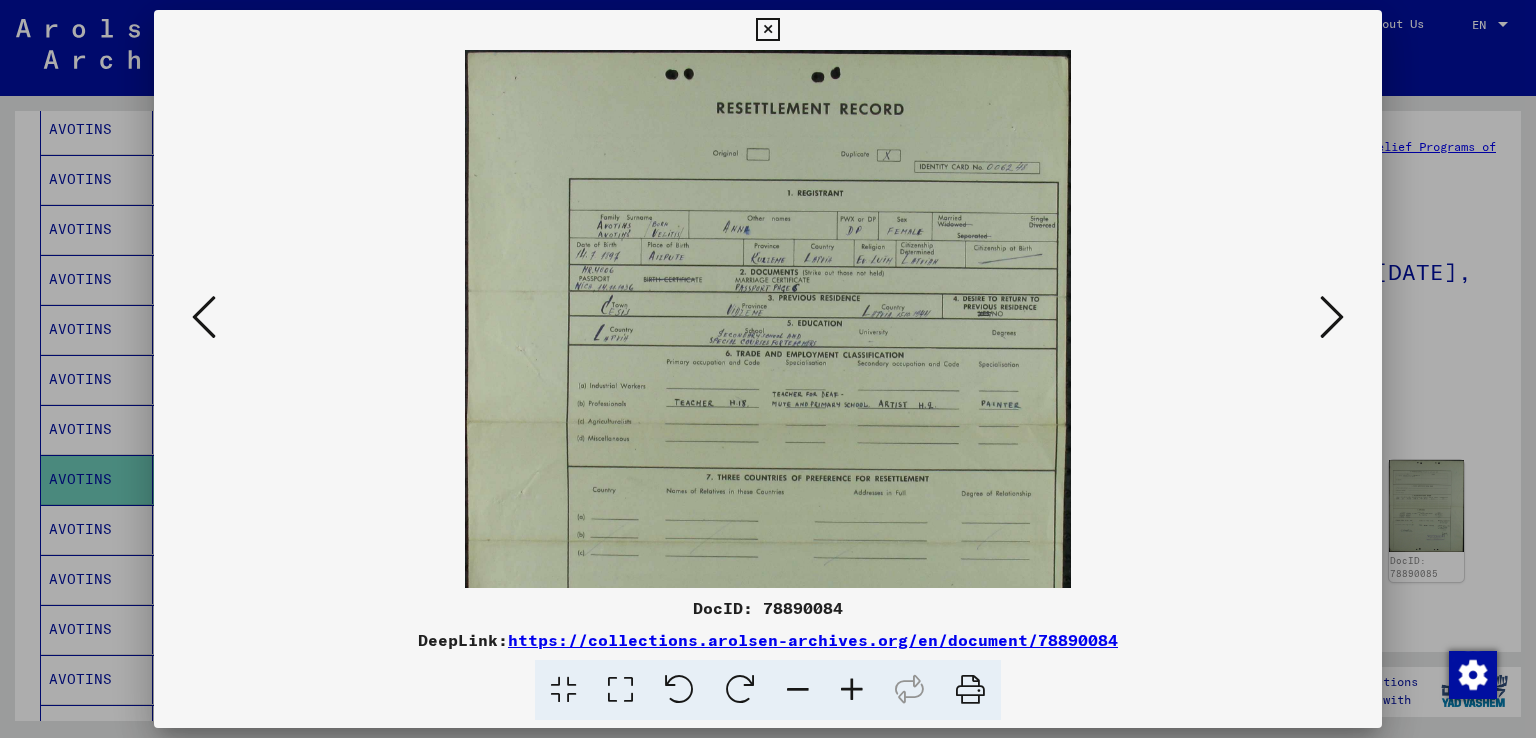 click at bounding box center (852, 690) 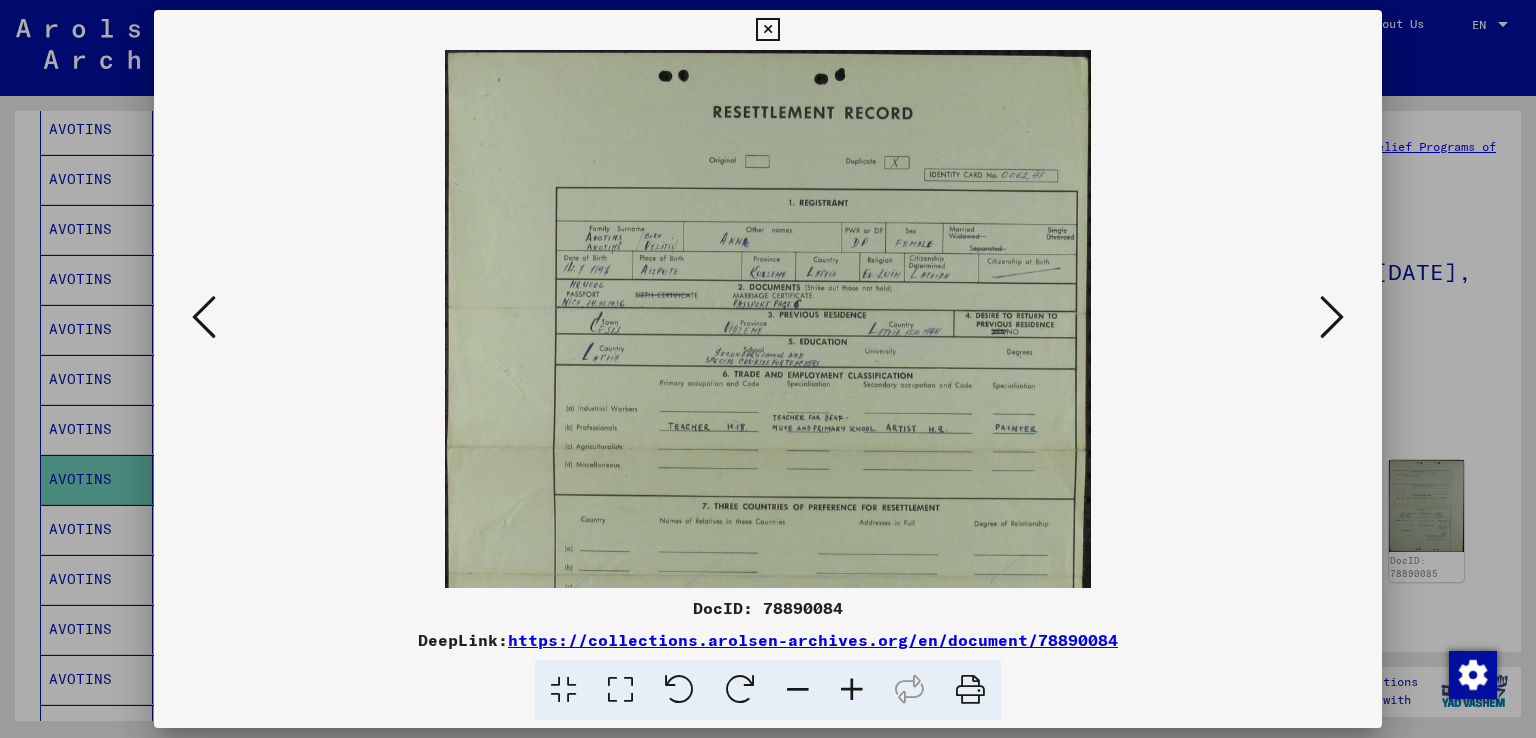 click at bounding box center (852, 690) 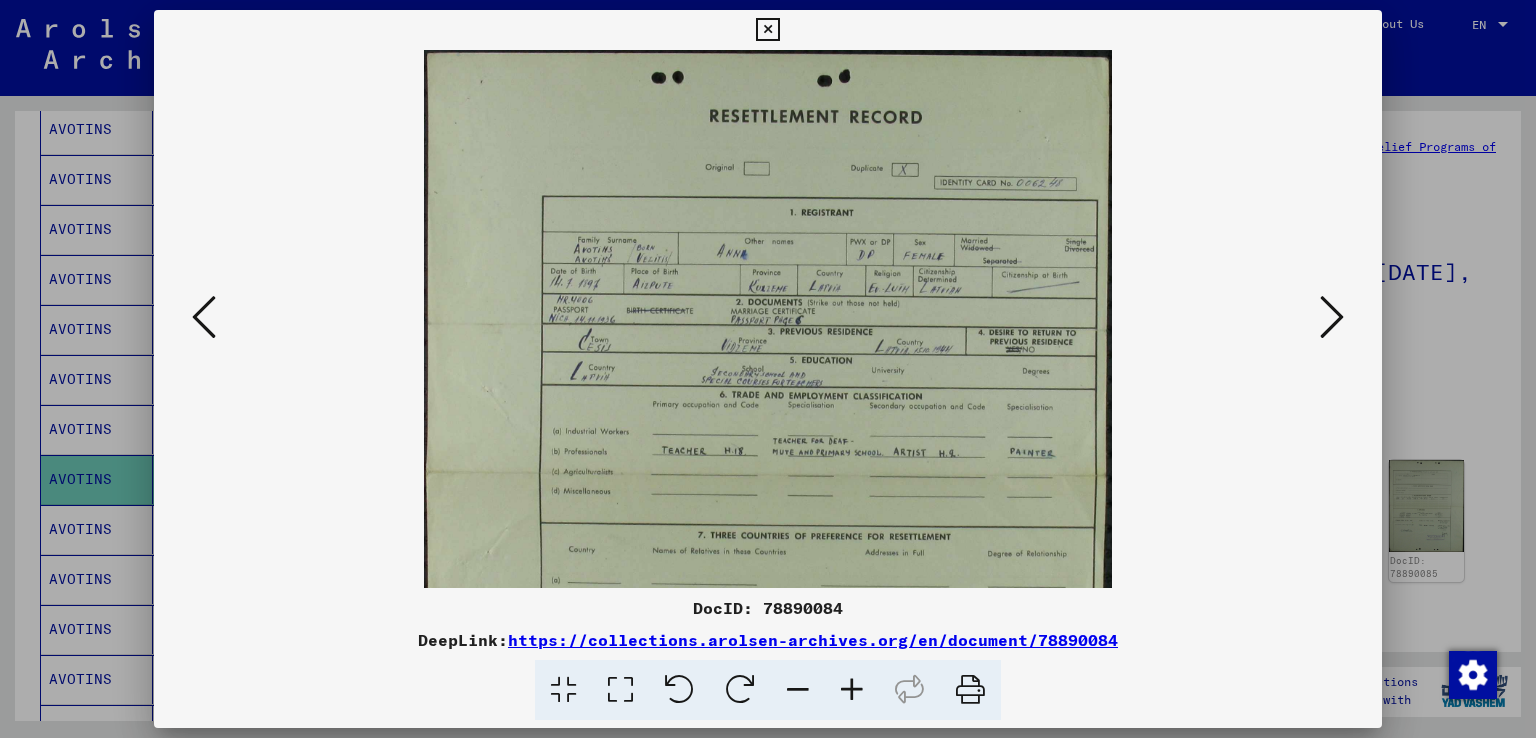 click at bounding box center [852, 690] 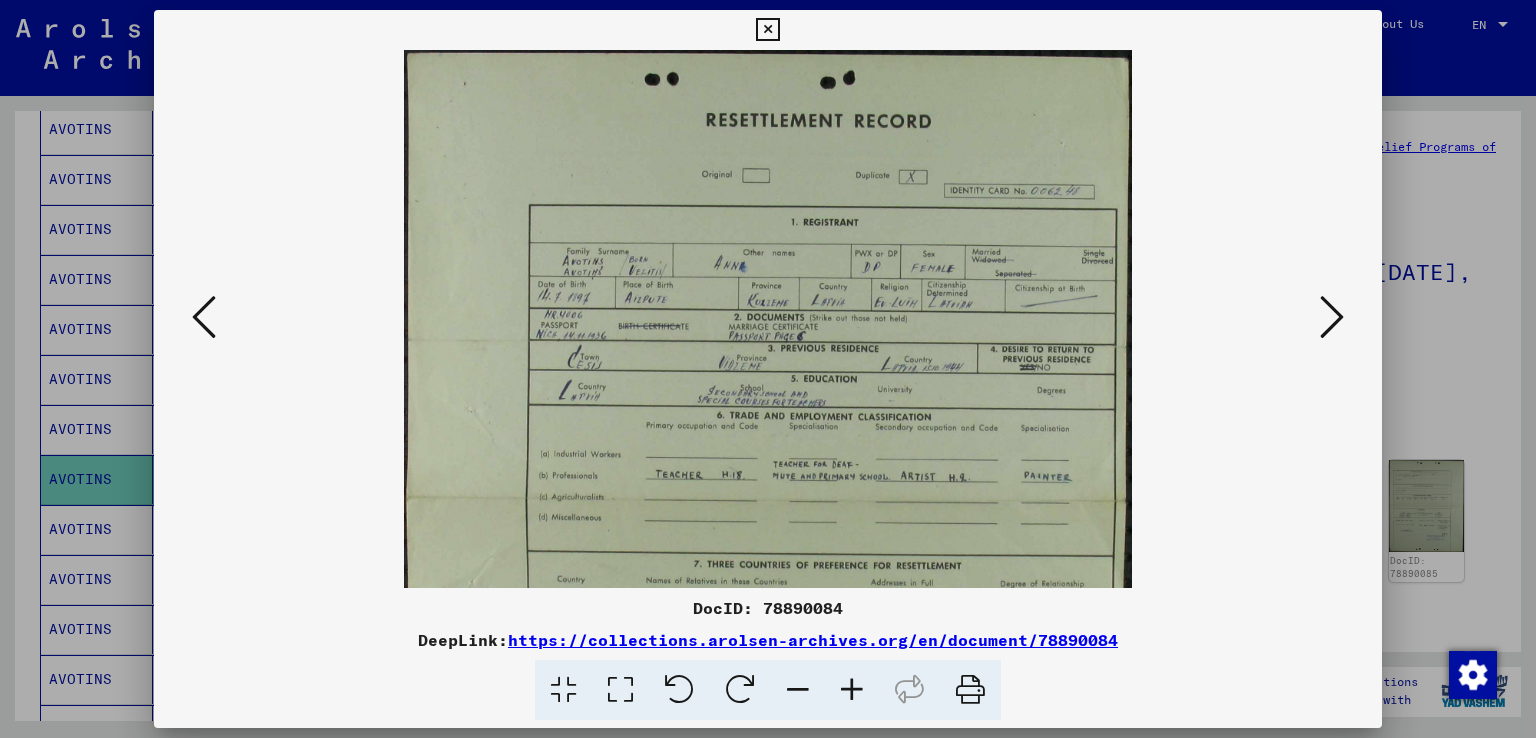 click at bounding box center (852, 690) 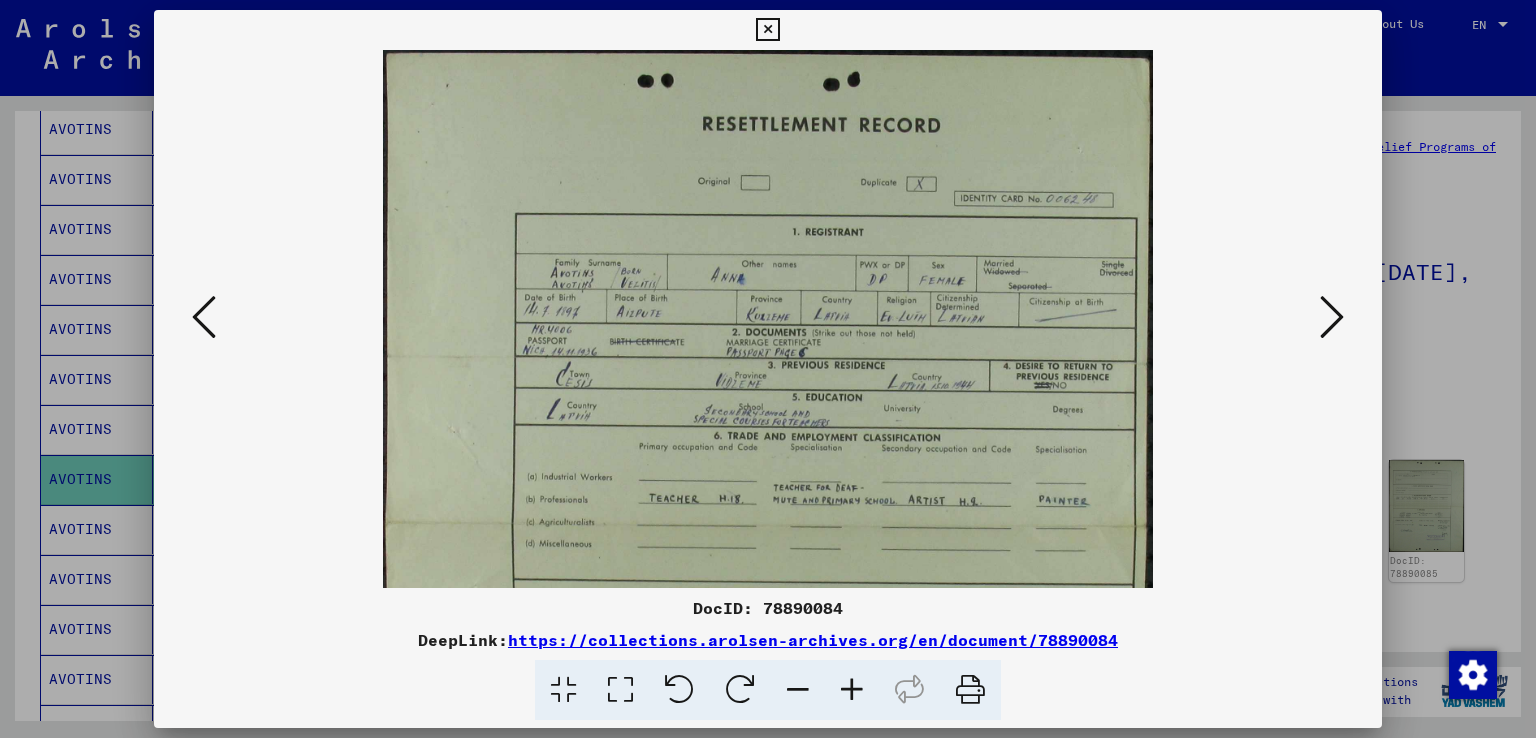 click at bounding box center [852, 690] 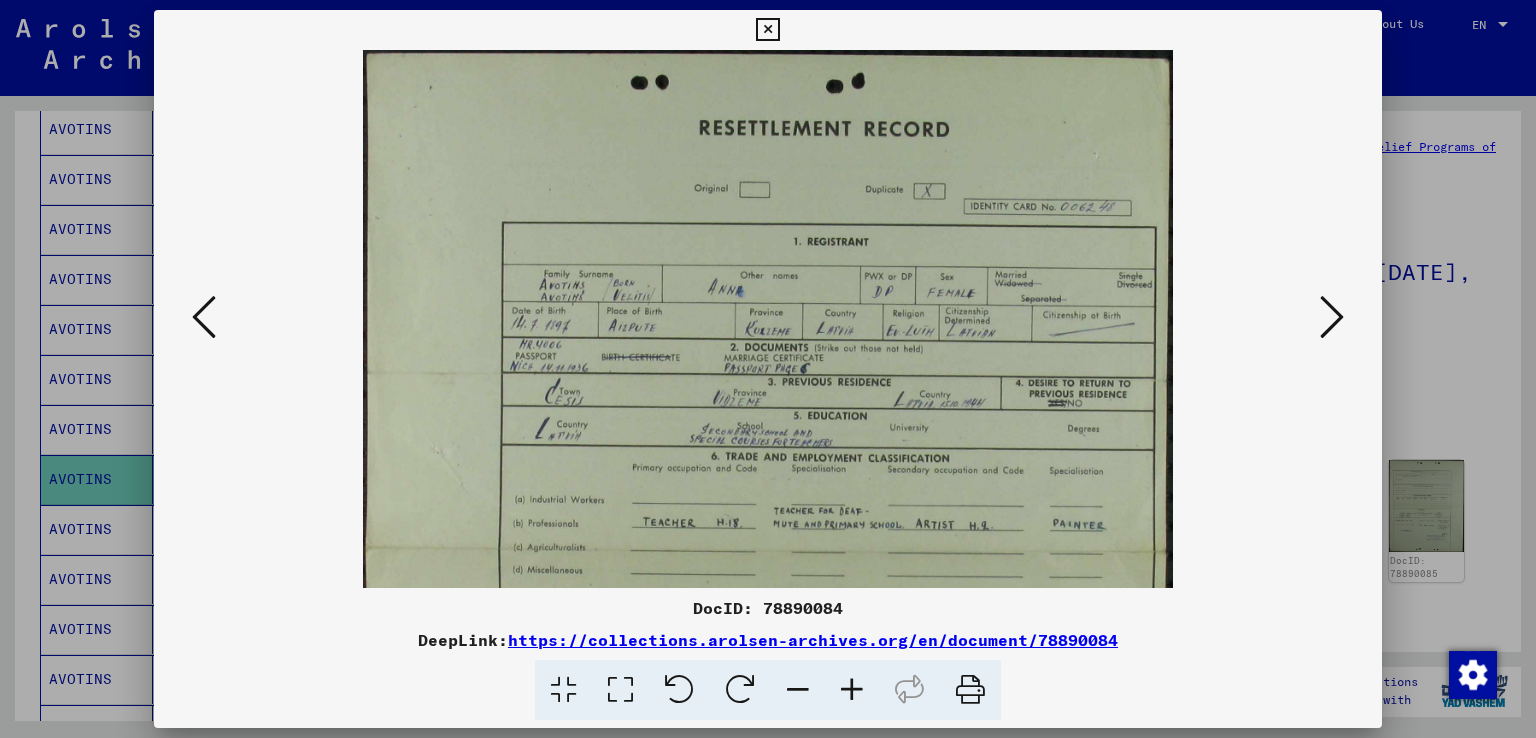 click at bounding box center [852, 690] 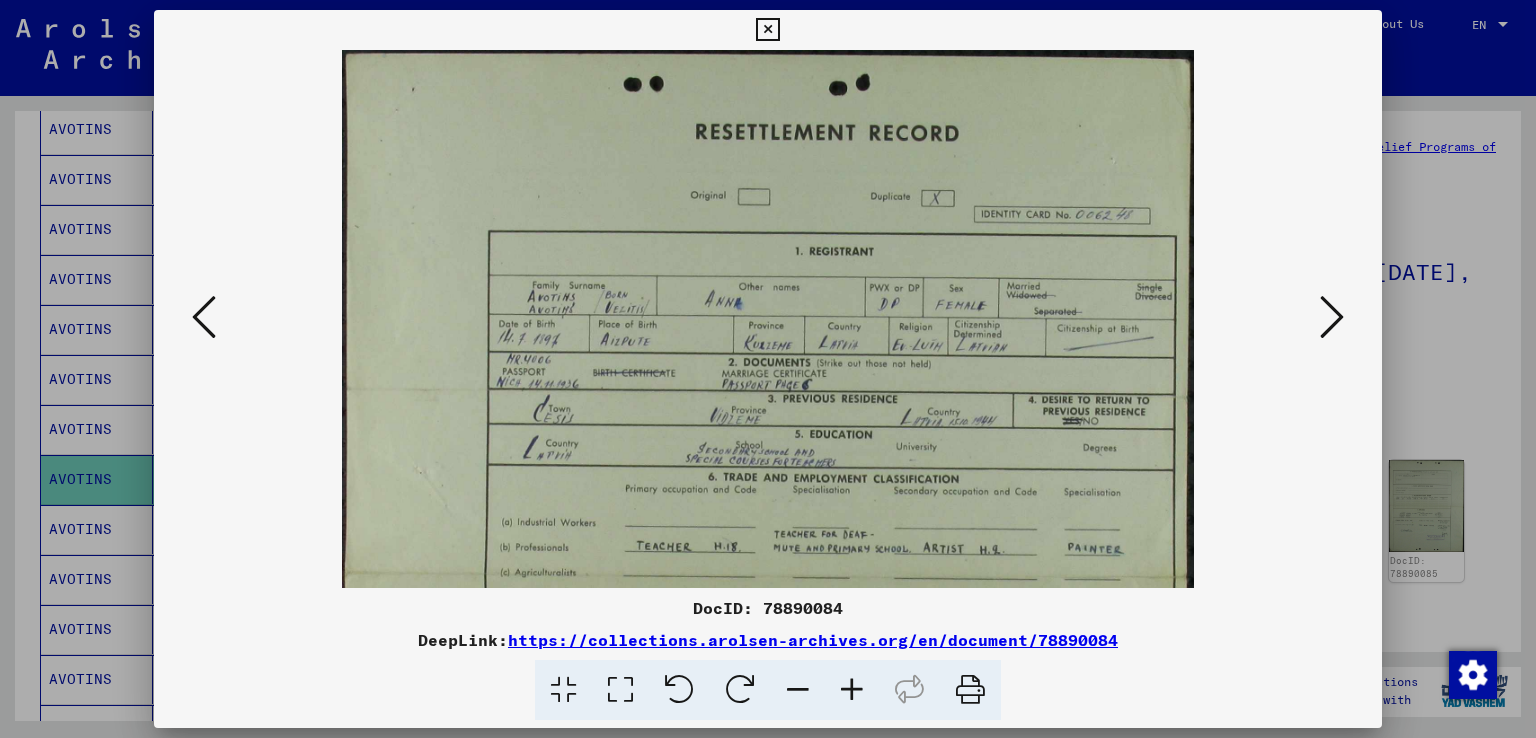 click at bounding box center (852, 690) 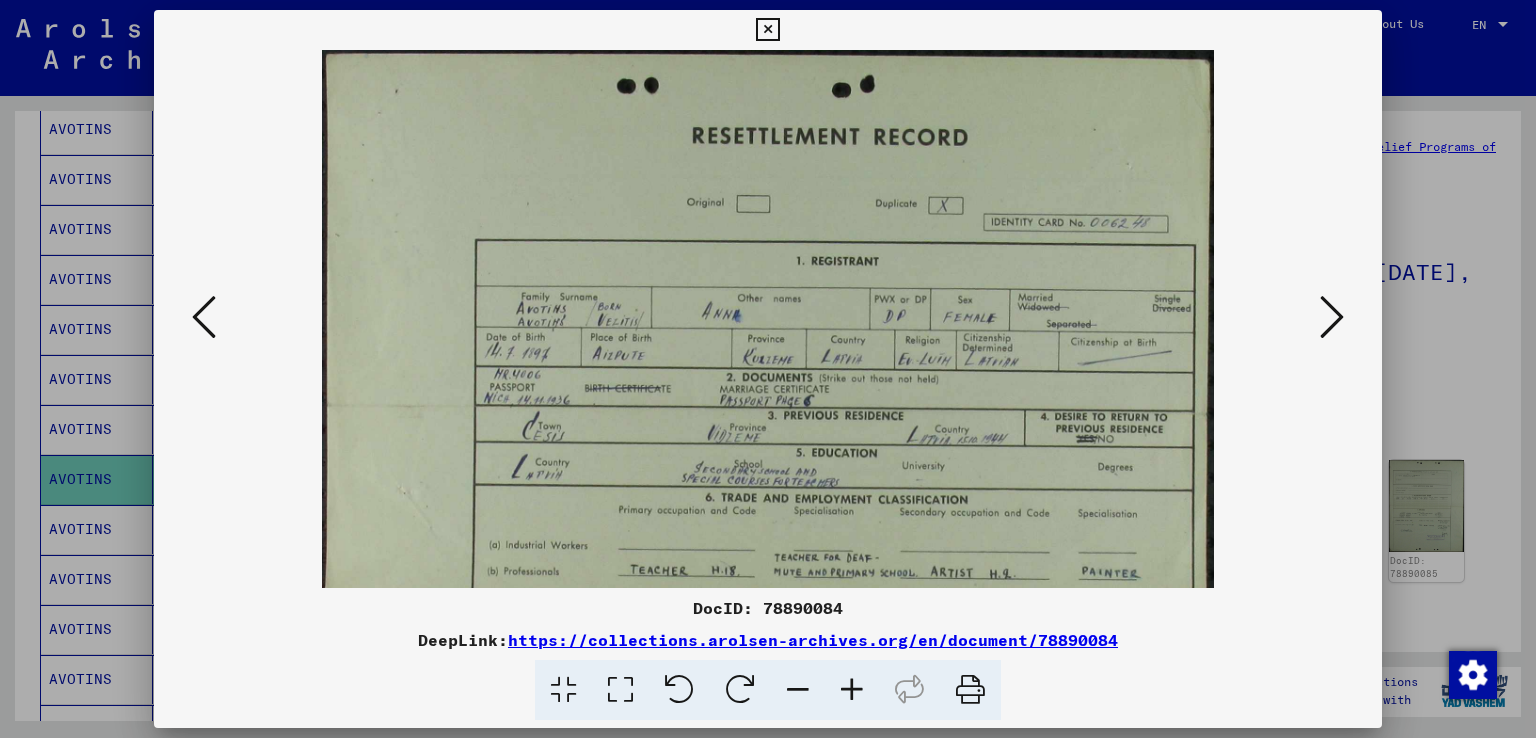 click at bounding box center [852, 690] 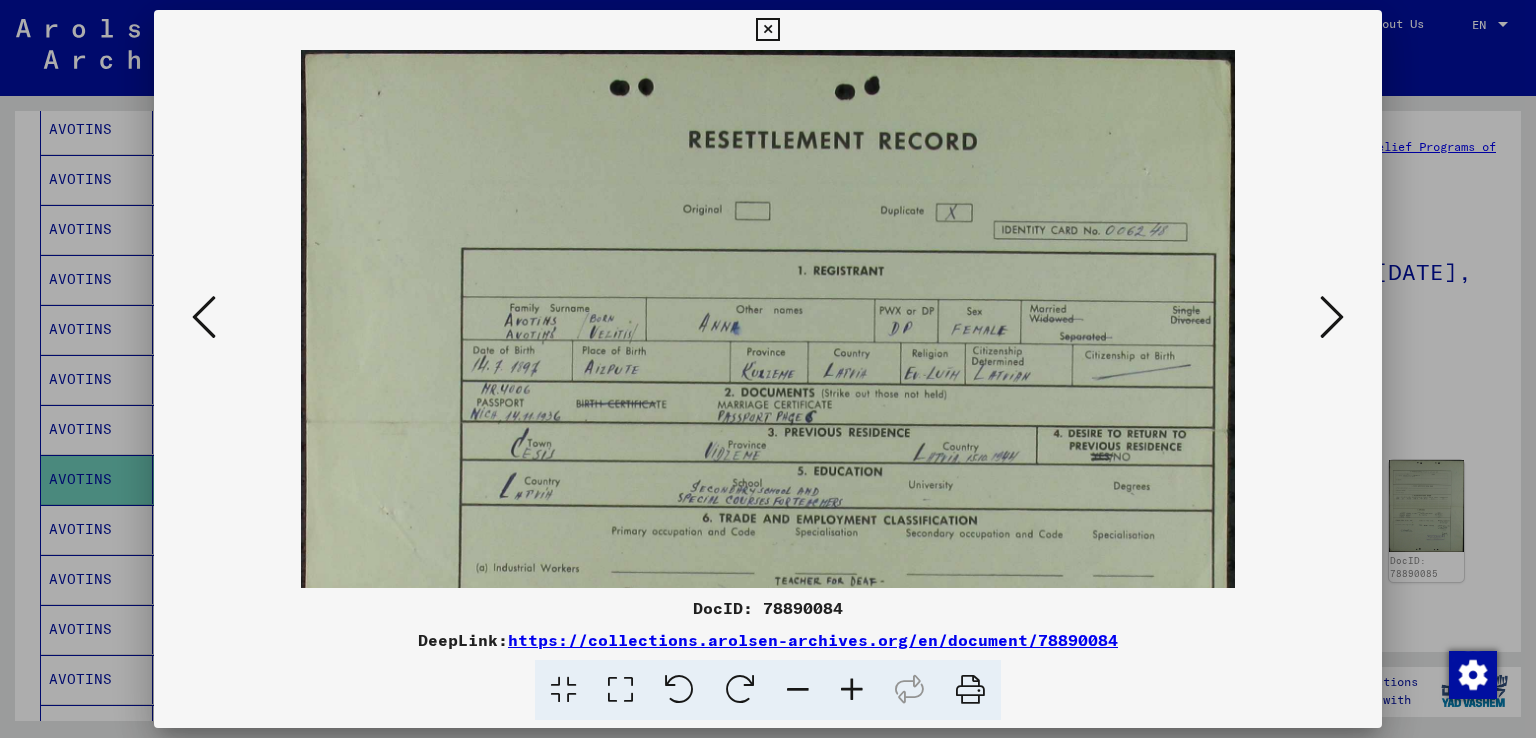 click at bounding box center [852, 690] 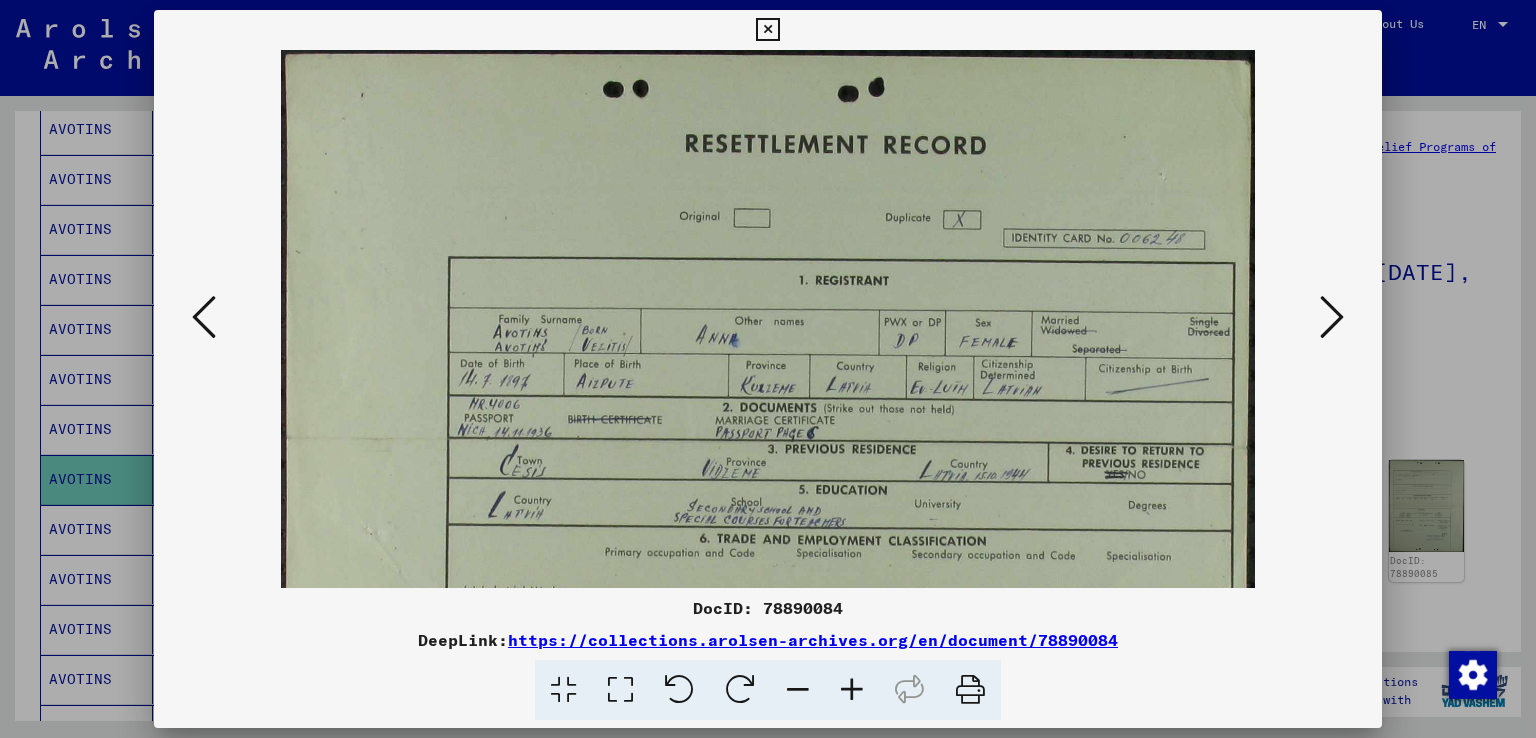 click at bounding box center (852, 690) 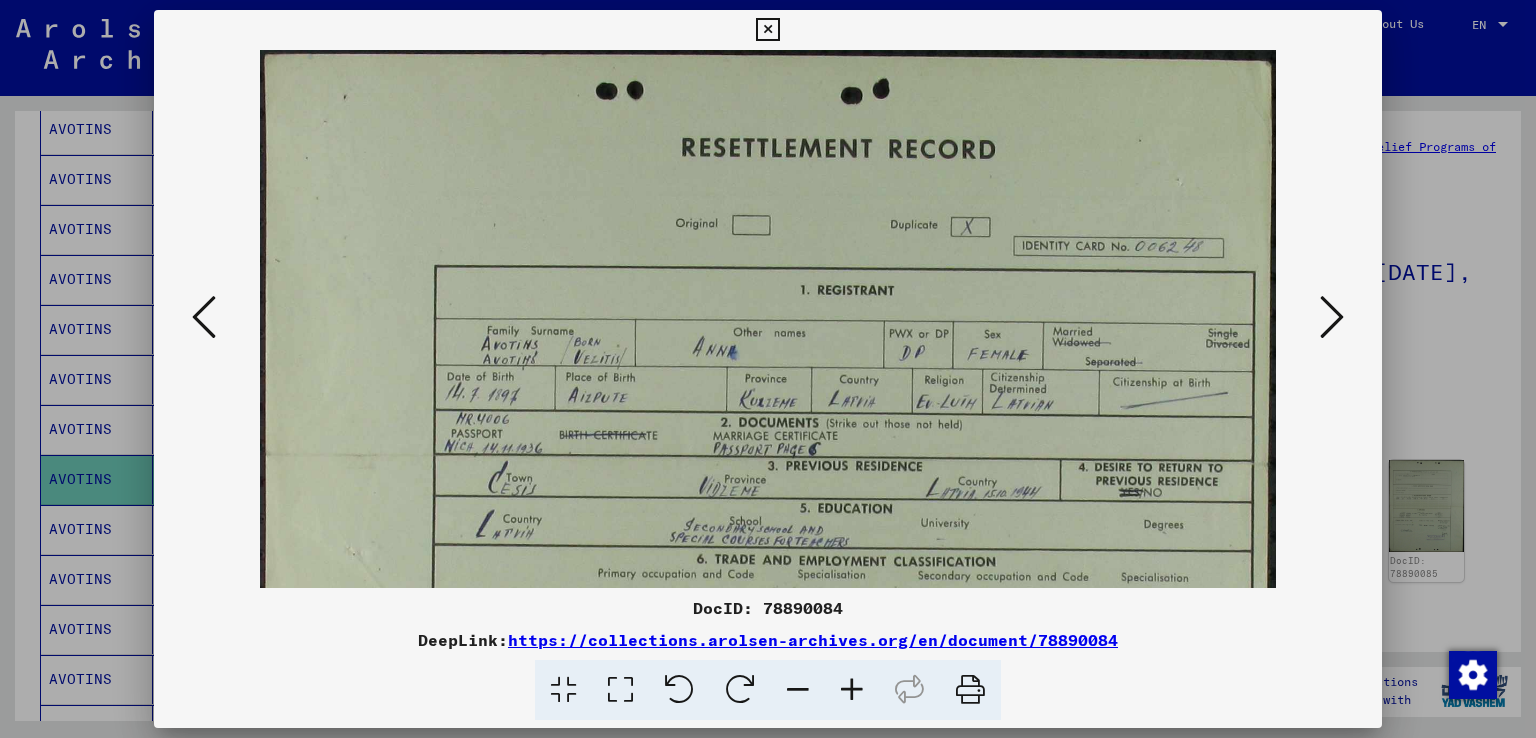 click at bounding box center (852, 690) 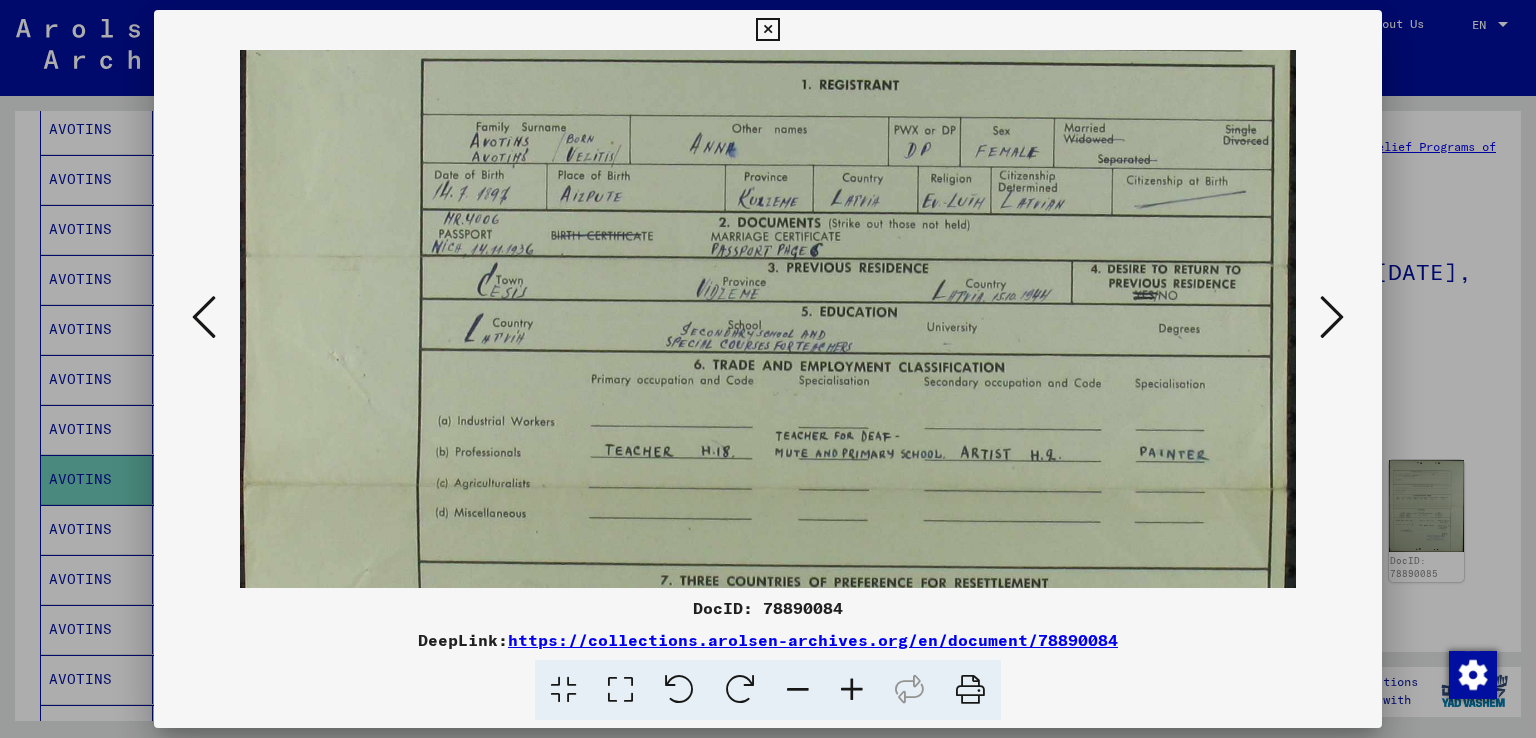 drag, startPoint x: 757, startPoint y: 381, endPoint x: 733, endPoint y: 175, distance: 207.39334 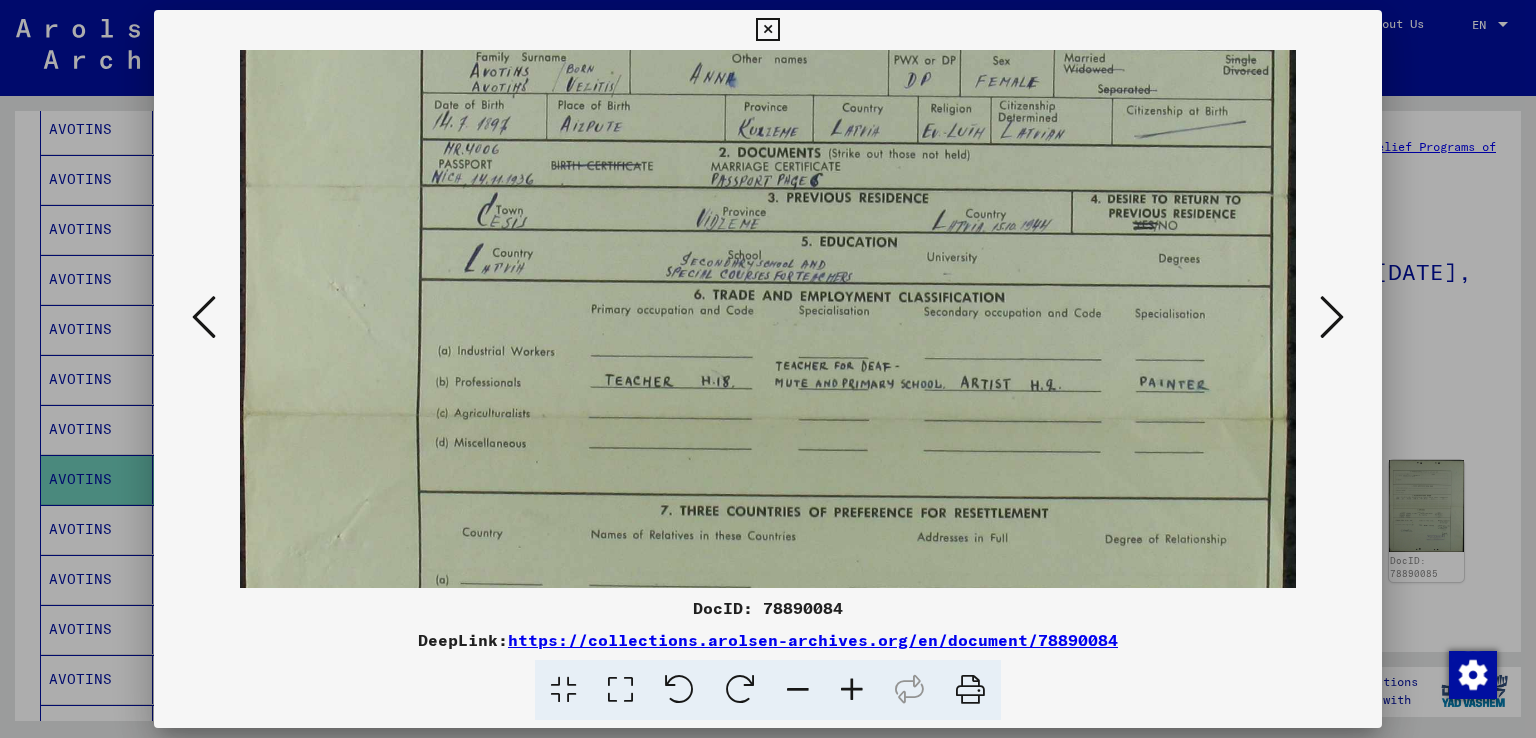 scroll, scrollTop: 320, scrollLeft: 0, axis: vertical 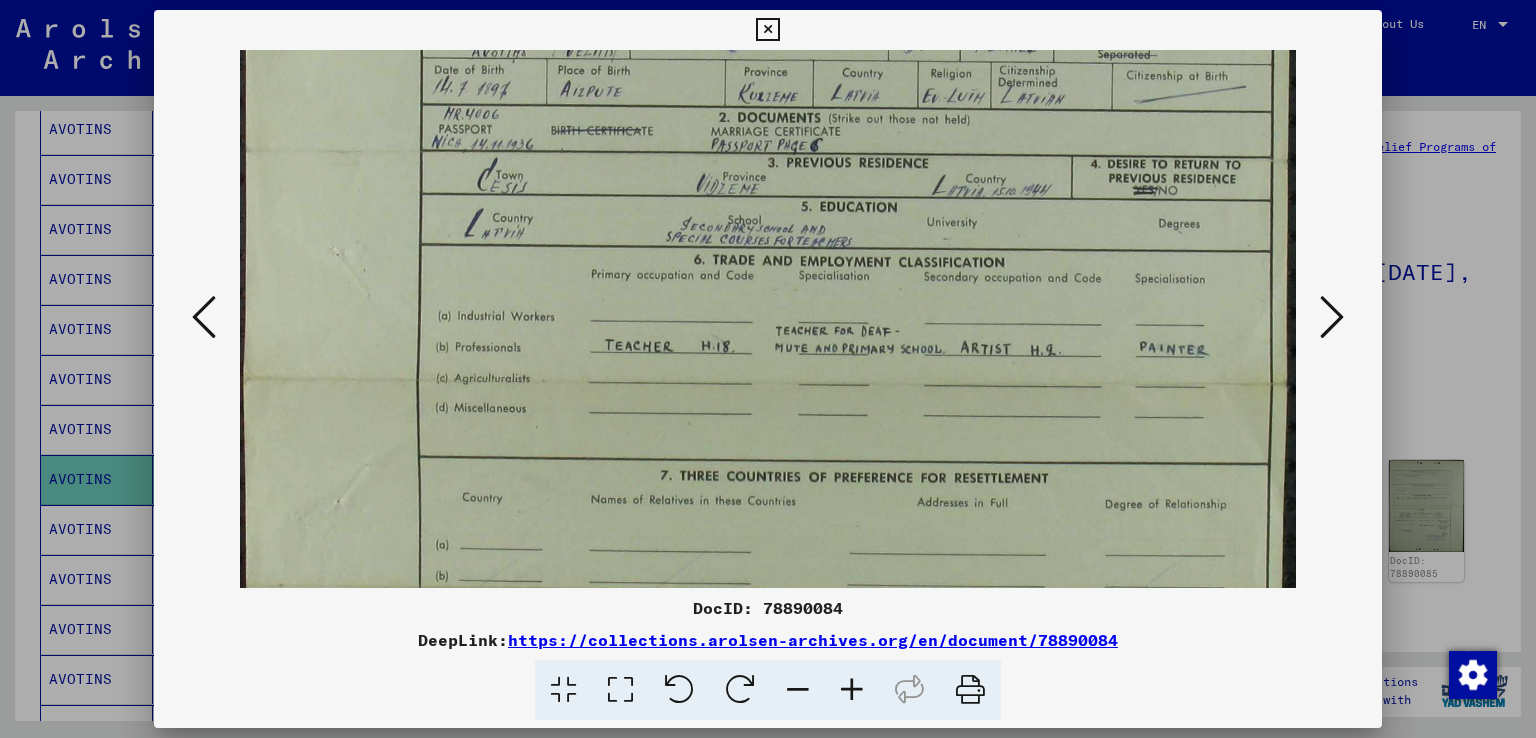drag, startPoint x: 796, startPoint y: 301, endPoint x: 767, endPoint y: 196, distance: 108.93117 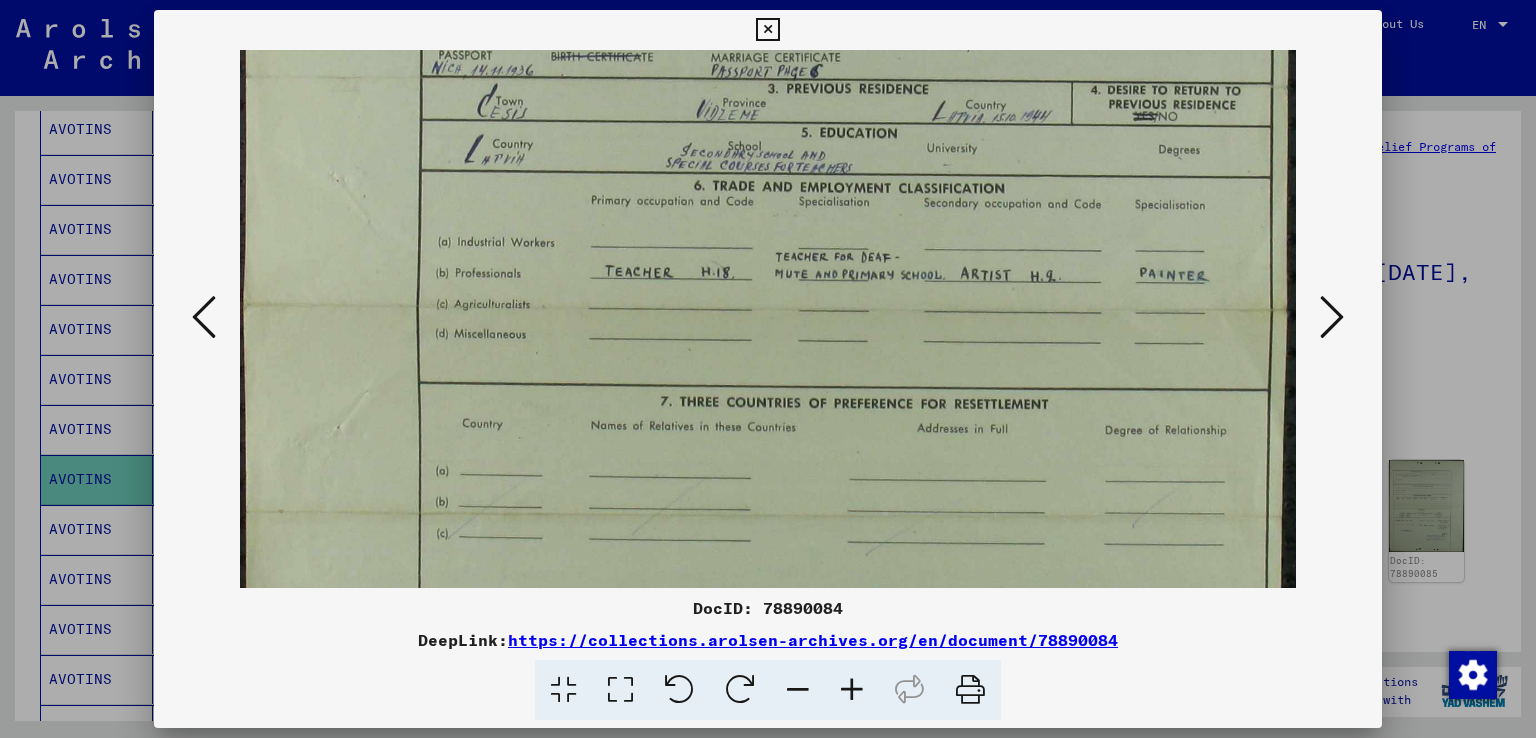 drag, startPoint x: 793, startPoint y: 242, endPoint x: 785, endPoint y: 169, distance: 73.43705 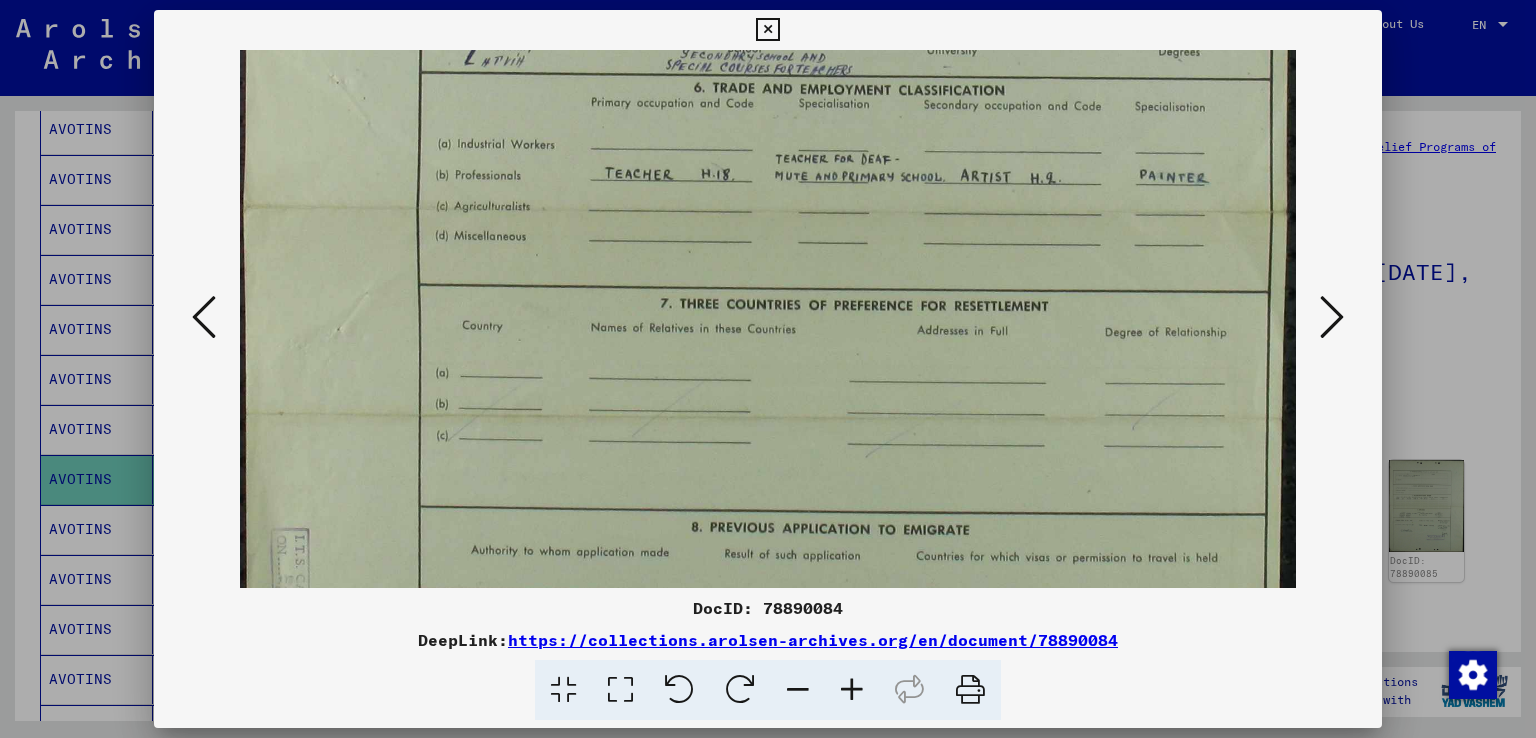 drag, startPoint x: 828, startPoint y: 286, endPoint x: 804, endPoint y: 169, distance: 119.43617 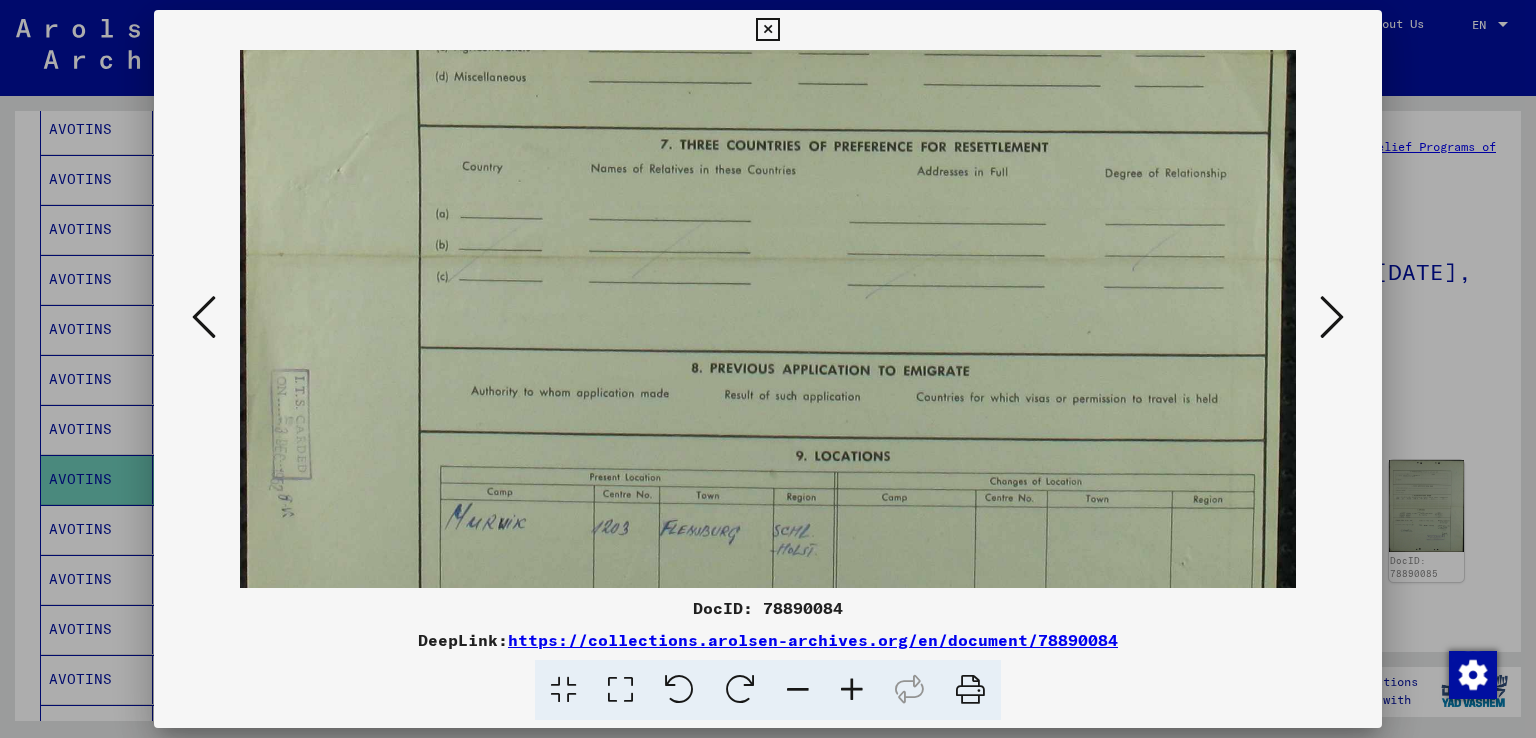 drag, startPoint x: 832, startPoint y: 261, endPoint x: 809, endPoint y: 145, distance: 118.258194 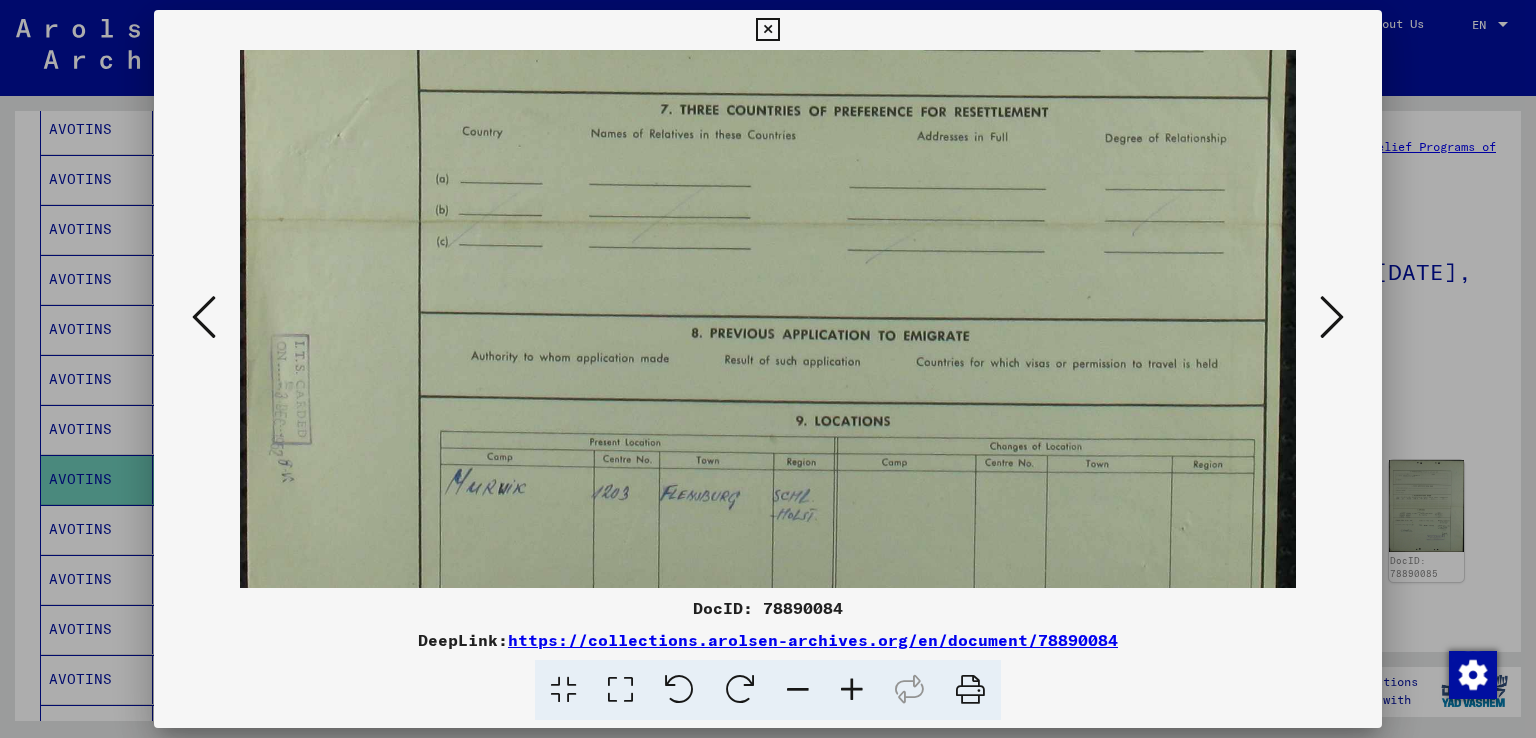 scroll, scrollTop: 749, scrollLeft: 0, axis: vertical 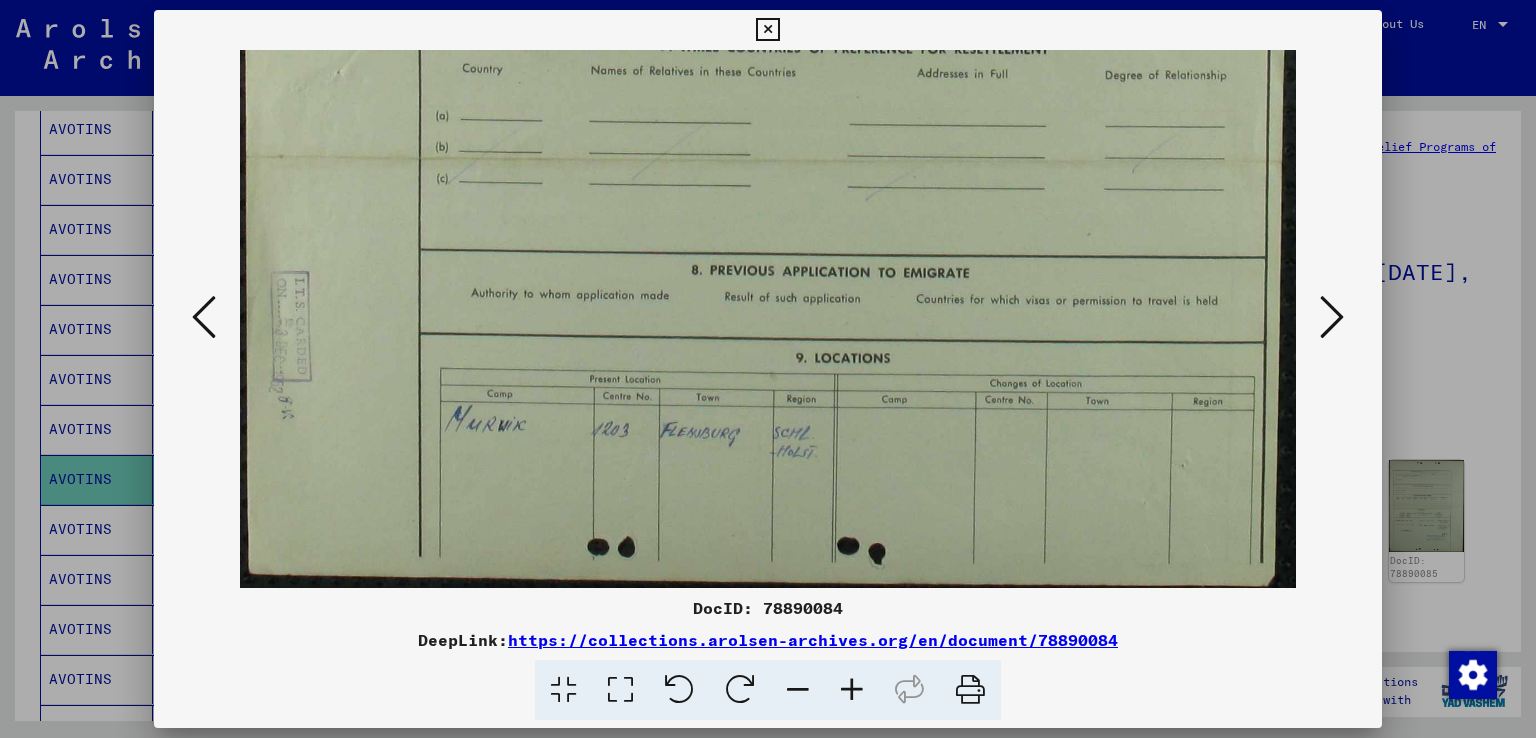 drag, startPoint x: 846, startPoint y: 273, endPoint x: 821, endPoint y: 165, distance: 110.85576 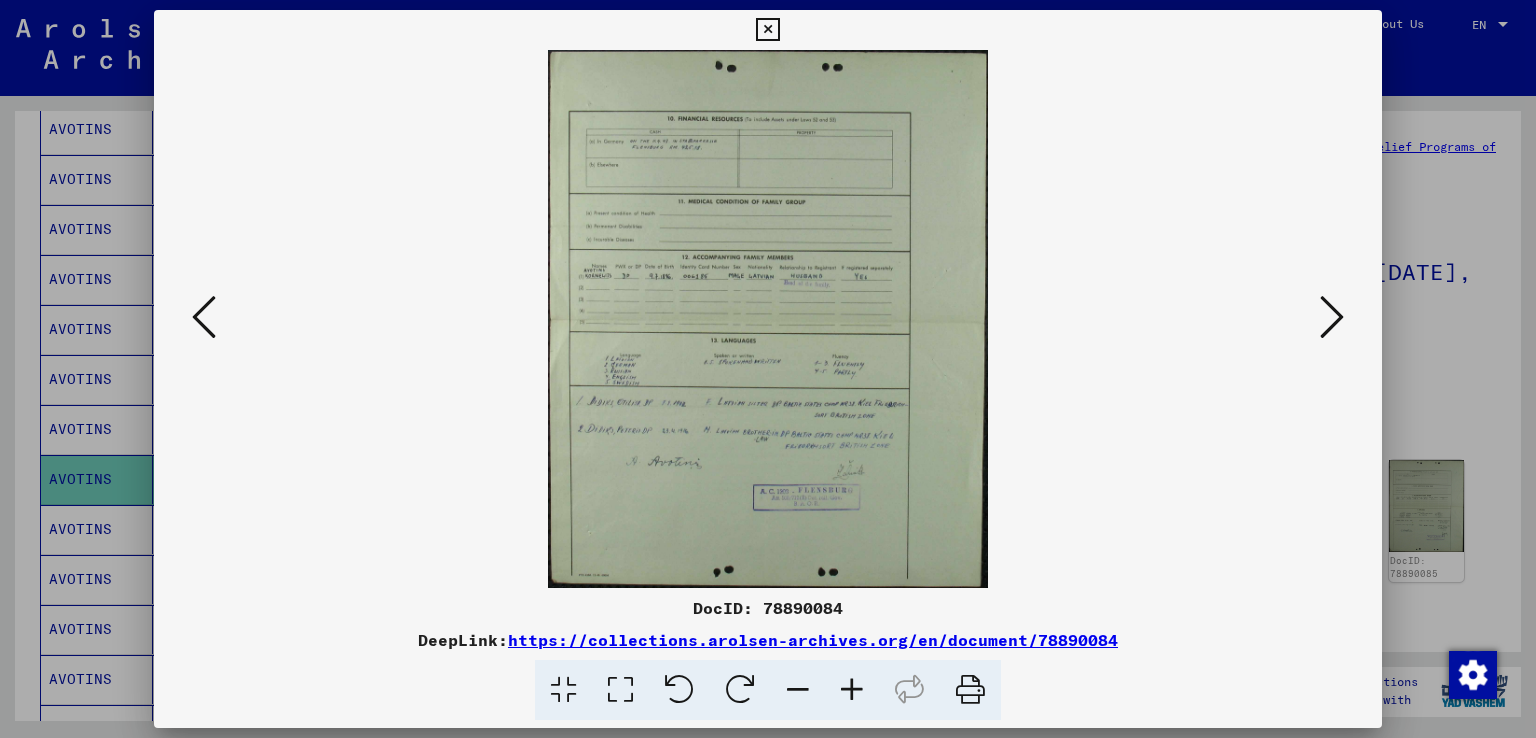 click at bounding box center [768, 319] 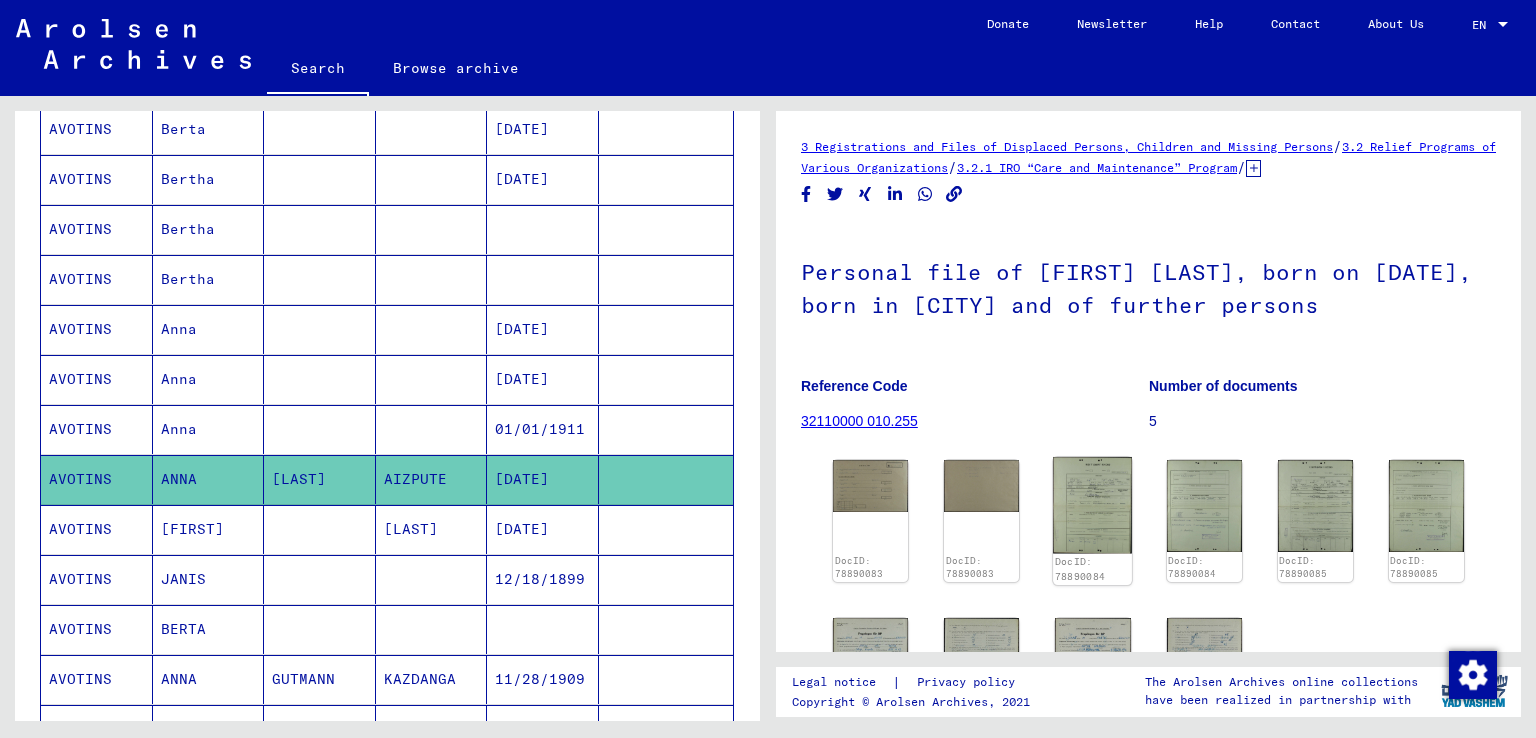 click 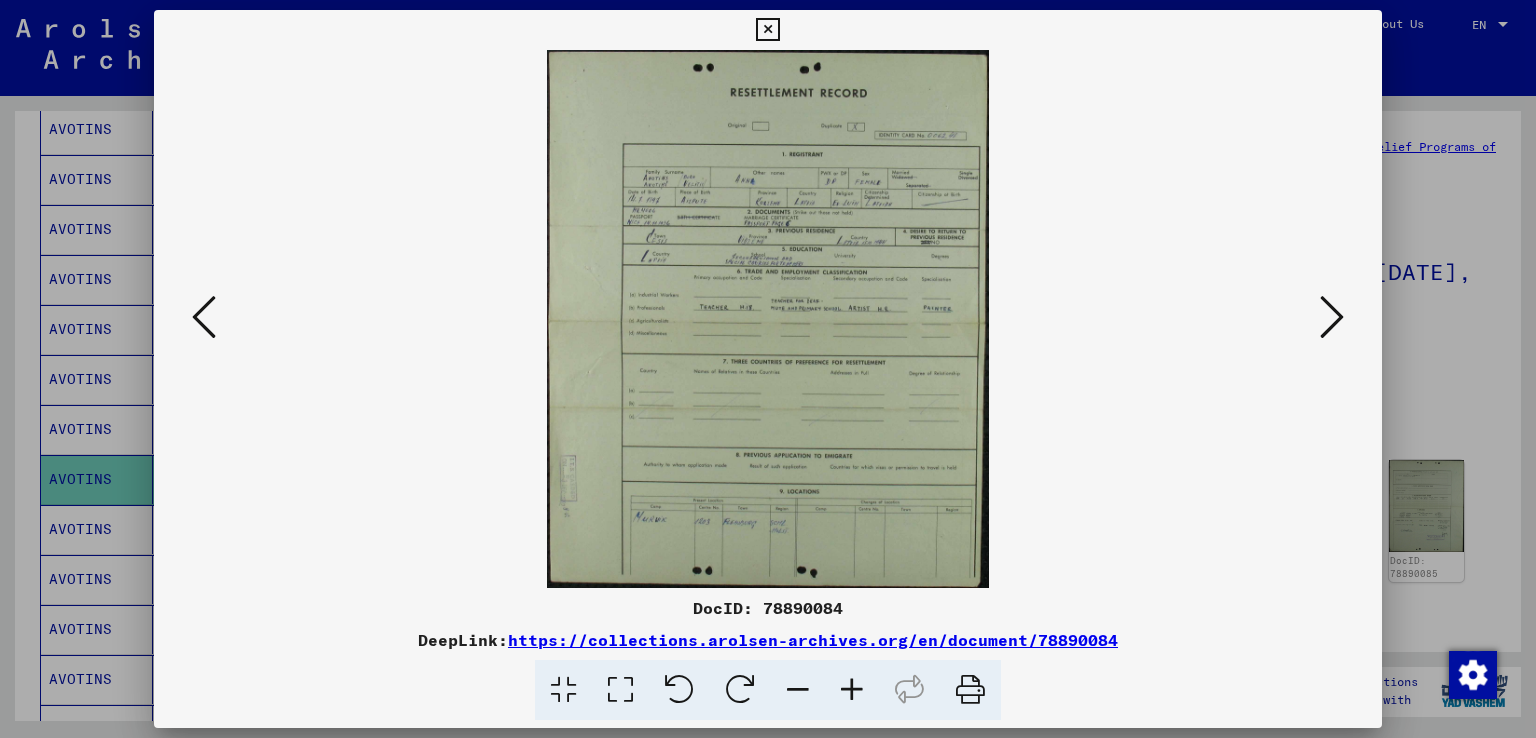 click at bounding box center [1332, 317] 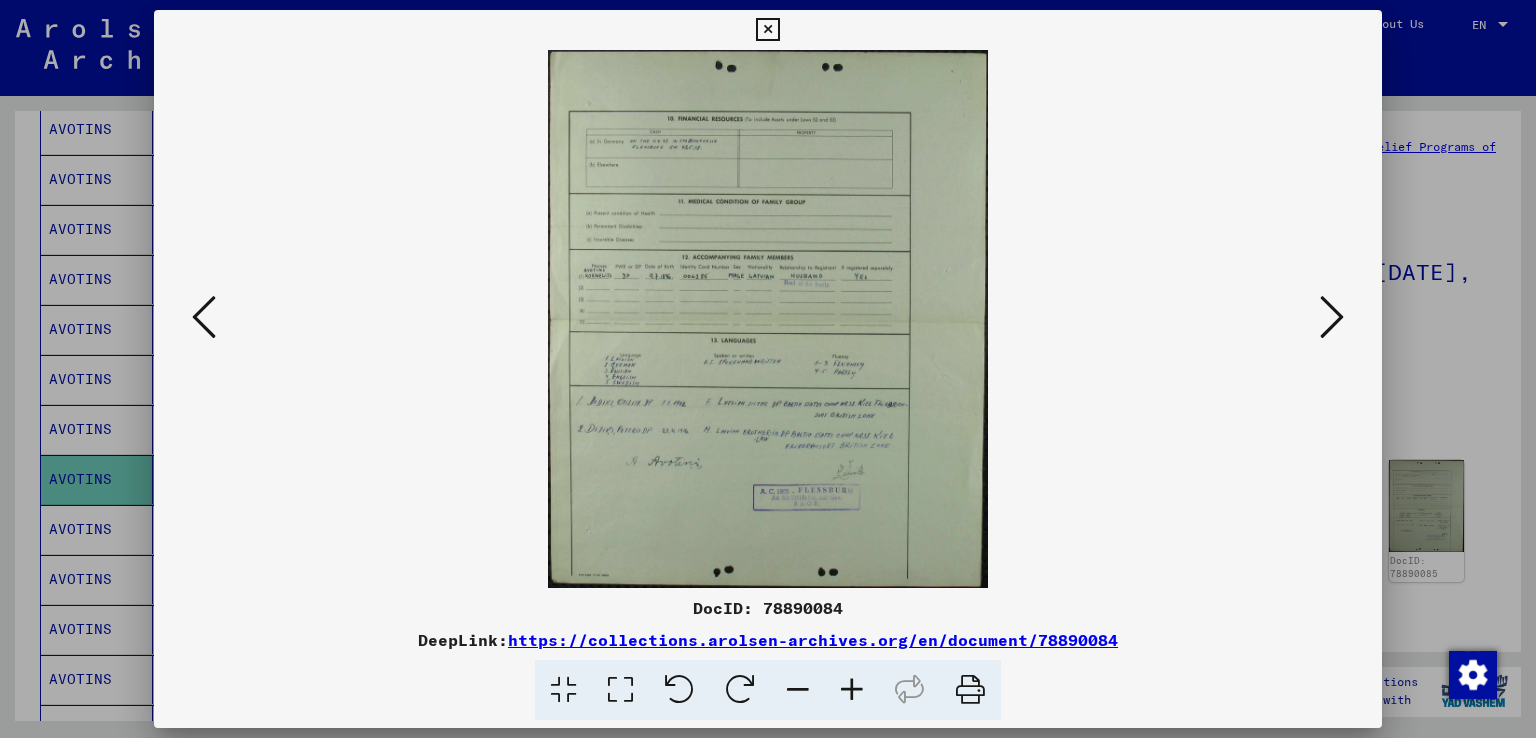 click at bounding box center (1332, 317) 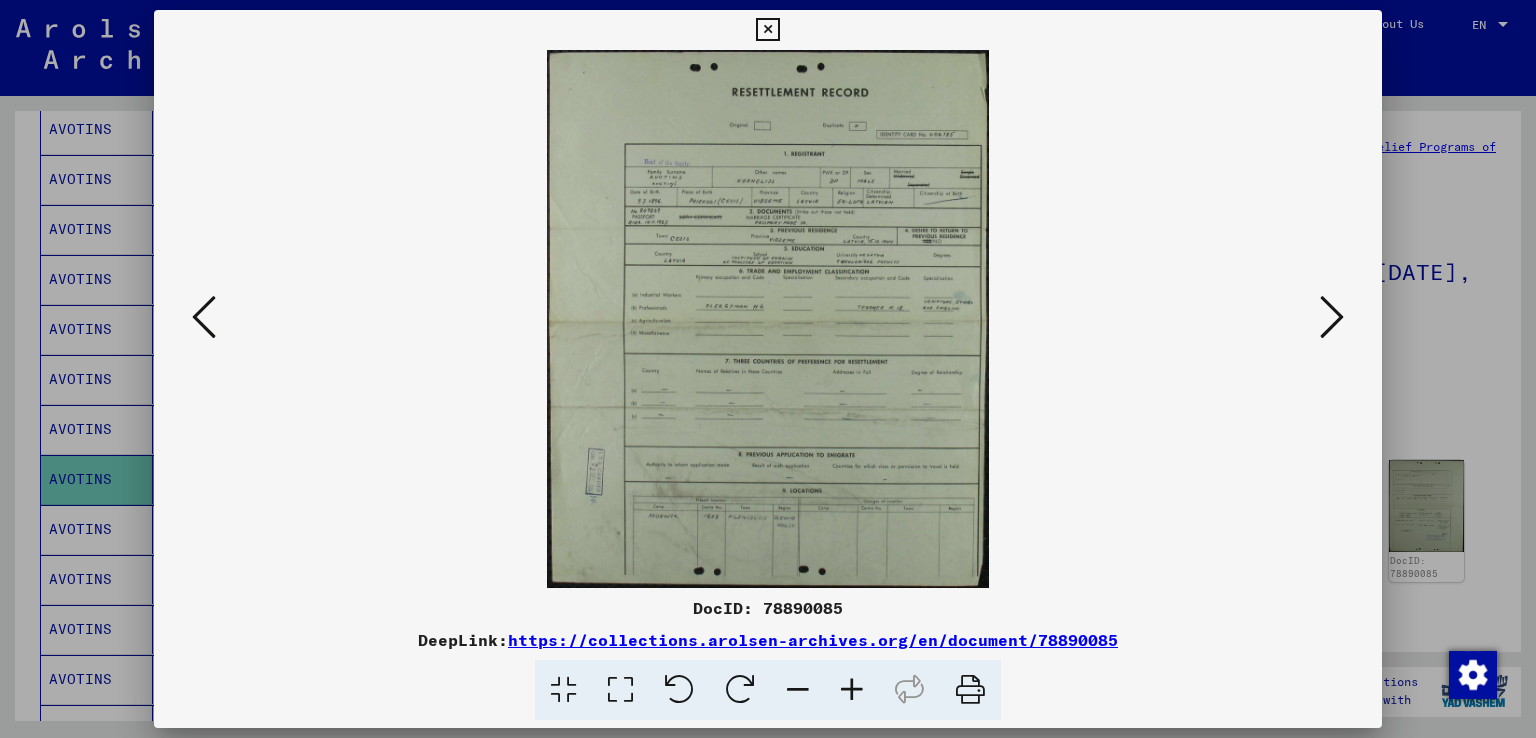 click at bounding box center [852, 690] 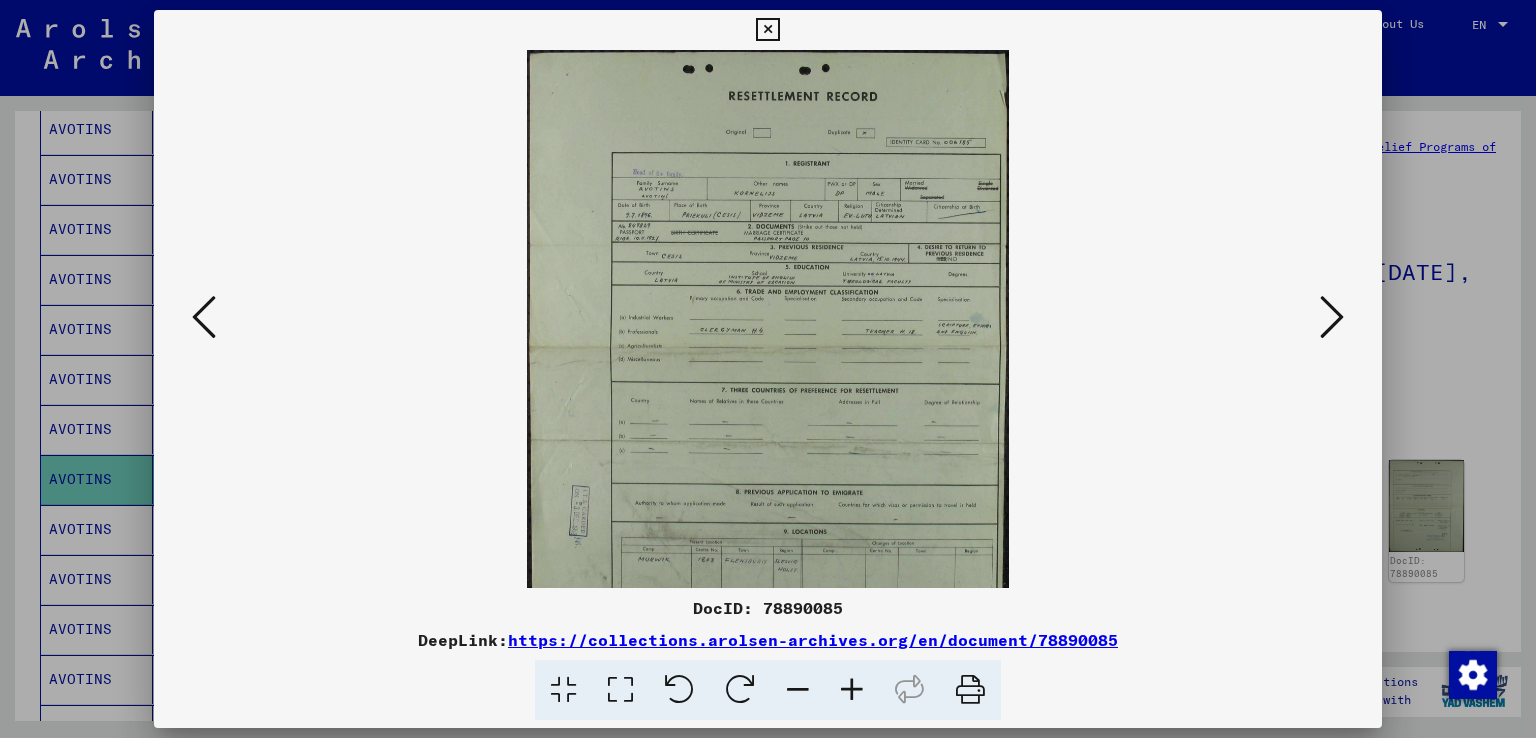 click at bounding box center [852, 690] 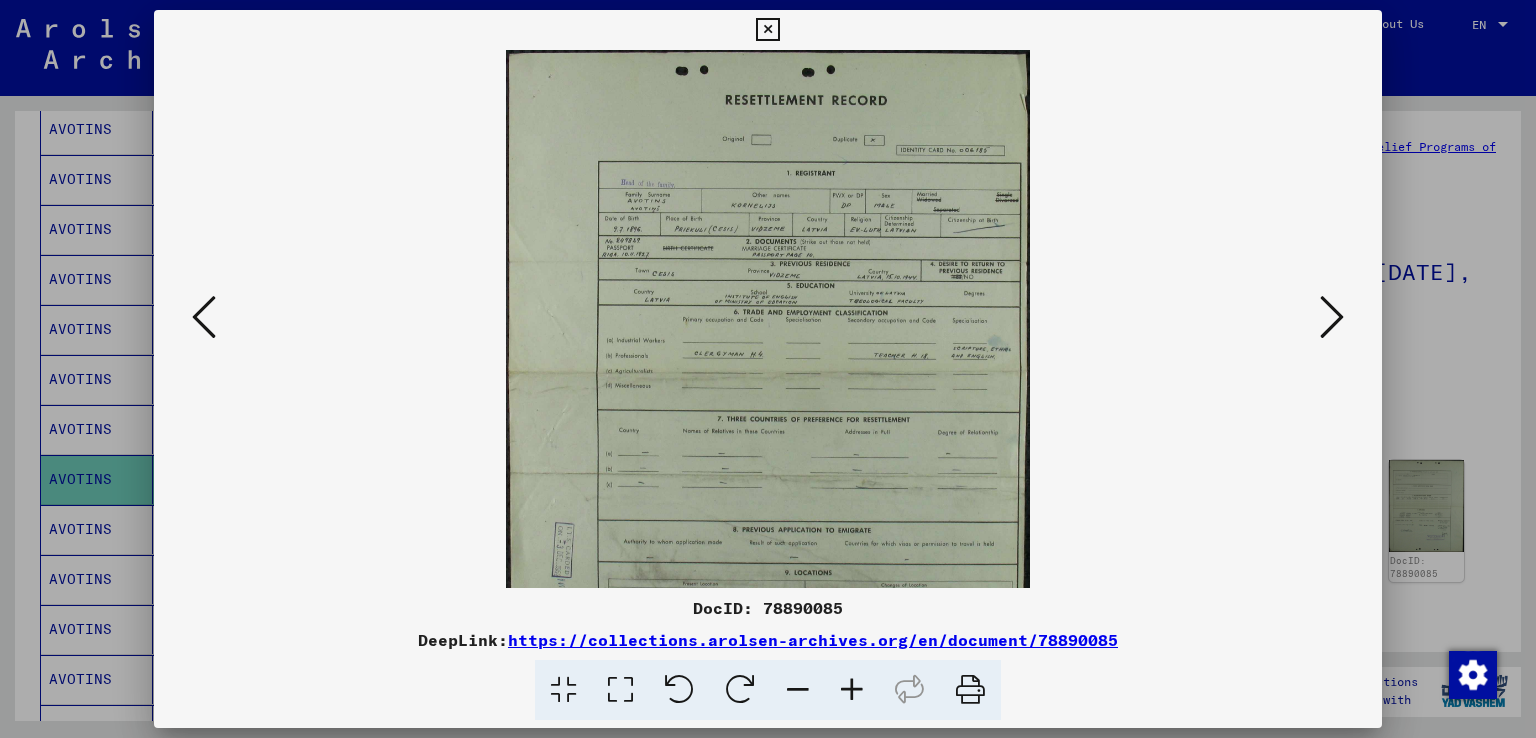 click at bounding box center [852, 690] 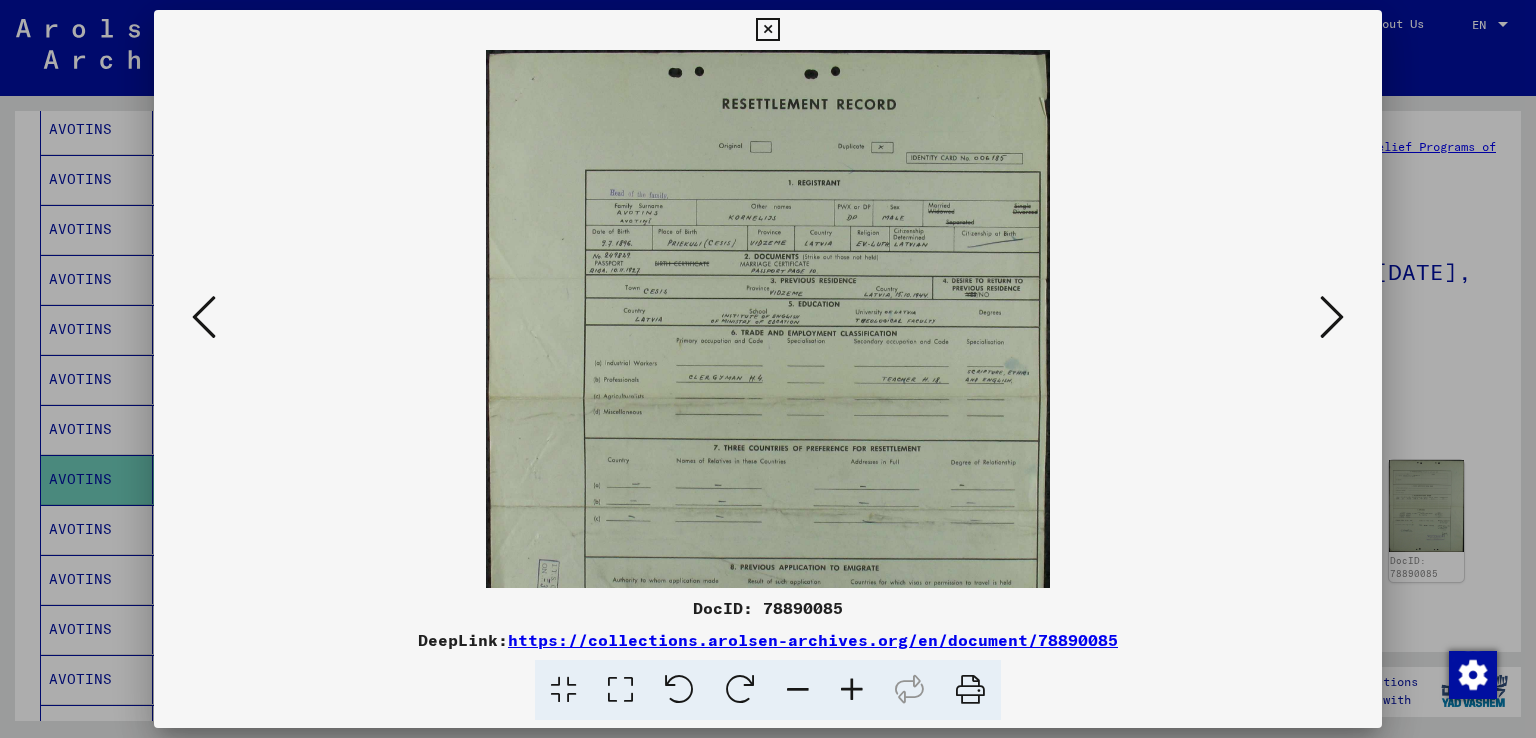 click at bounding box center (852, 690) 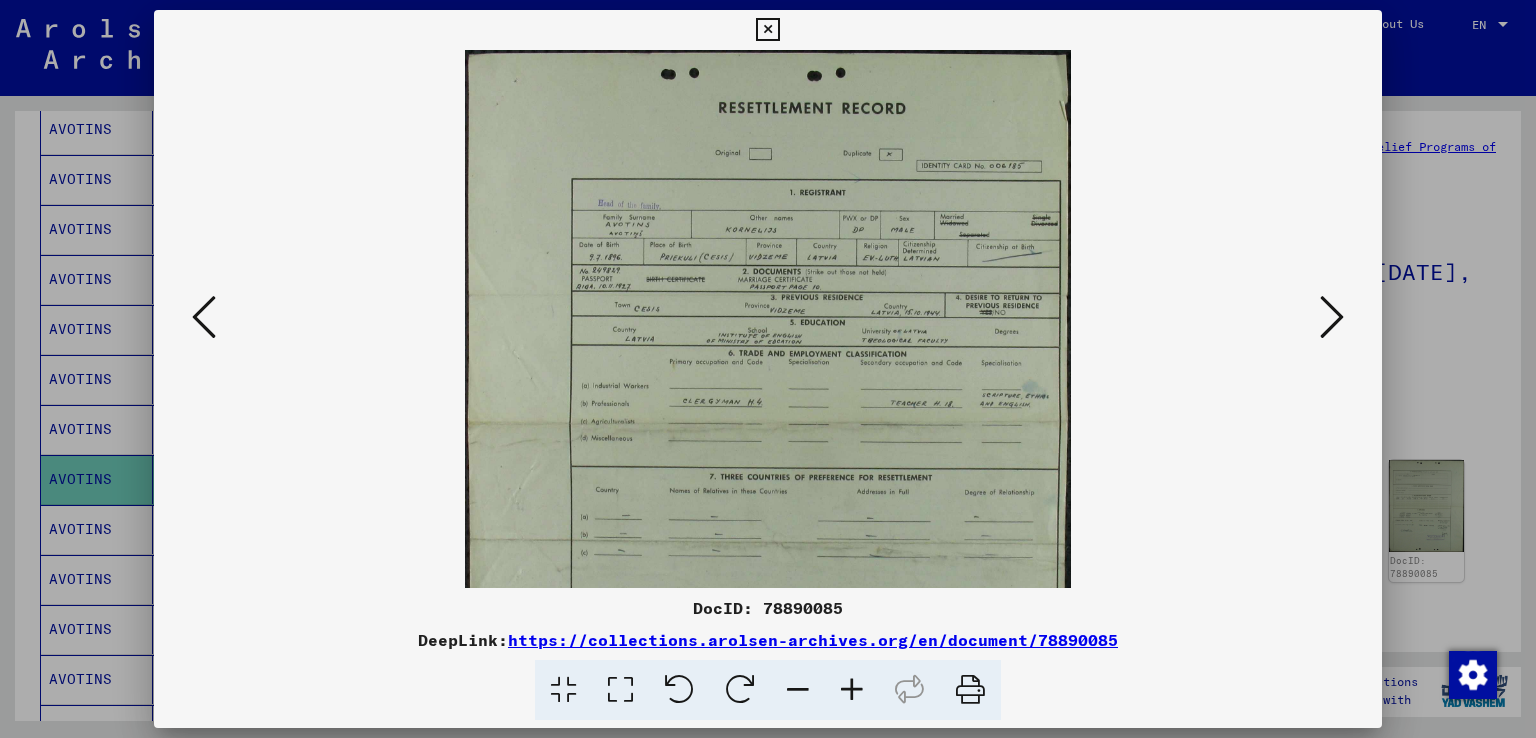 click at bounding box center (852, 690) 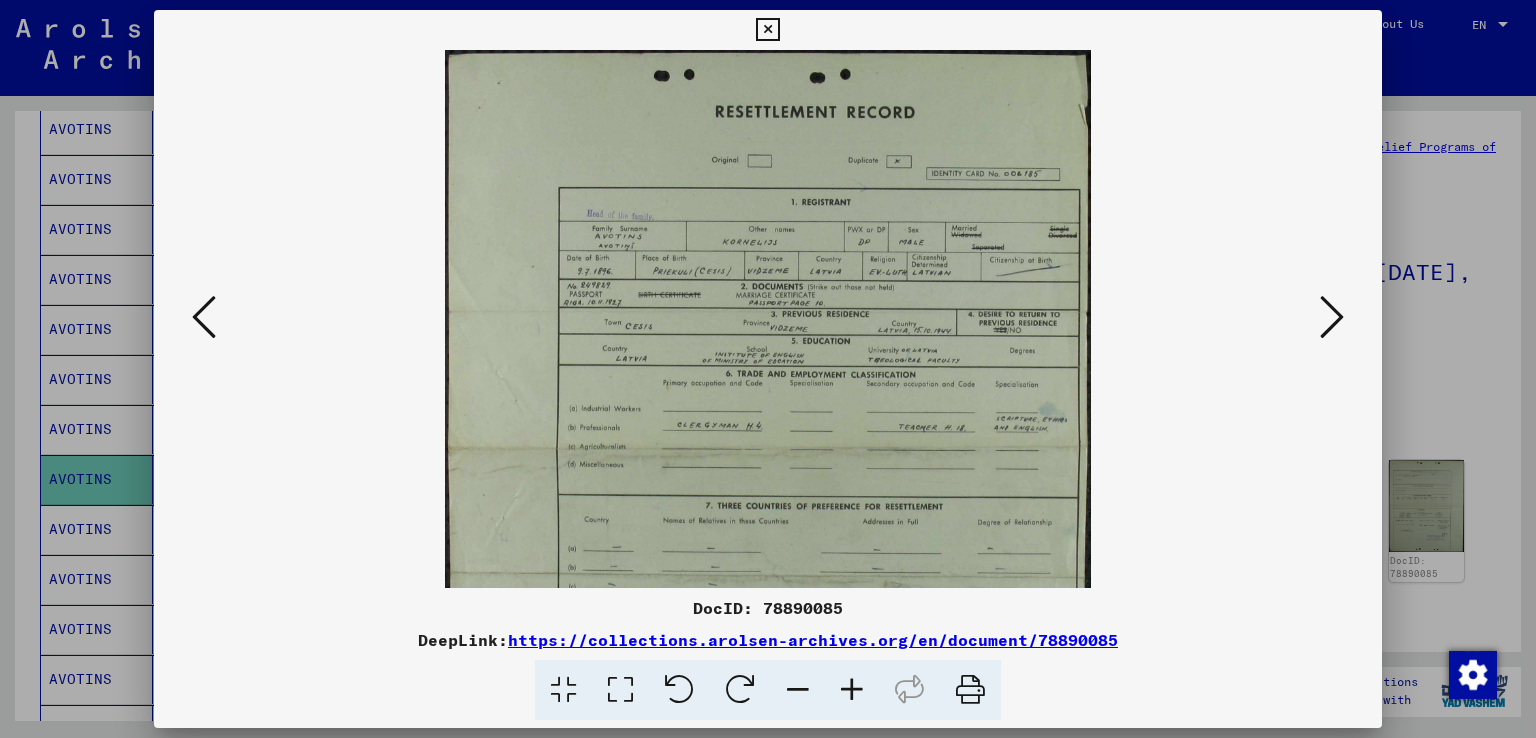 click at bounding box center (852, 690) 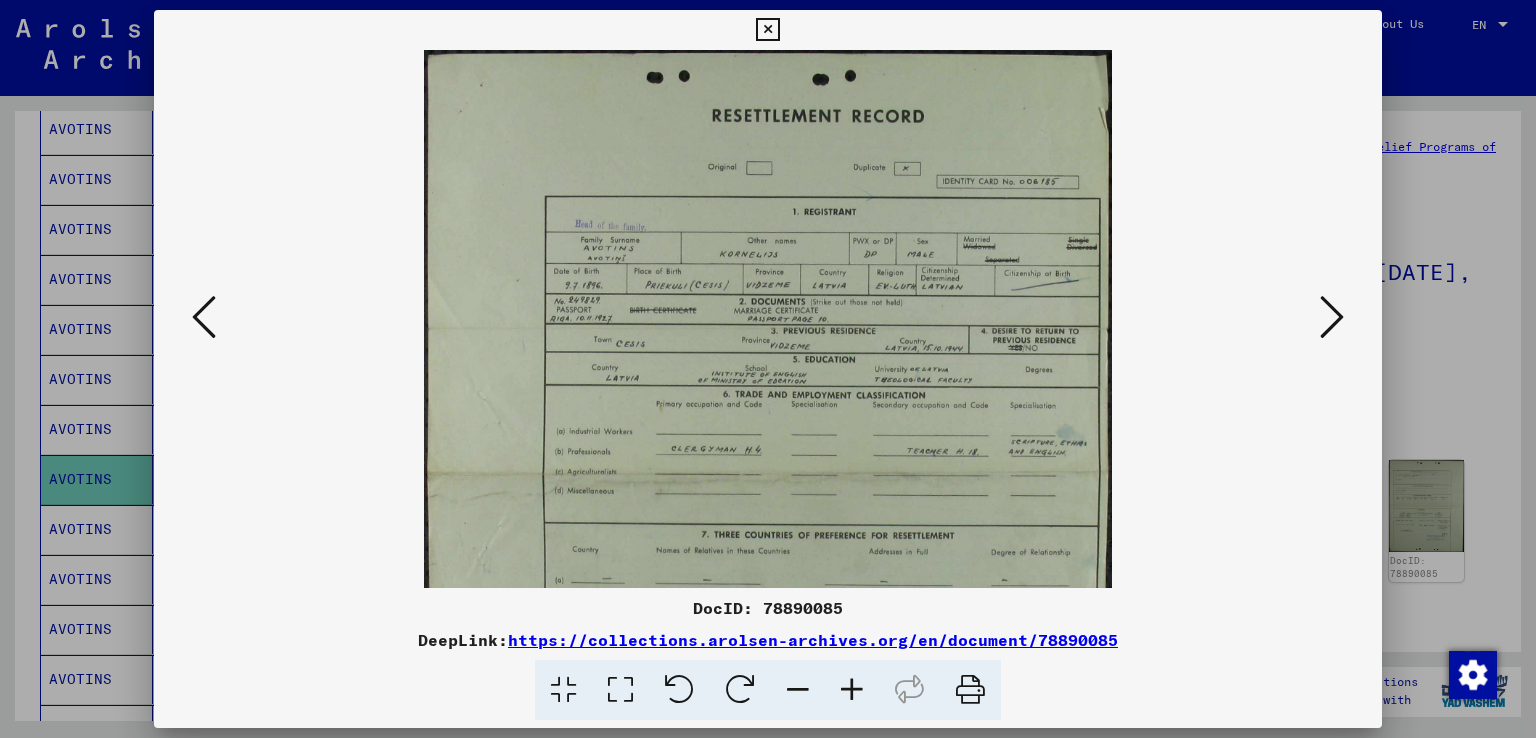 click at bounding box center [852, 690] 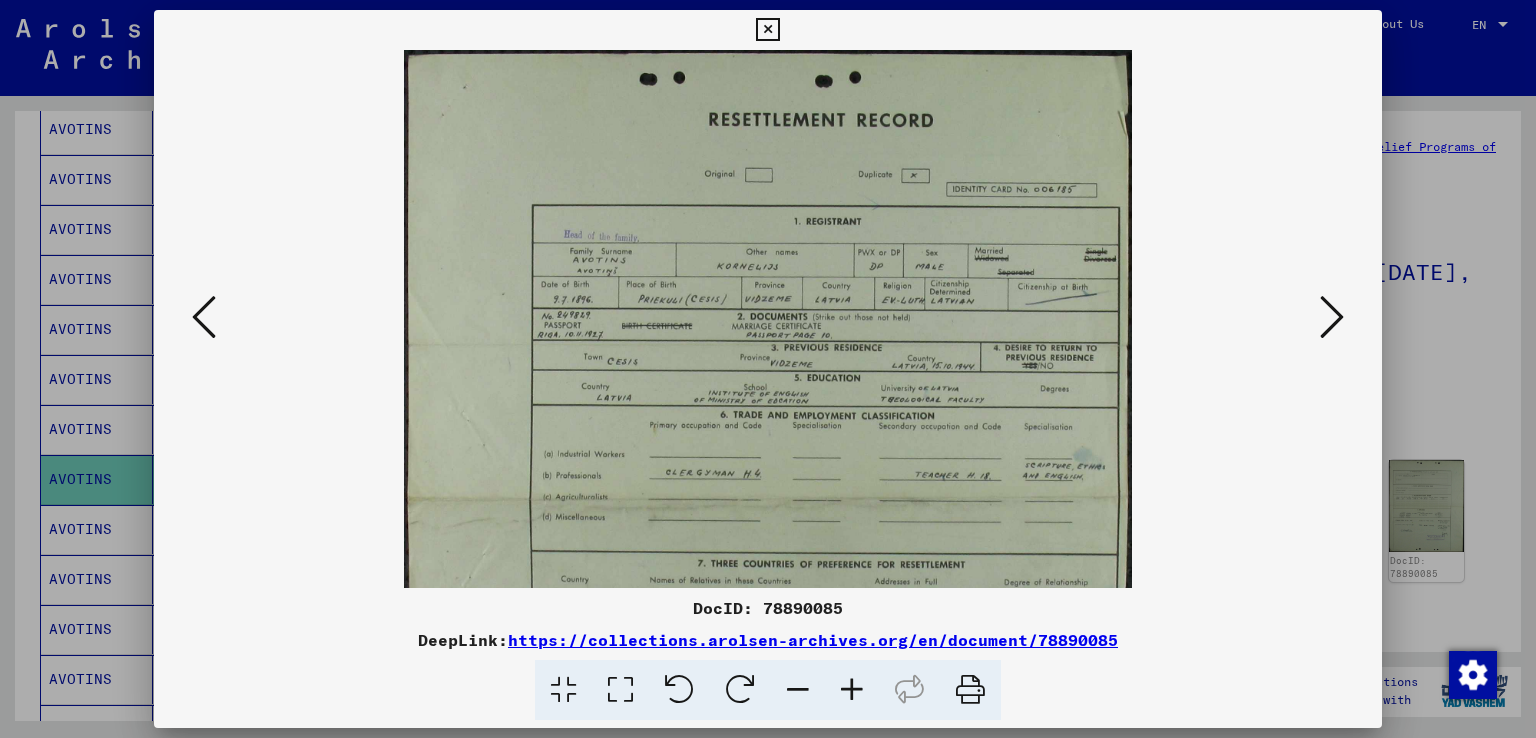 click at bounding box center [852, 690] 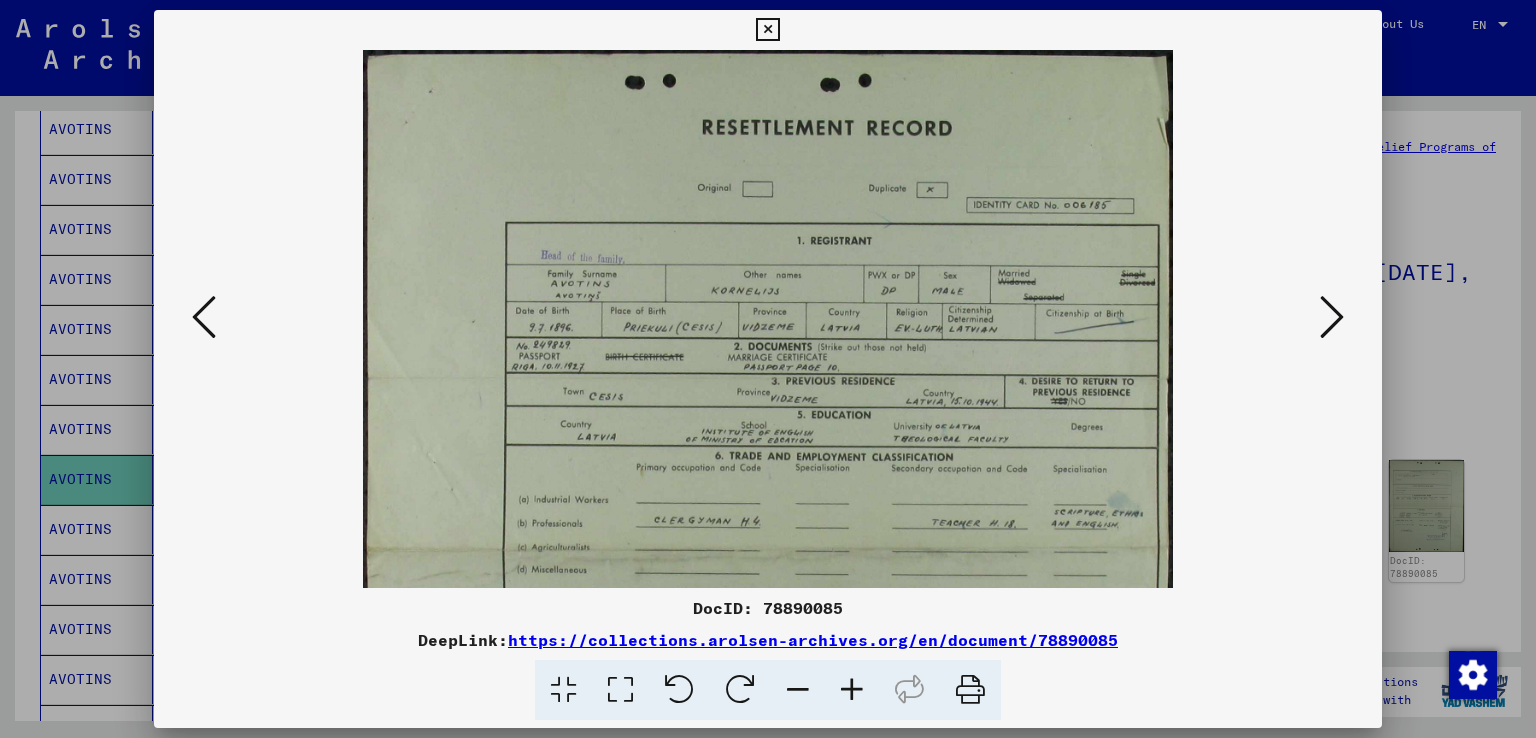 click at bounding box center (852, 690) 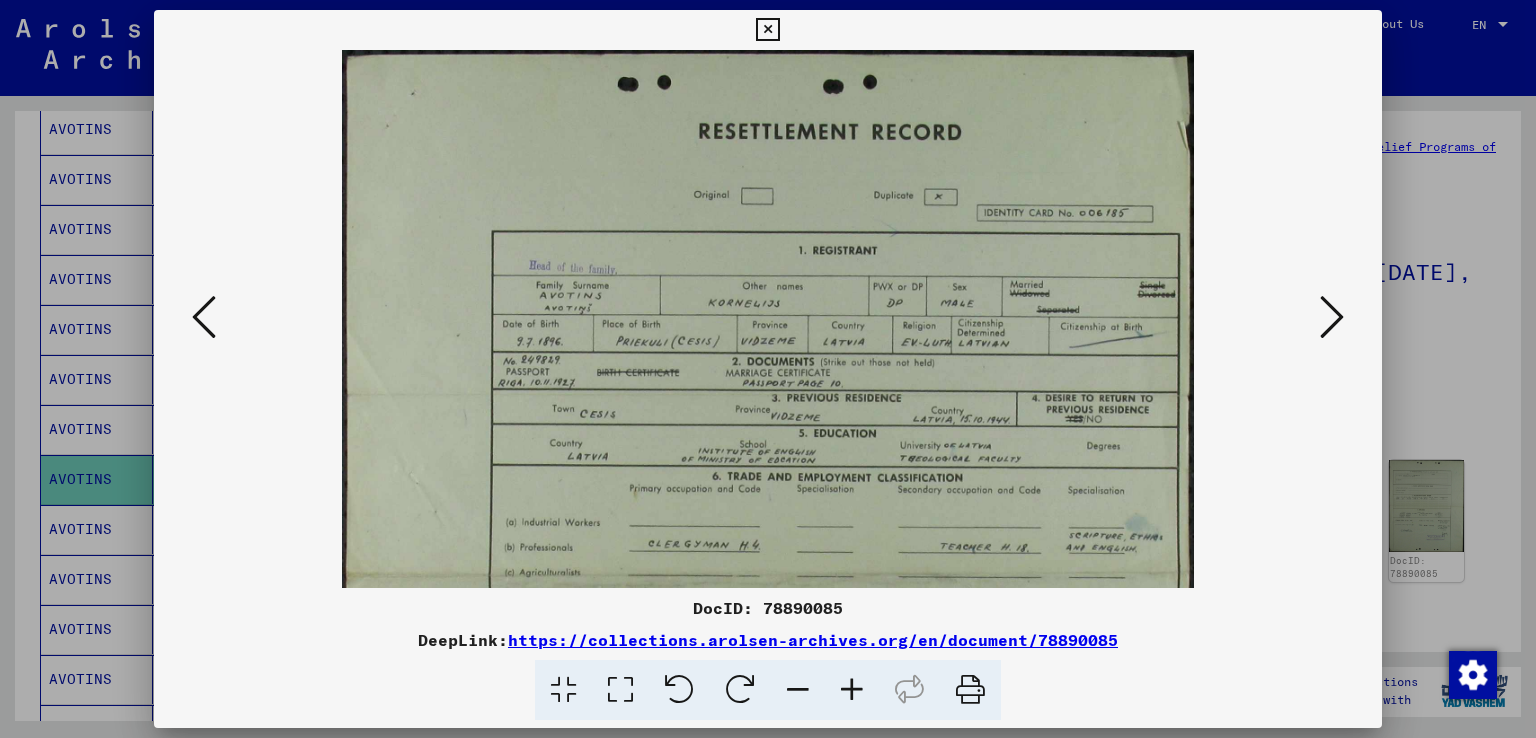 click at bounding box center (852, 690) 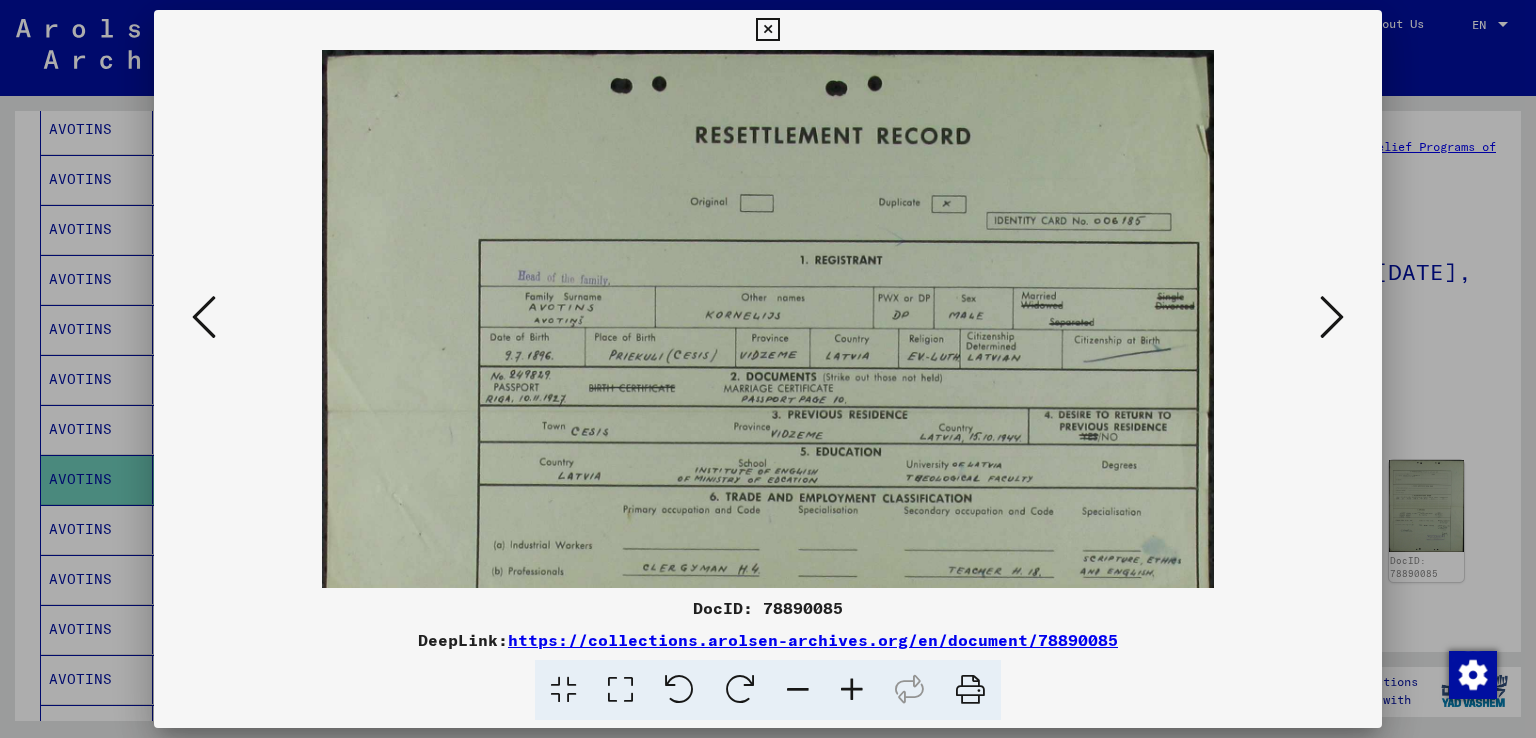 click at bounding box center [852, 690] 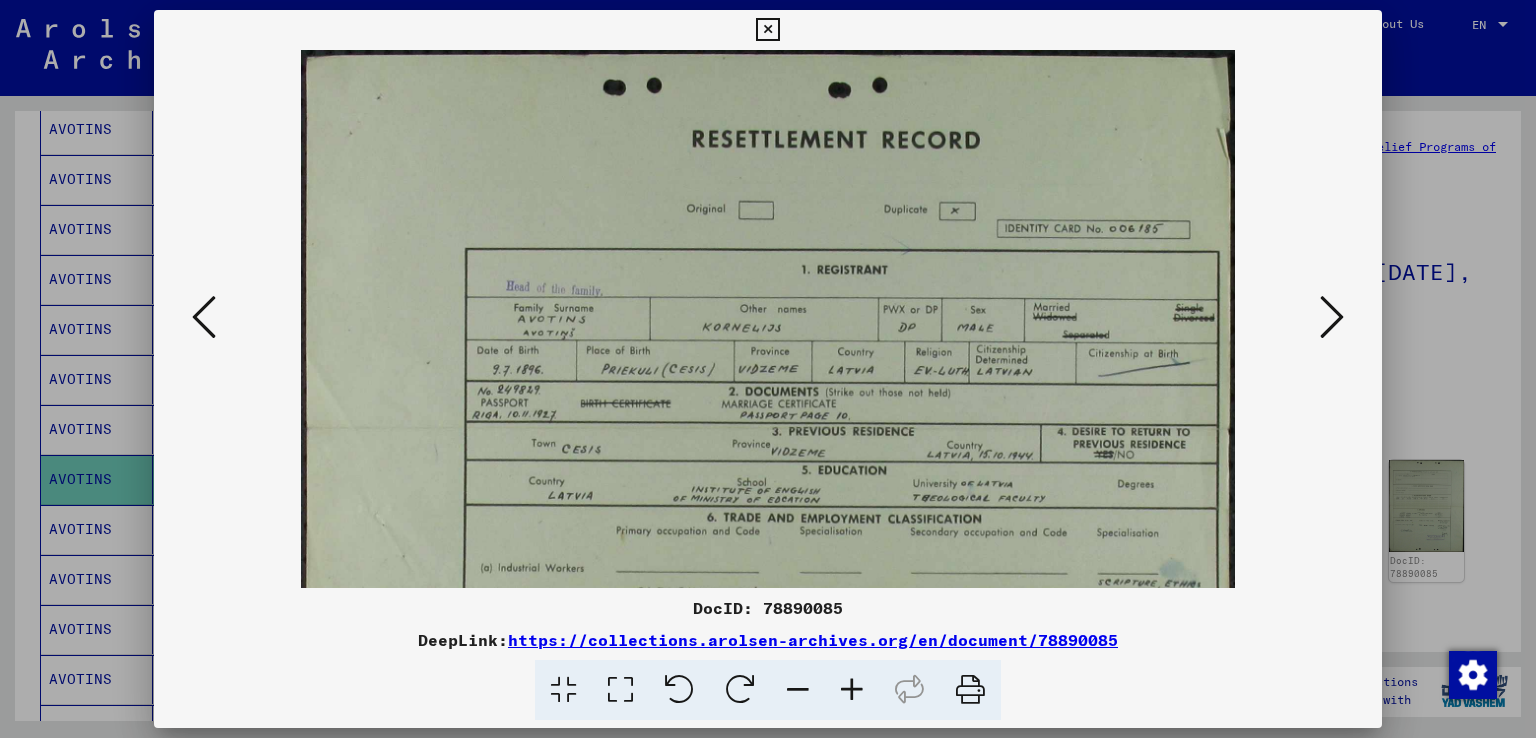 click at bounding box center (852, 690) 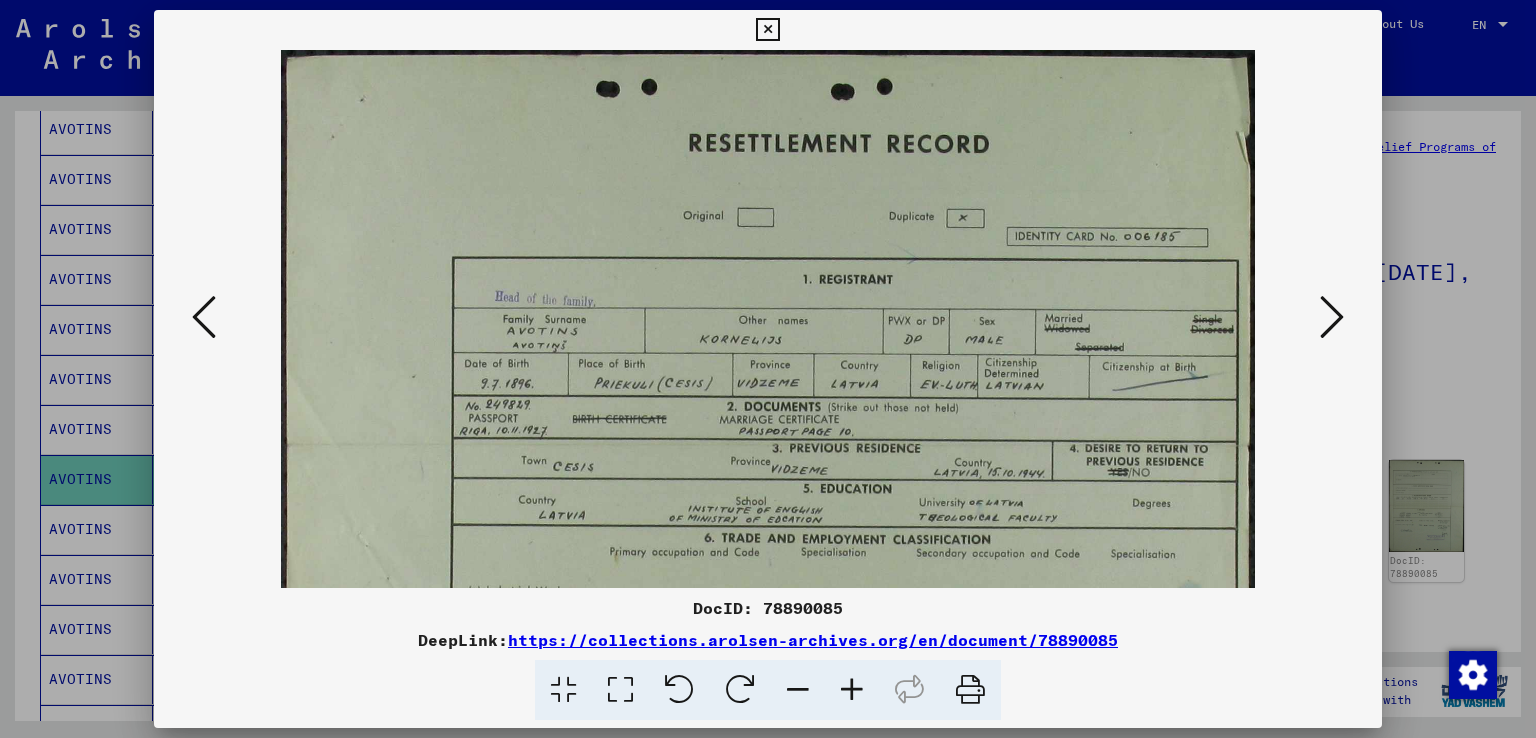 click at bounding box center (852, 690) 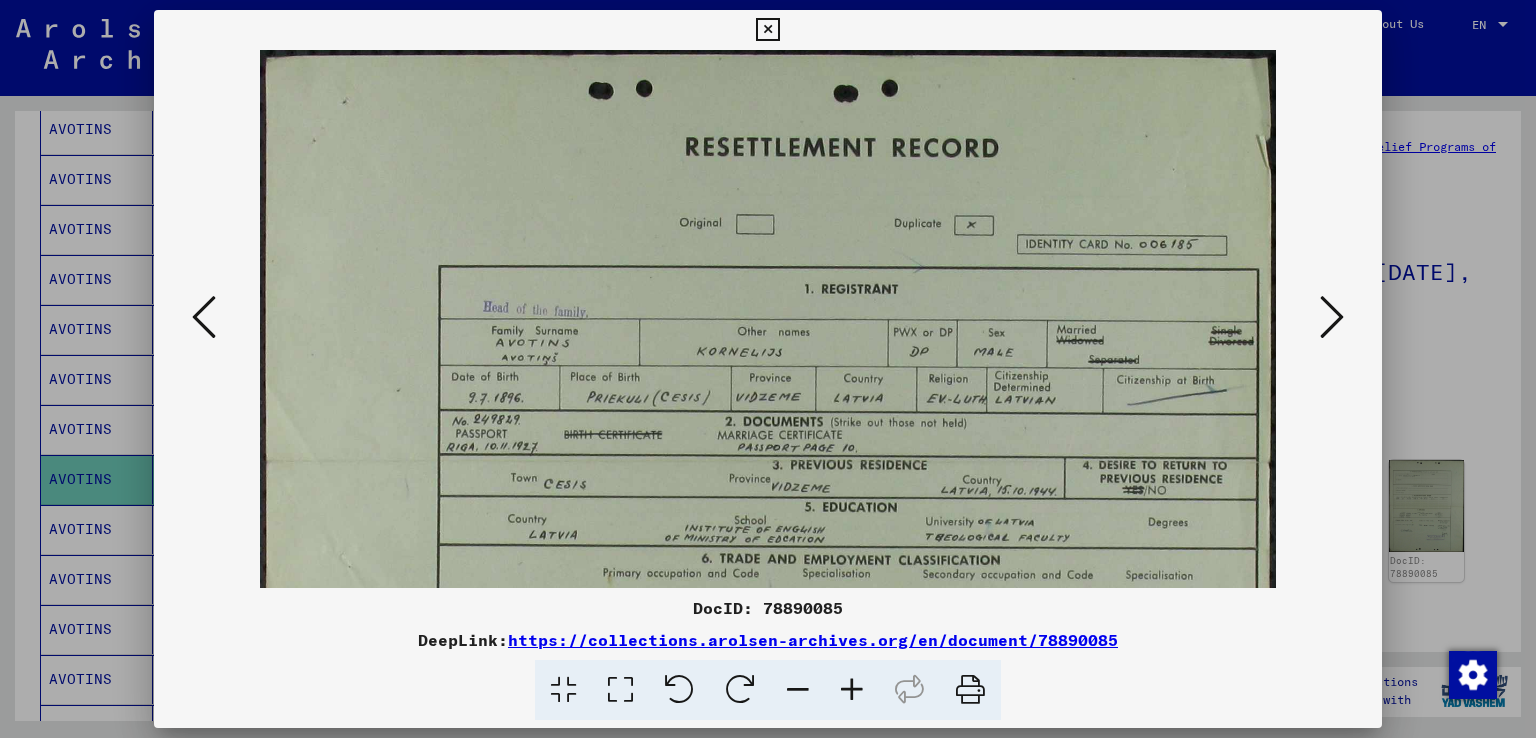 click at bounding box center (852, 690) 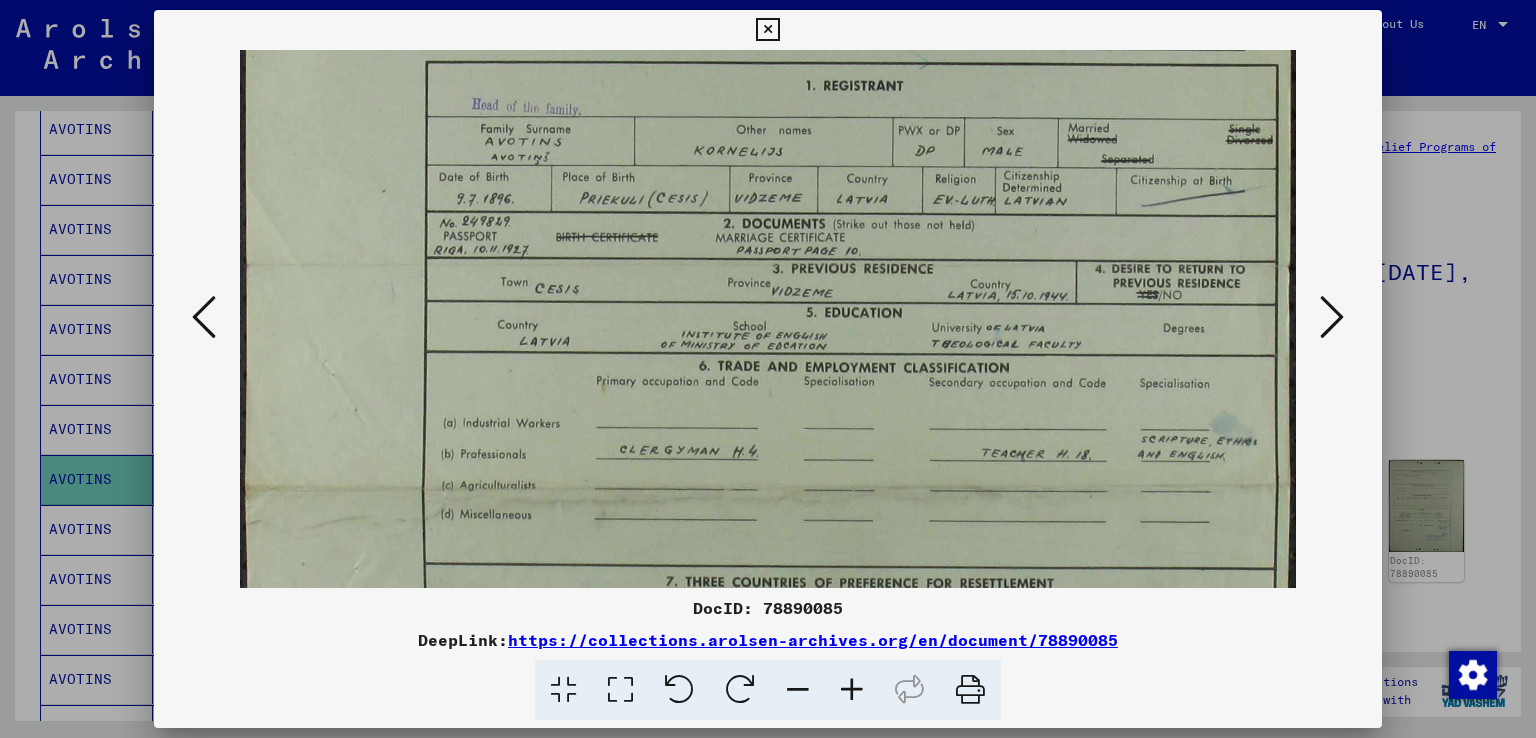 drag, startPoint x: 941, startPoint y: 453, endPoint x: 896, endPoint y: 241, distance: 216.72333 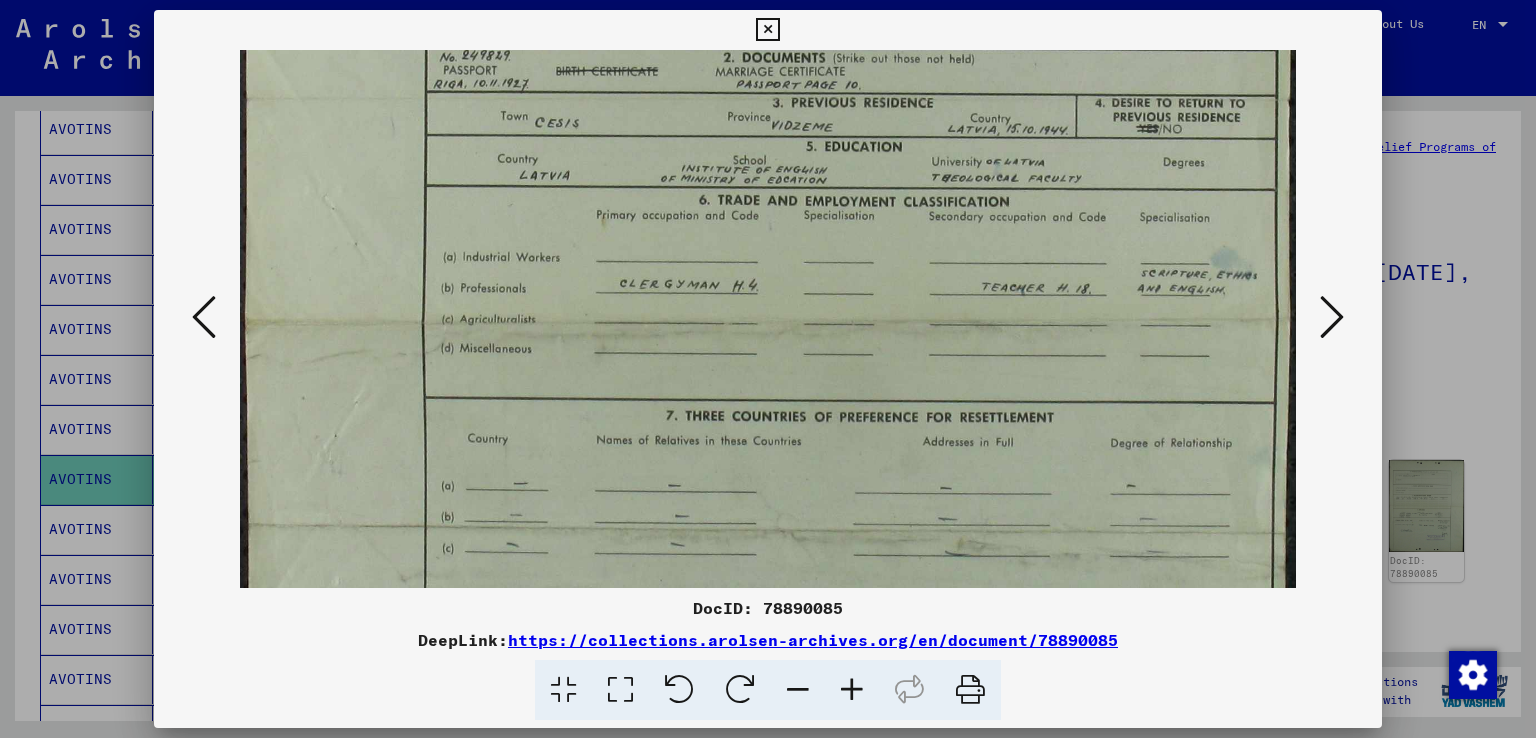 drag, startPoint x: 938, startPoint y: 442, endPoint x: 904, endPoint y: 277, distance: 168.46661 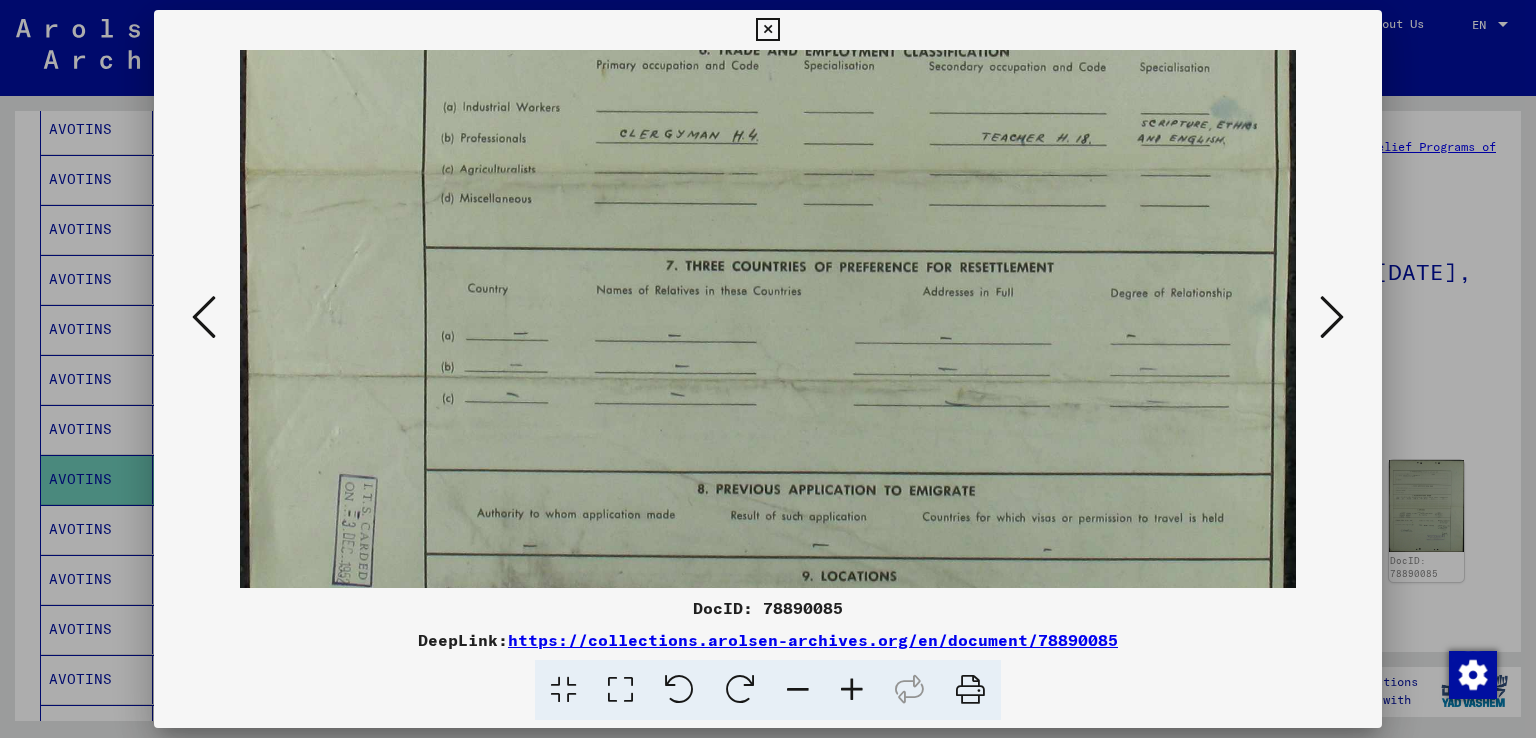drag, startPoint x: 920, startPoint y: 403, endPoint x: 904, endPoint y: 327, distance: 77.665955 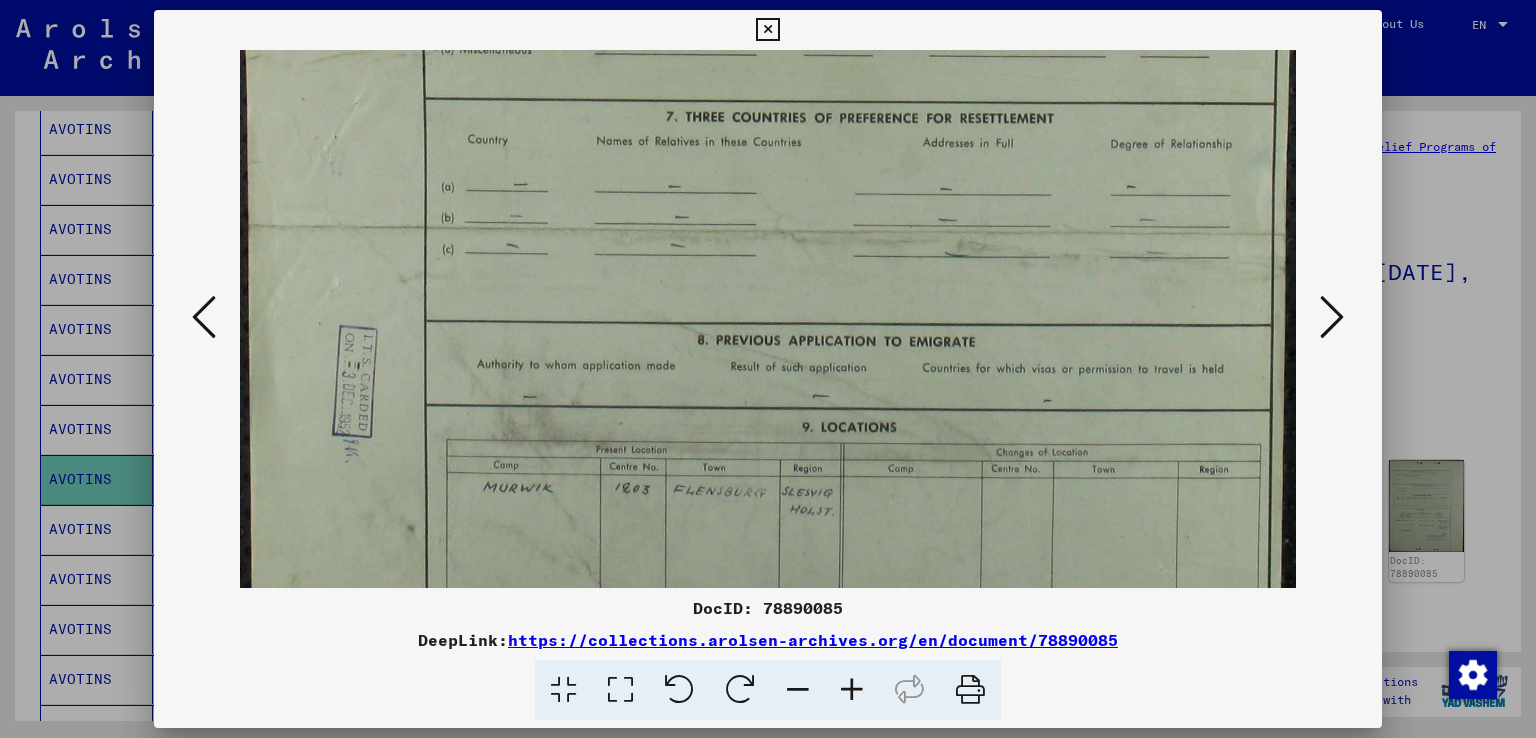 drag, startPoint x: 908, startPoint y: 397, endPoint x: 871, endPoint y: 241, distance: 160.32779 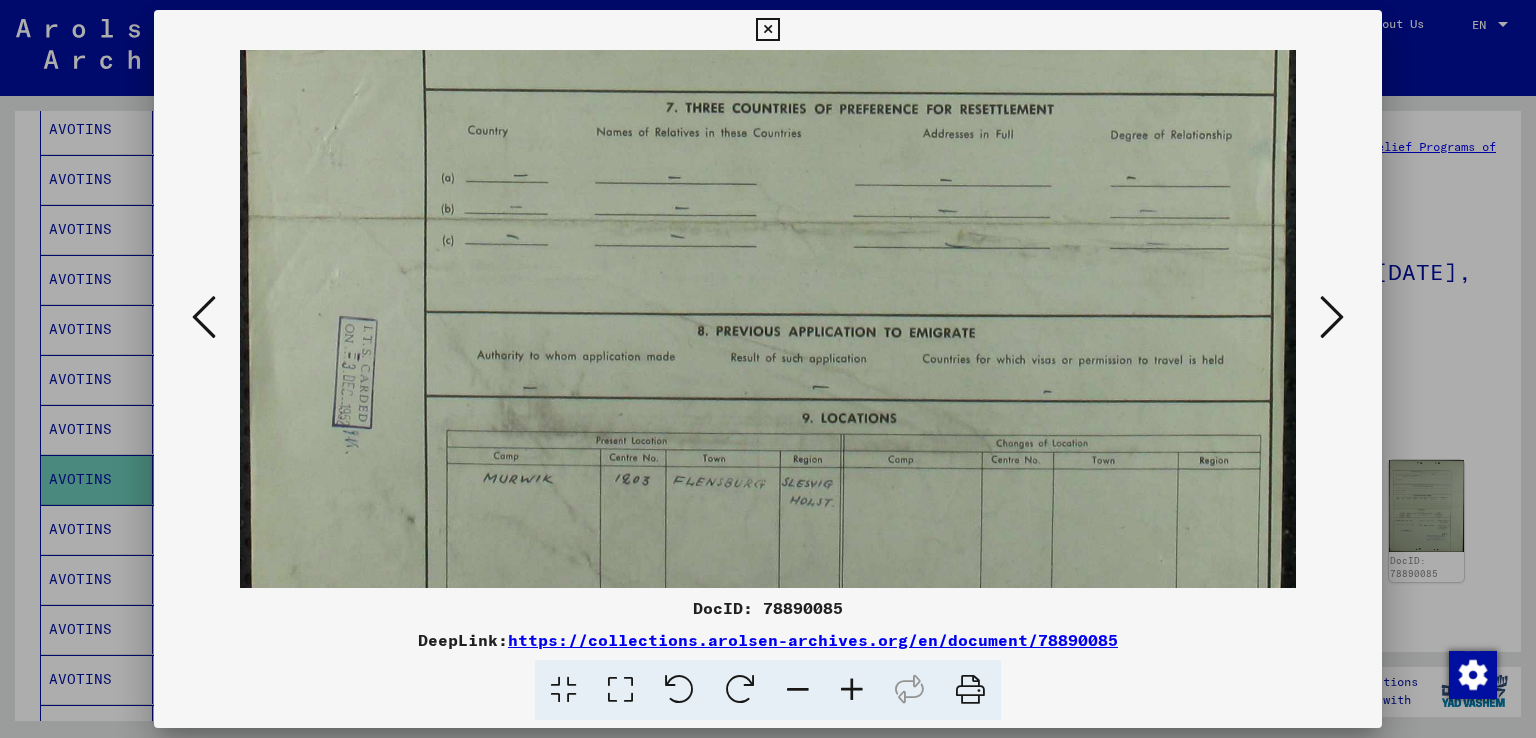 scroll, scrollTop: 749, scrollLeft: 0, axis: vertical 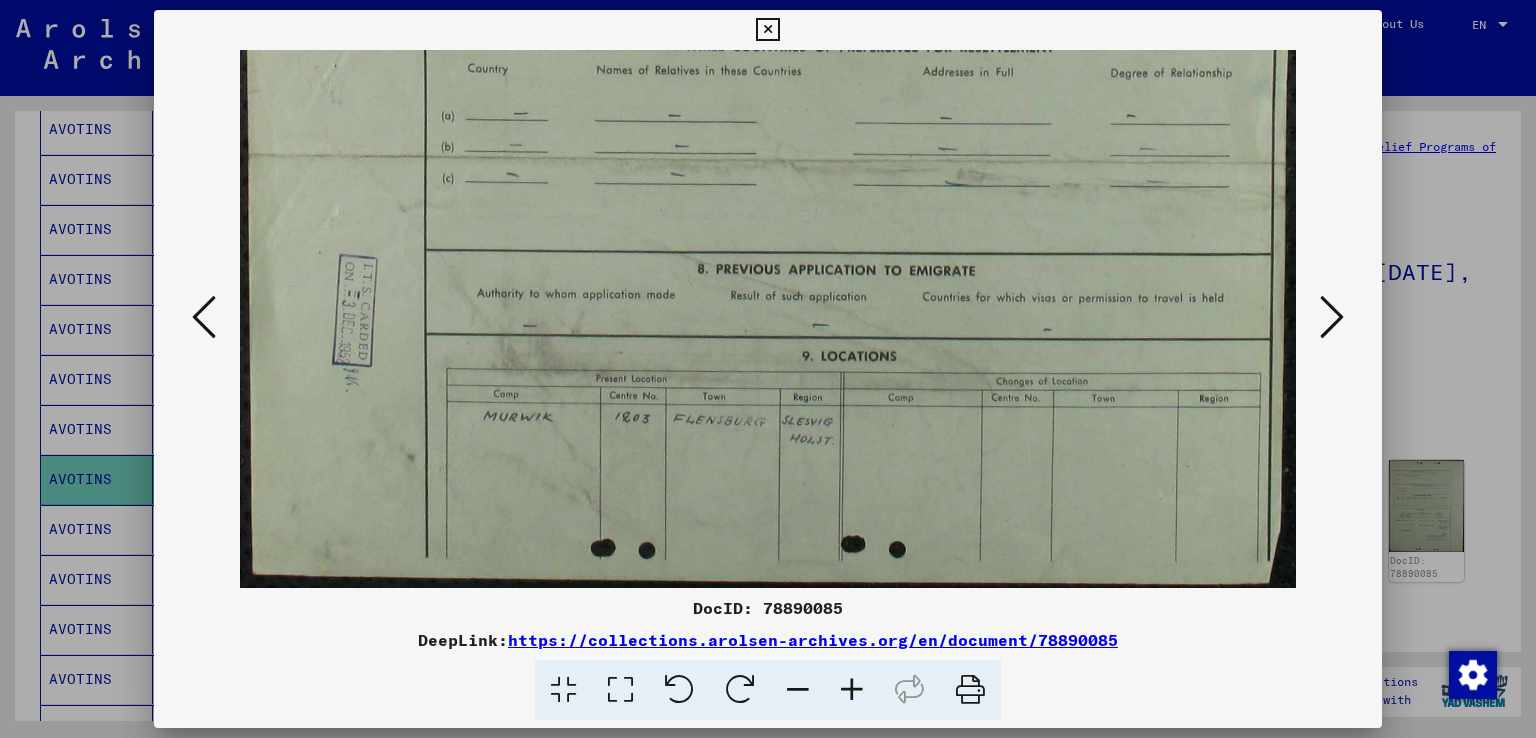 drag, startPoint x: 890, startPoint y: 370, endPoint x: 867, endPoint y: 253, distance: 119.23926 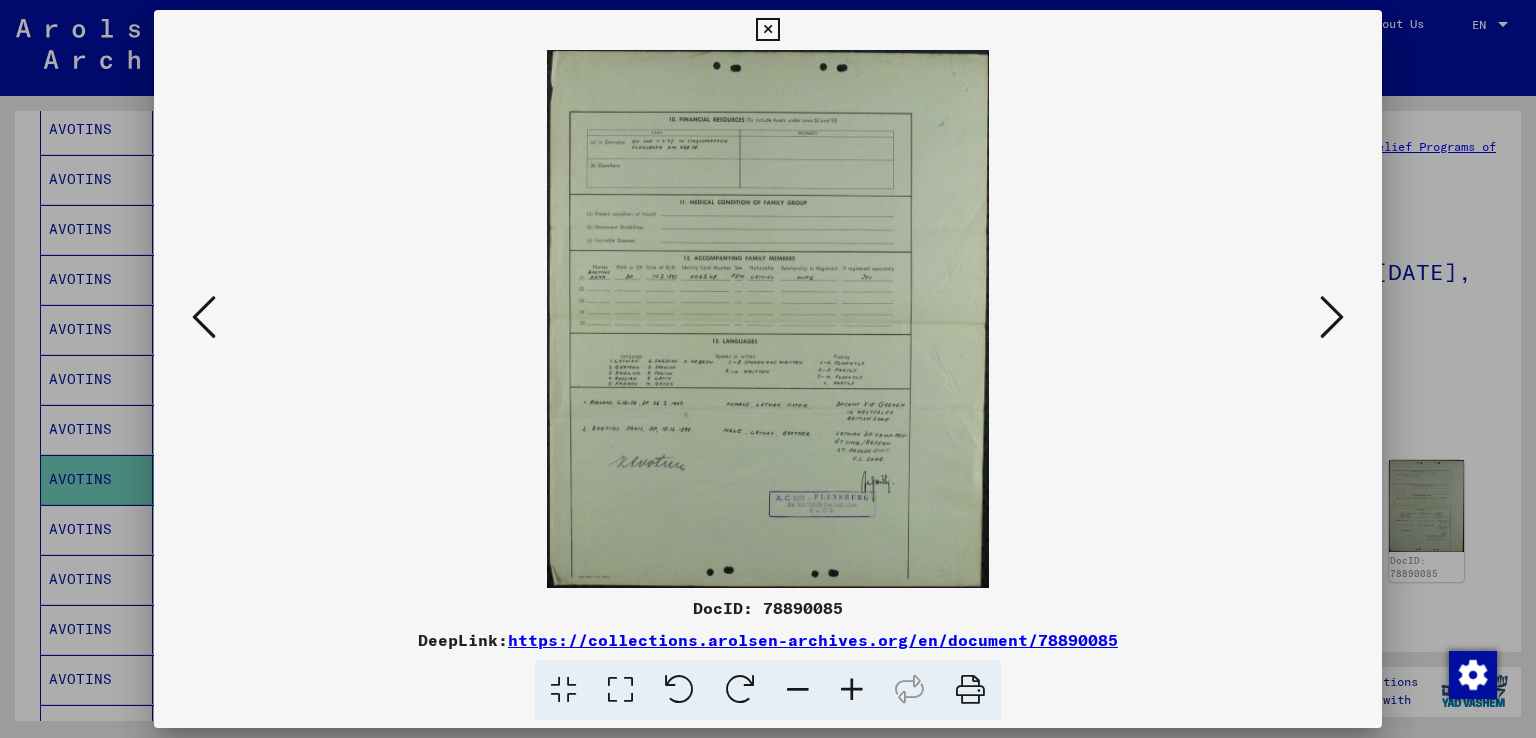 click at bounding box center (852, 690) 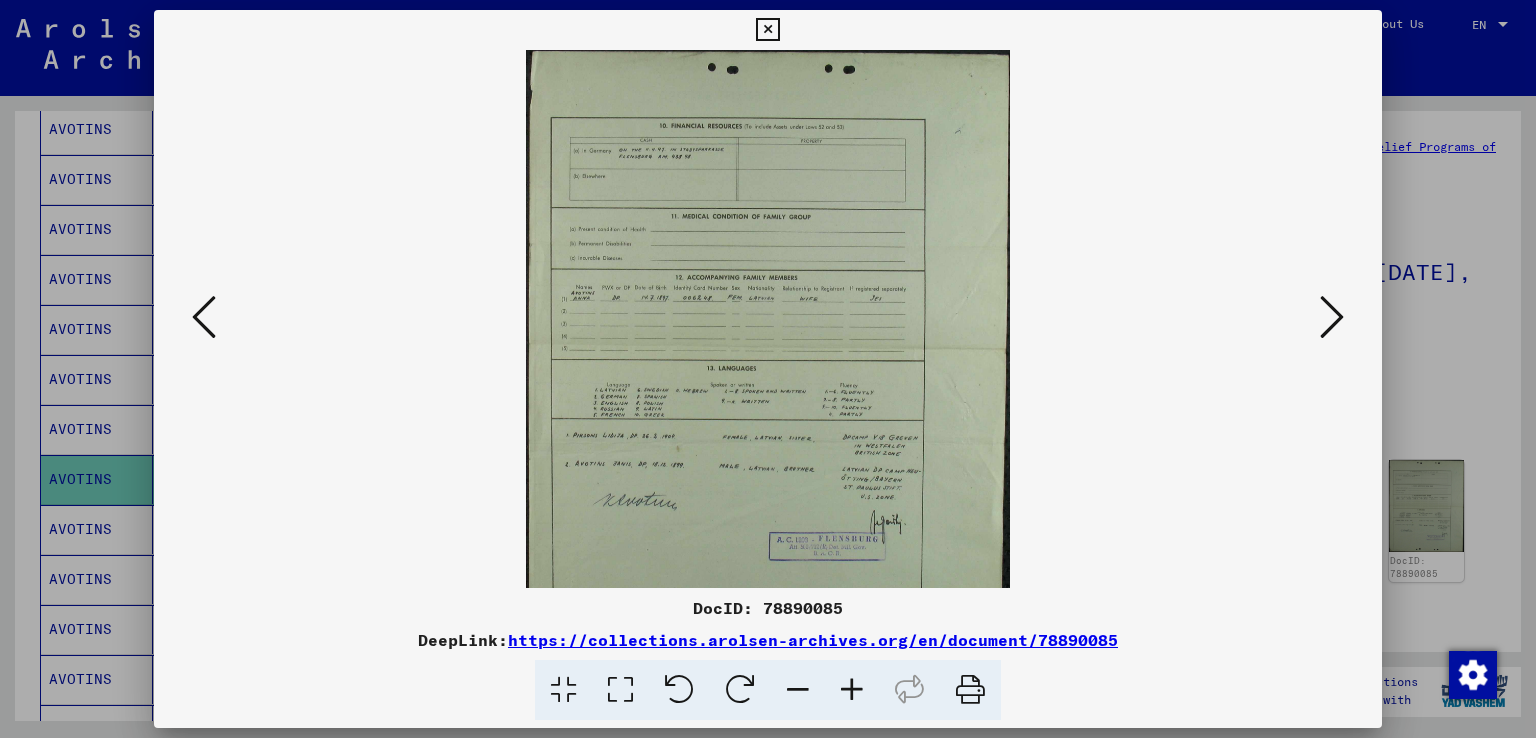 click at bounding box center (852, 690) 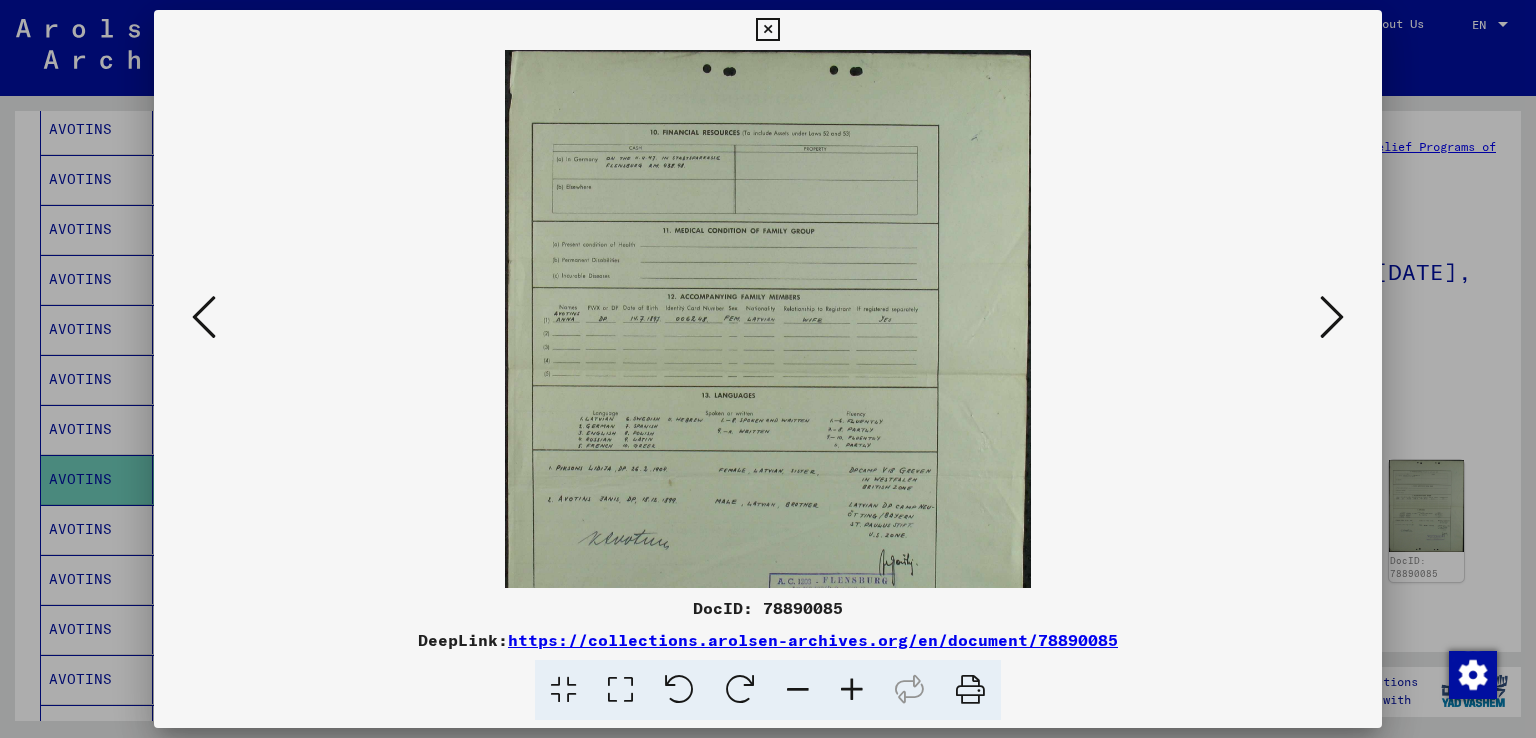 click at bounding box center (852, 690) 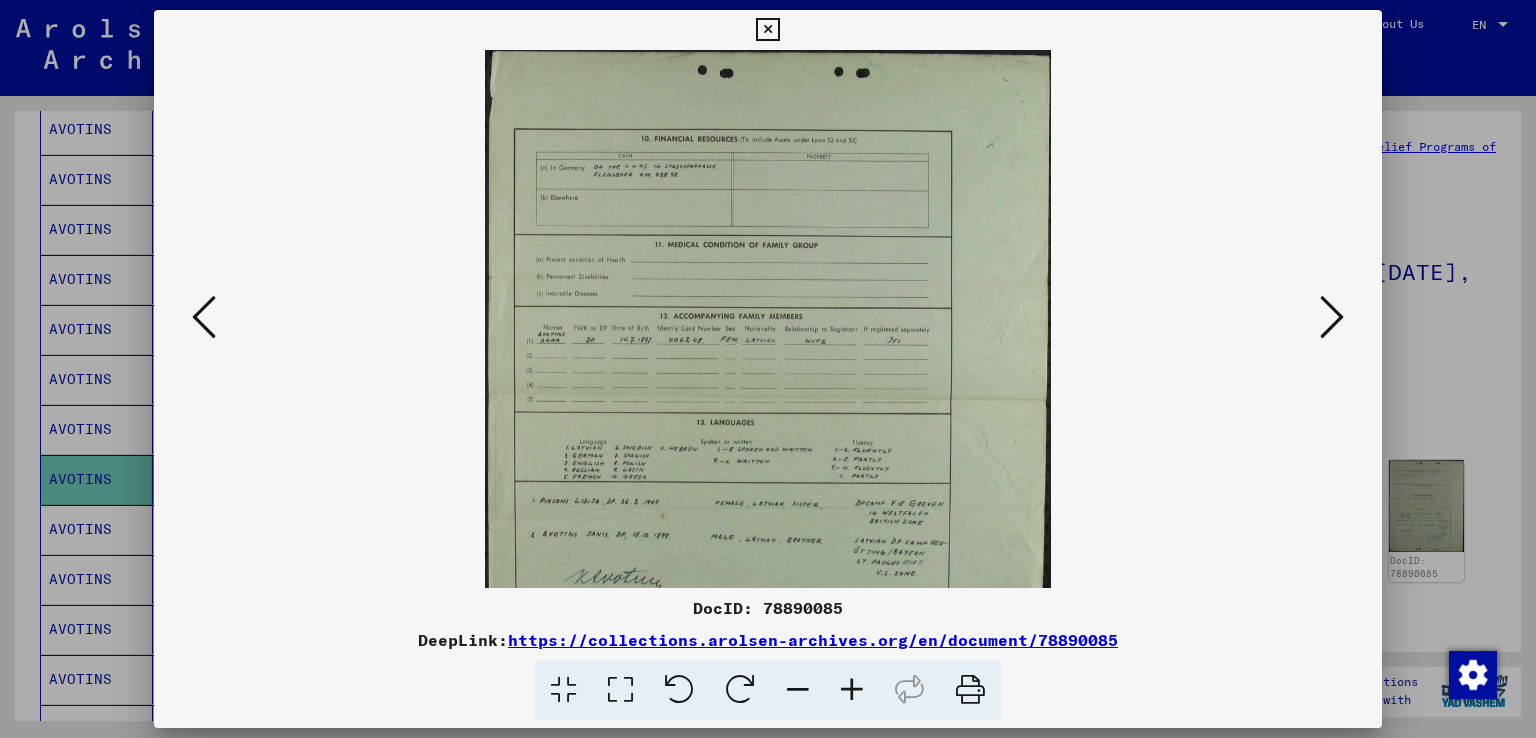click at bounding box center [852, 690] 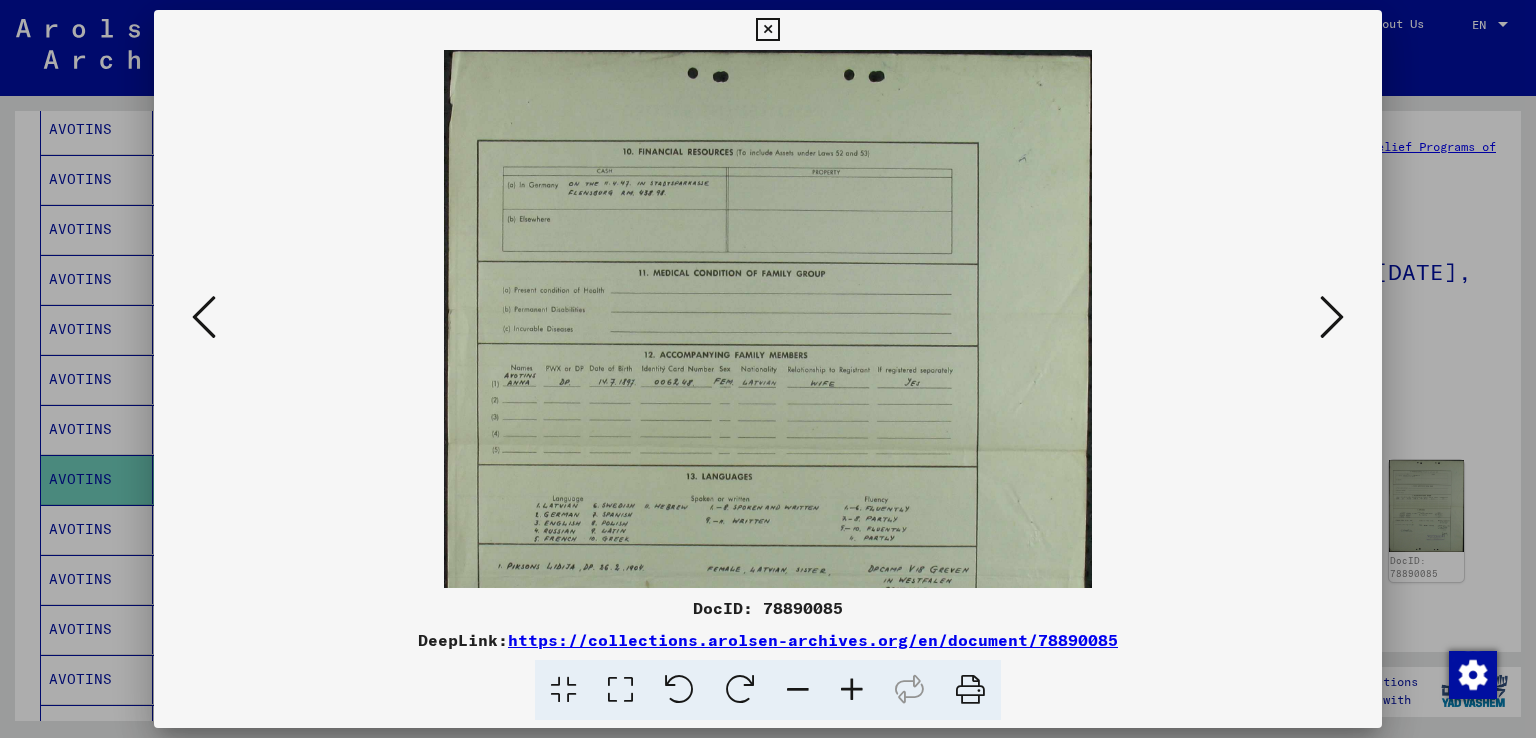 click at bounding box center [852, 690] 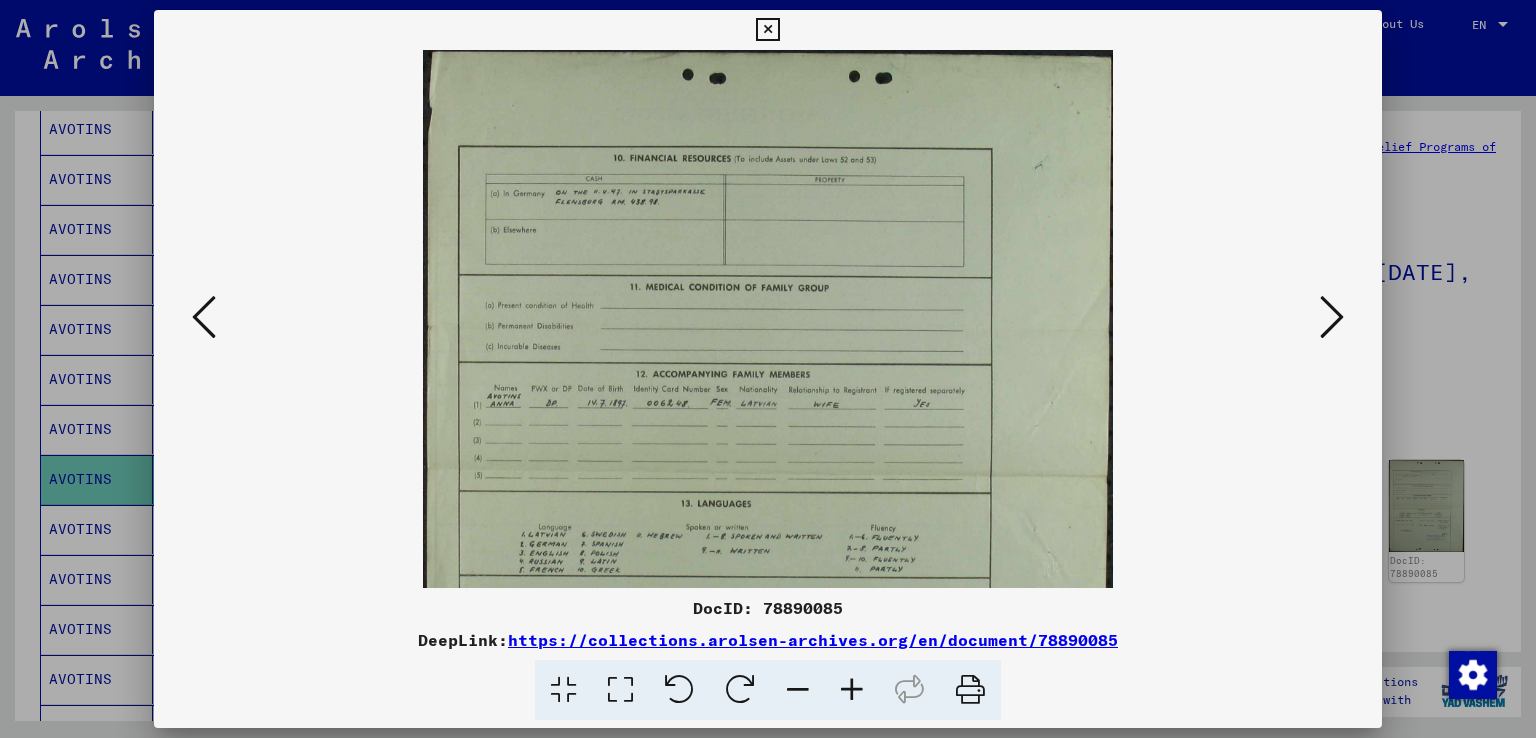 click at bounding box center (852, 690) 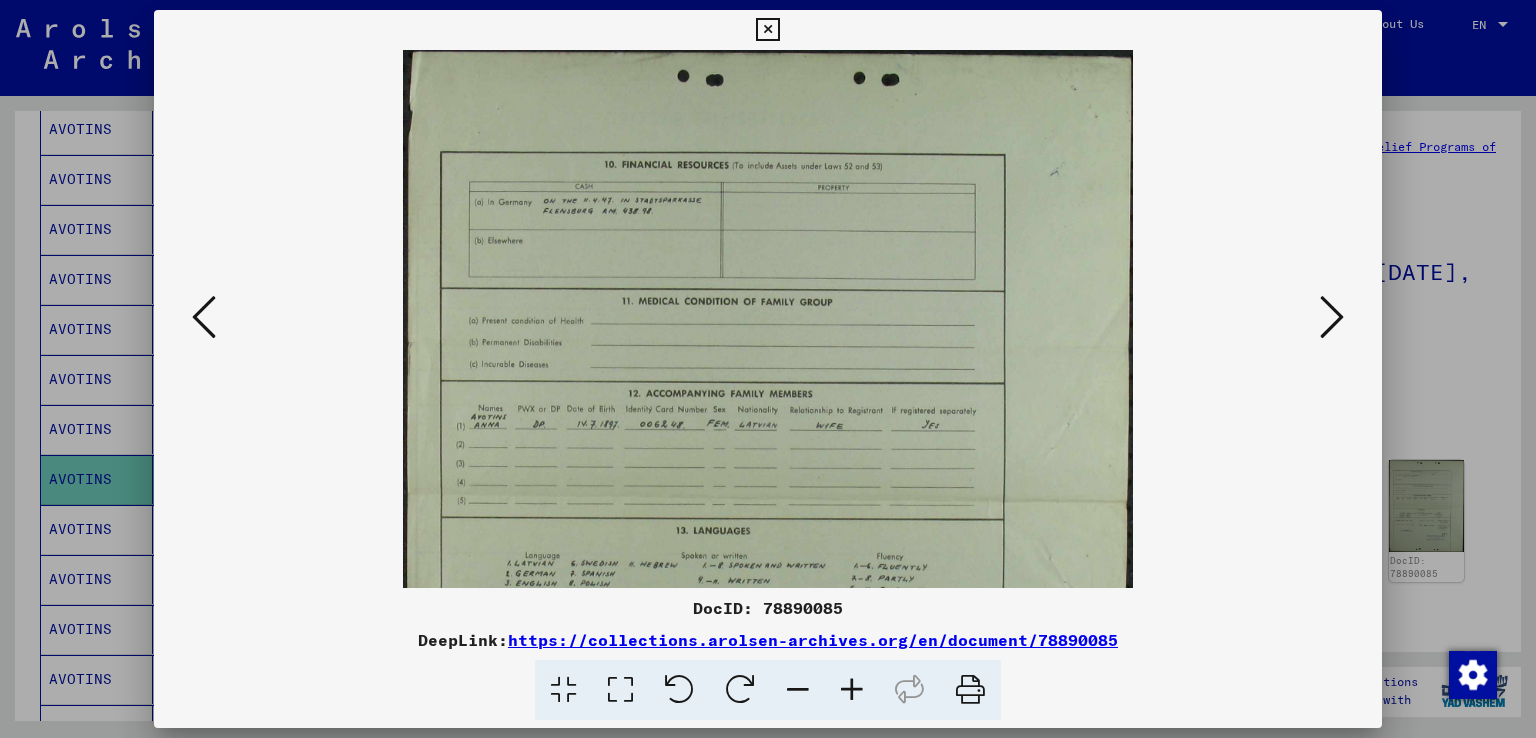 click at bounding box center [852, 690] 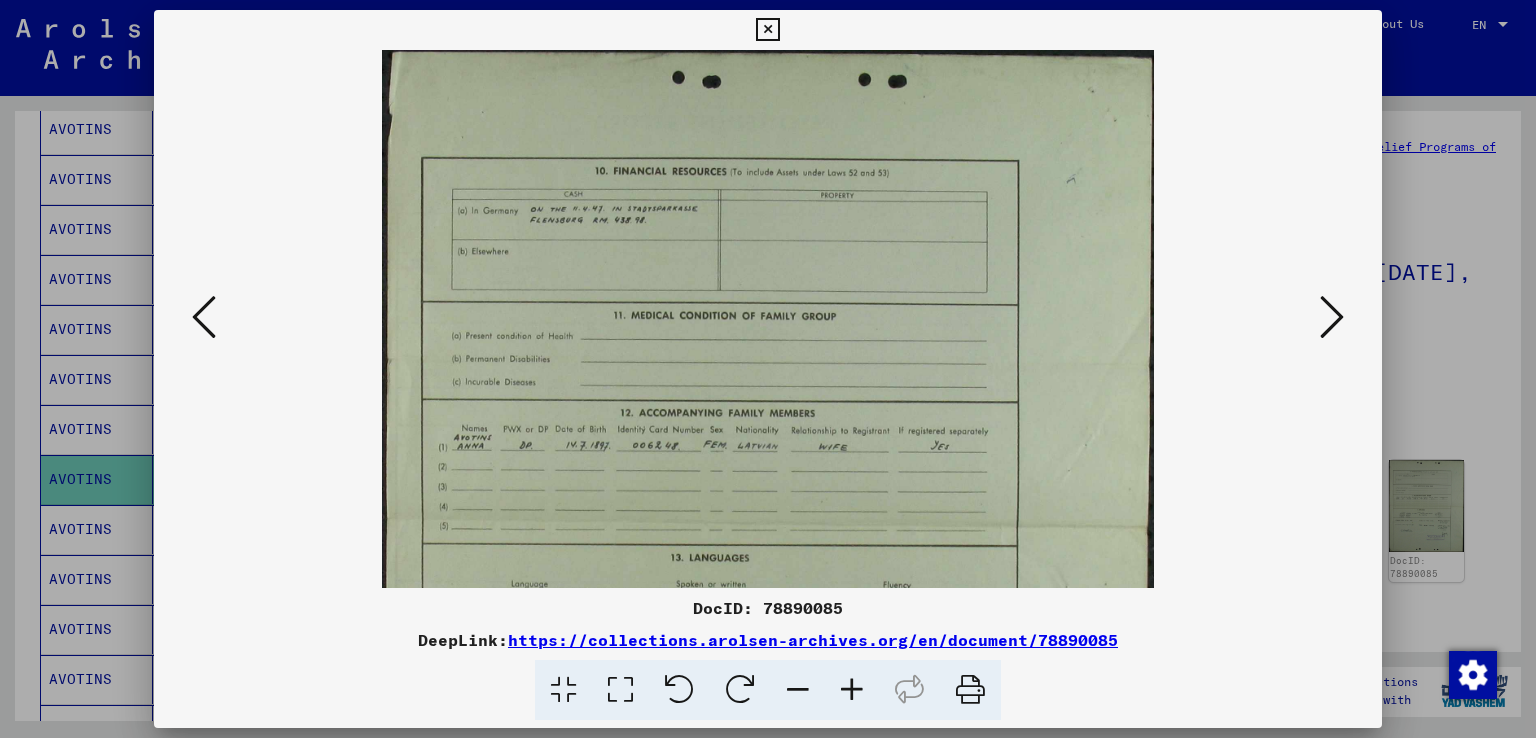 click at bounding box center (852, 690) 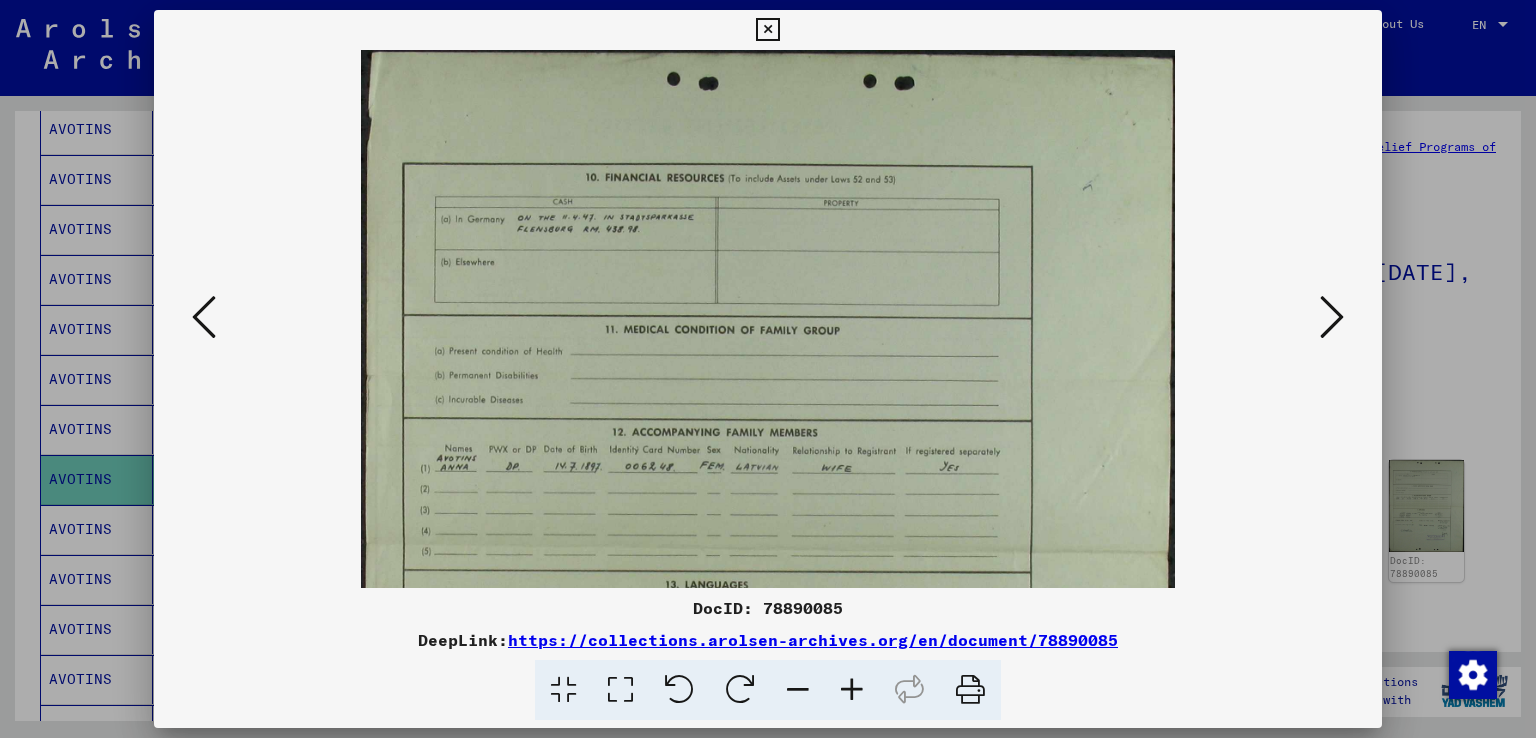 click at bounding box center [852, 690] 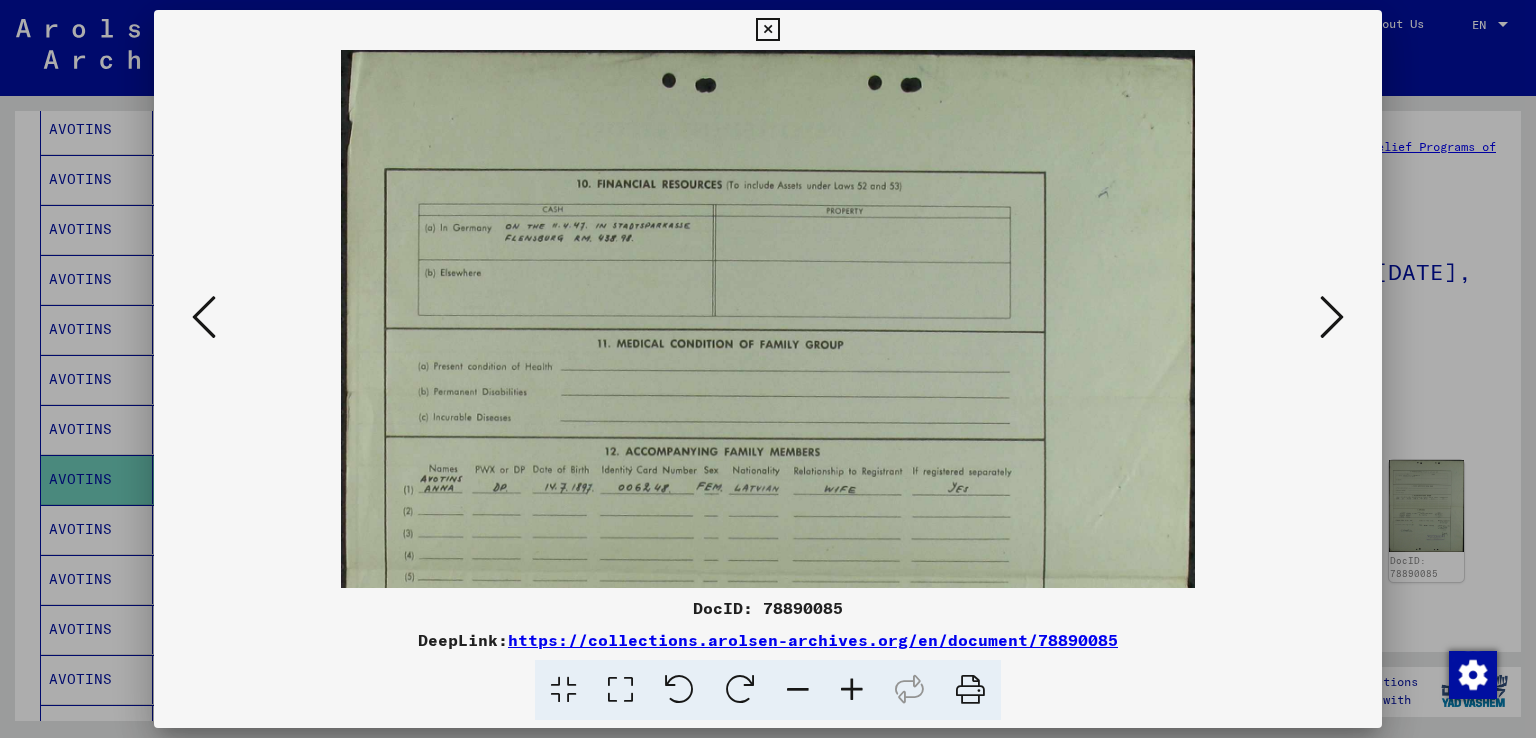 click at bounding box center (852, 690) 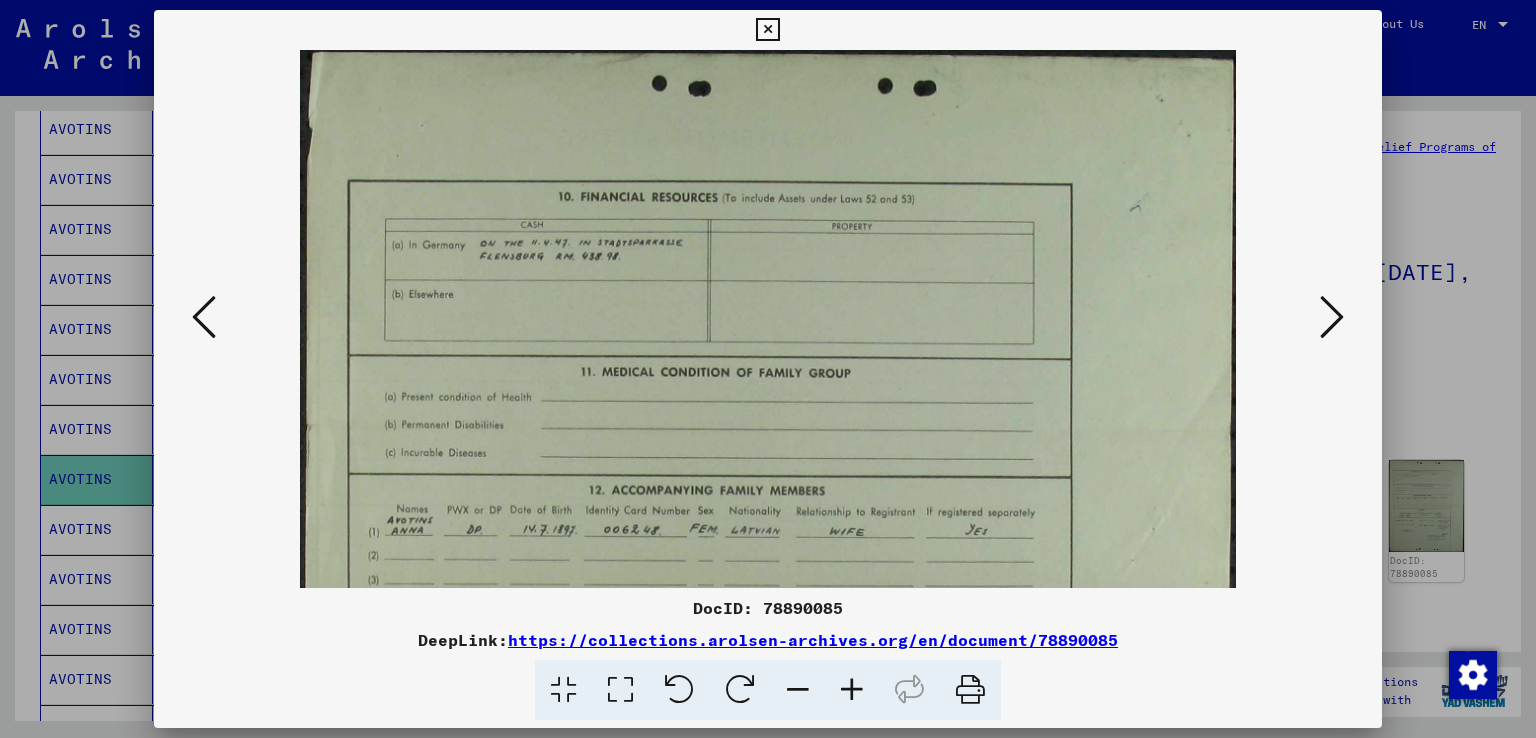 click at bounding box center (852, 690) 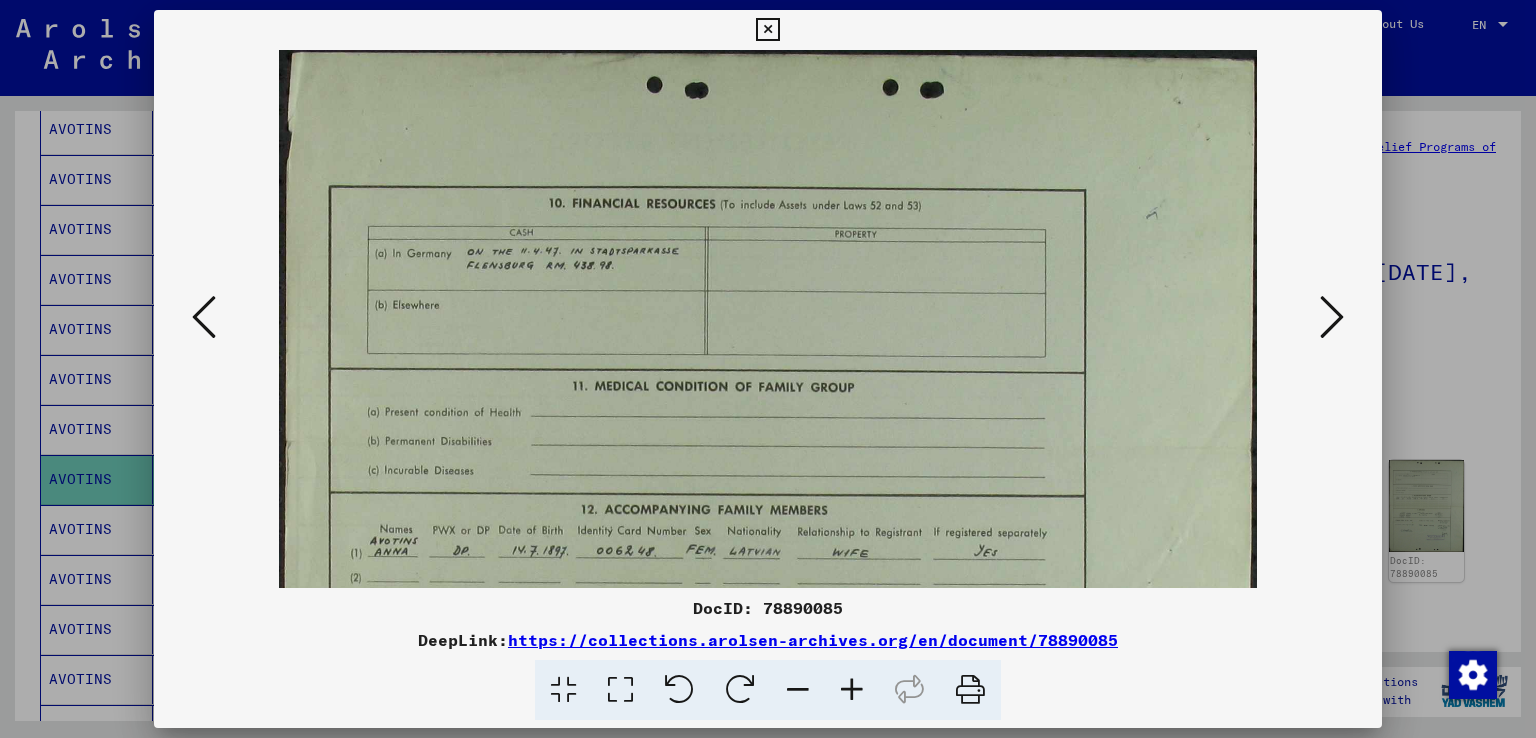 click at bounding box center [852, 690] 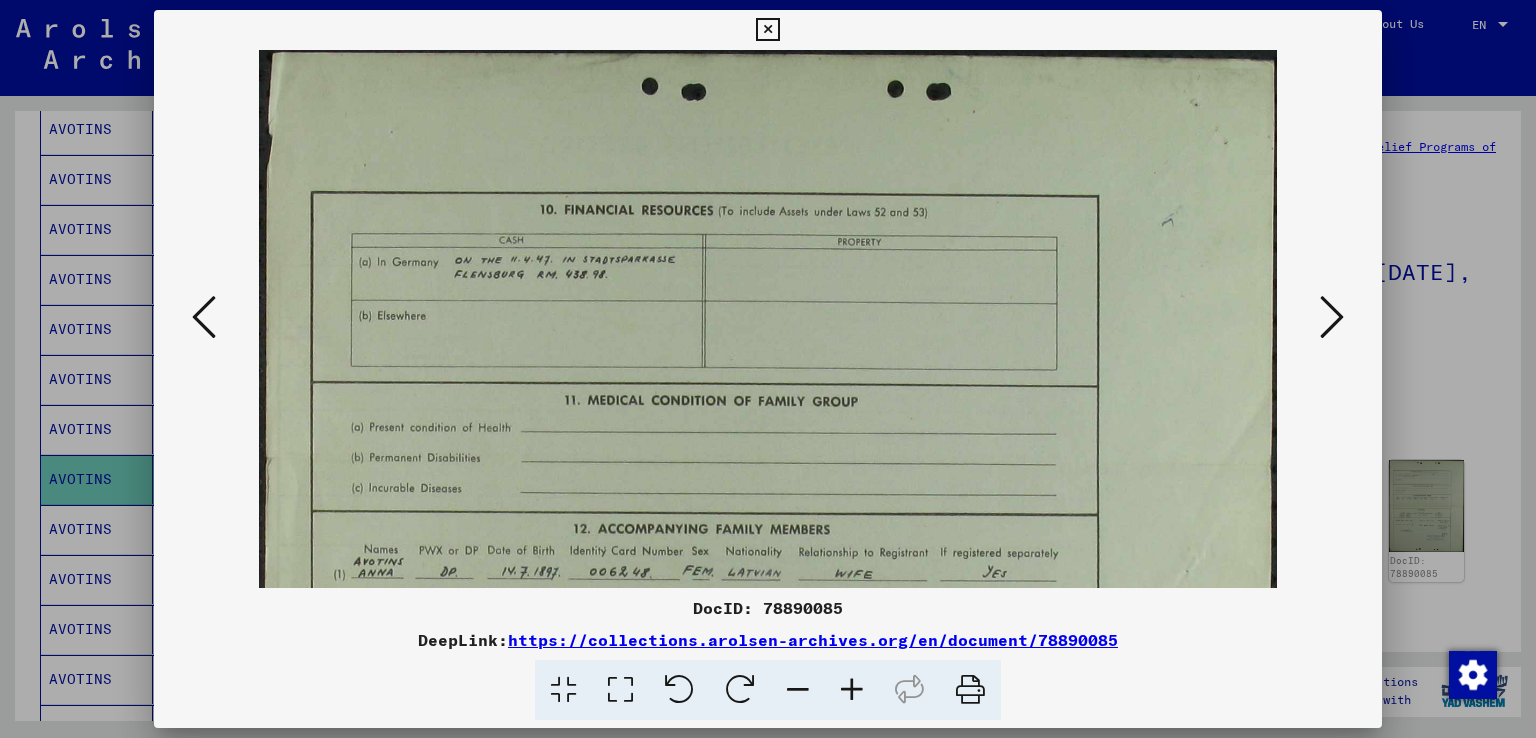 click at bounding box center (852, 690) 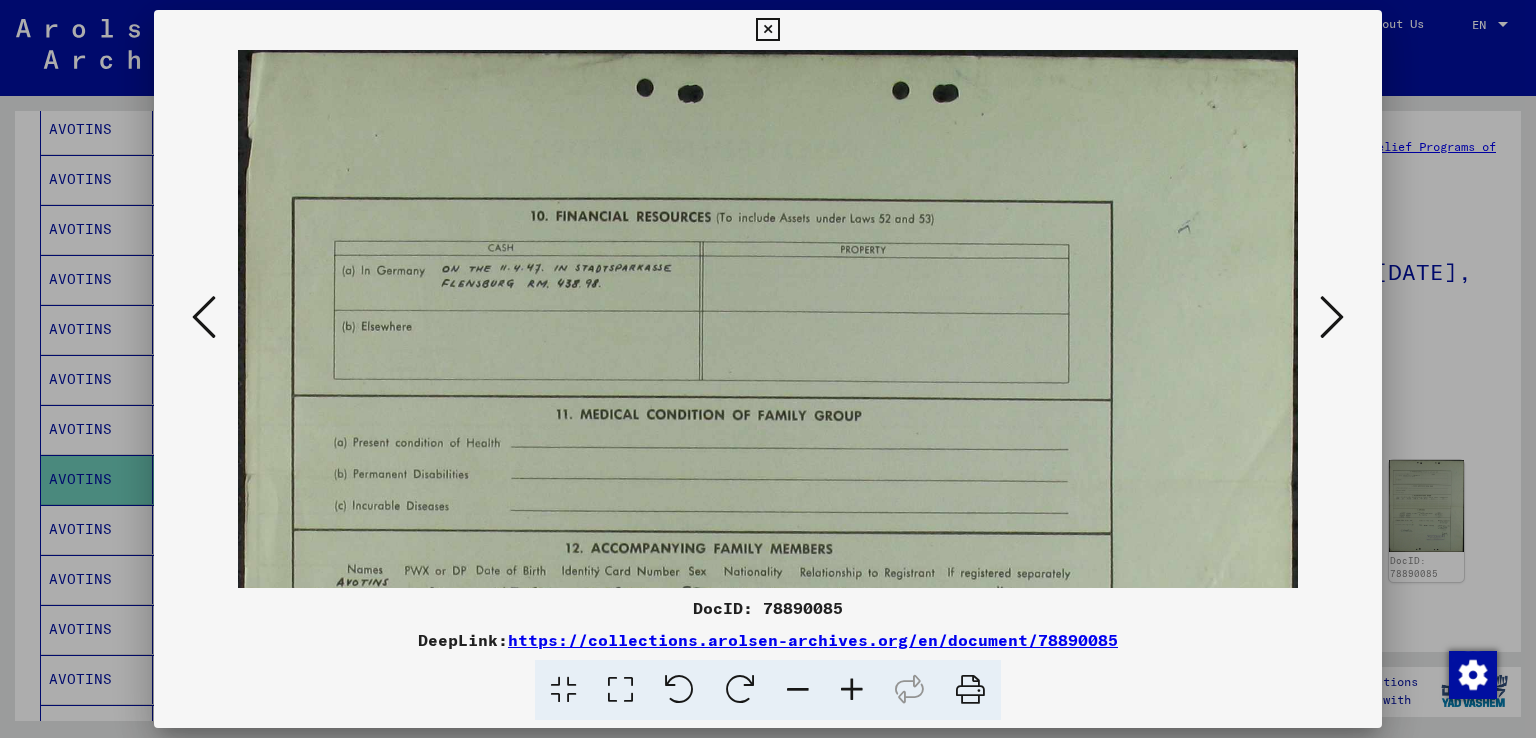 click at bounding box center [852, 690] 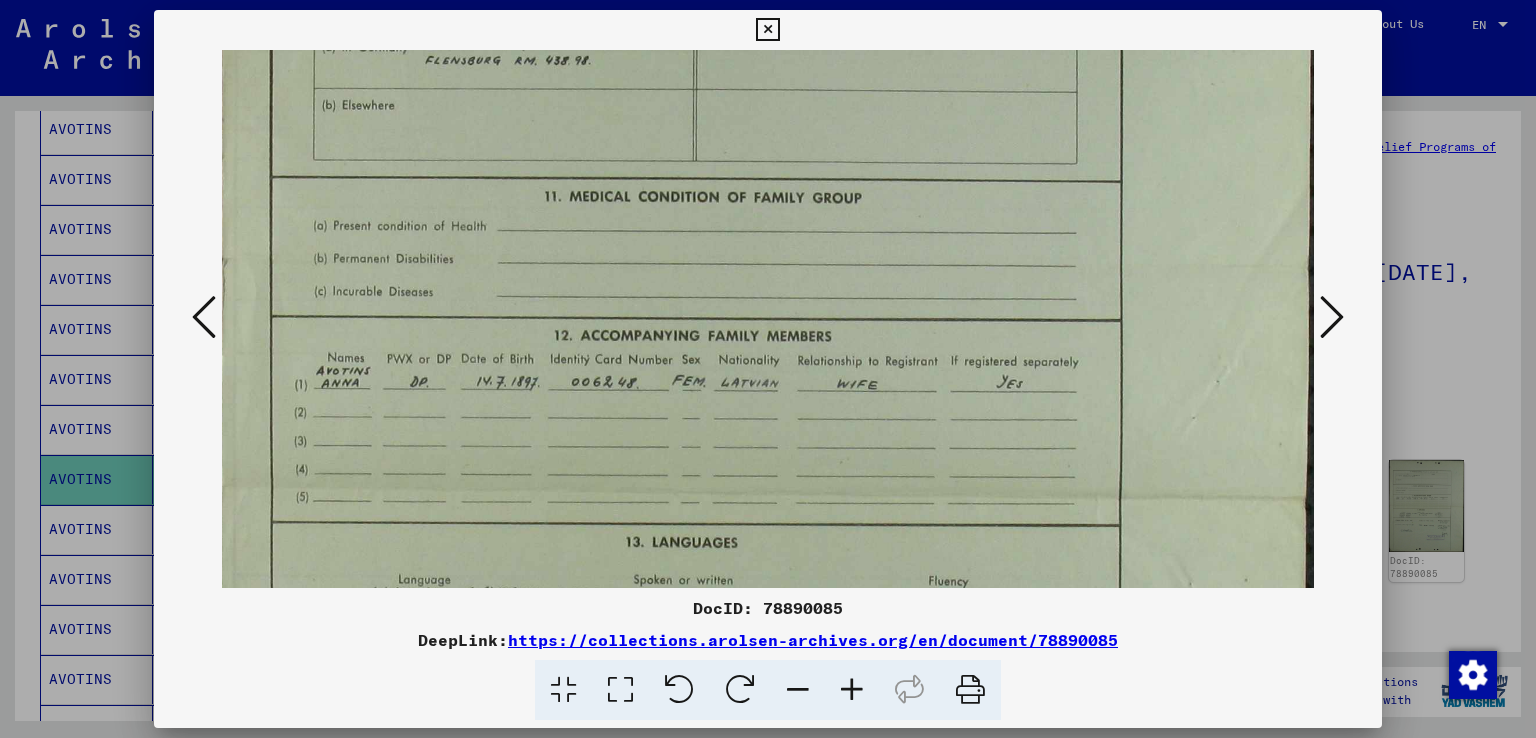 drag, startPoint x: 657, startPoint y: 529, endPoint x: 636, endPoint y: 296, distance: 233.94444 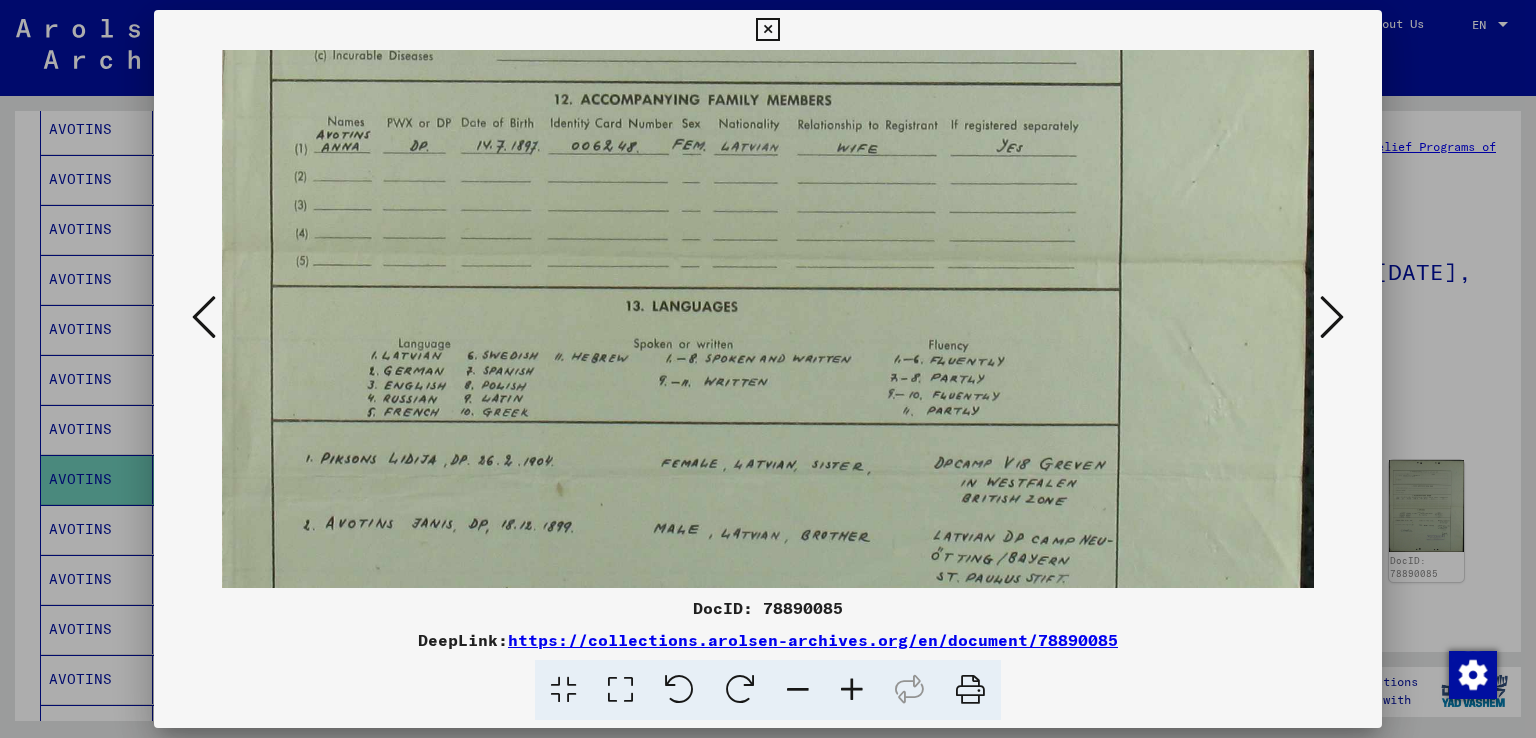 drag, startPoint x: 787, startPoint y: 492, endPoint x: 779, endPoint y: 258, distance: 234.13672 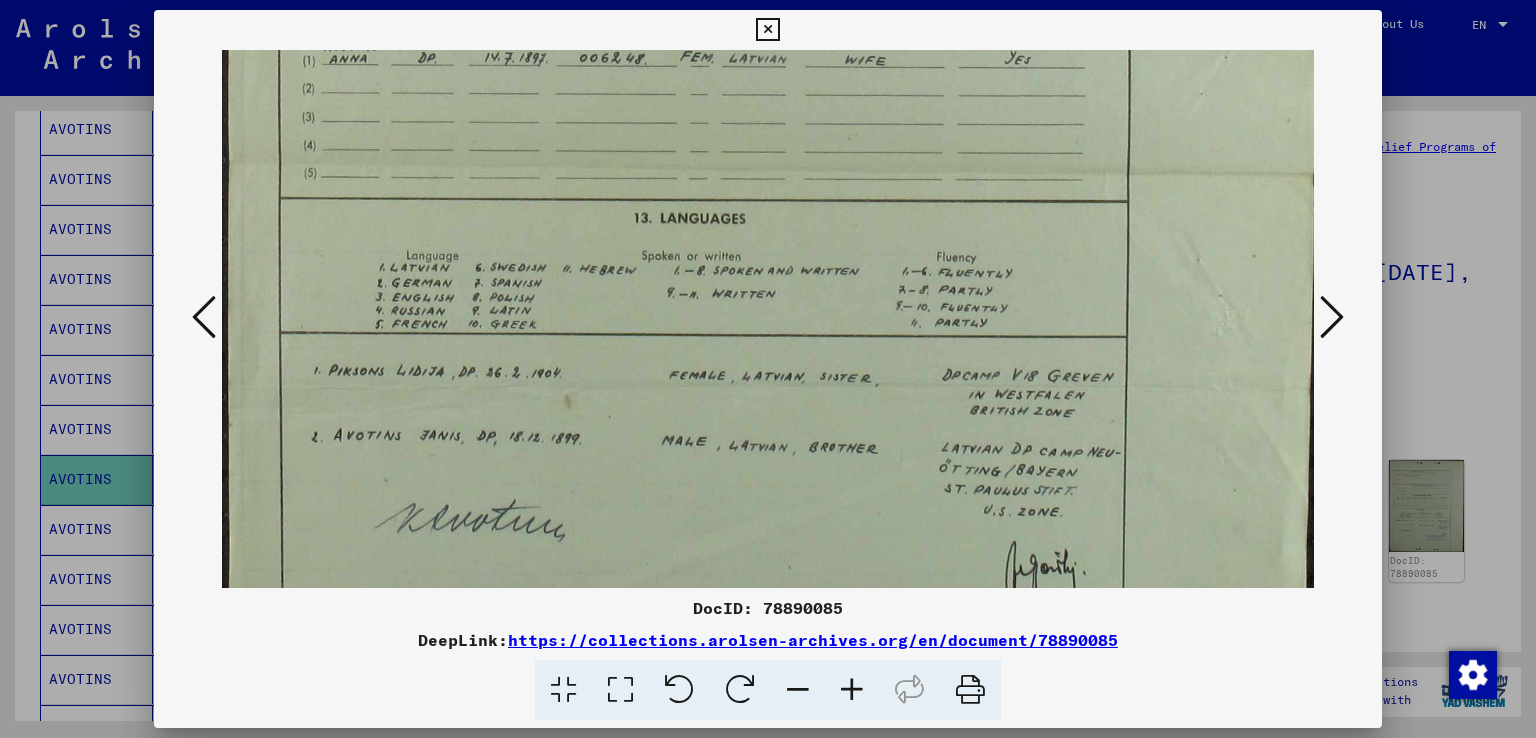 drag, startPoint x: 752, startPoint y: 445, endPoint x: 775, endPoint y: 359, distance: 89.02247 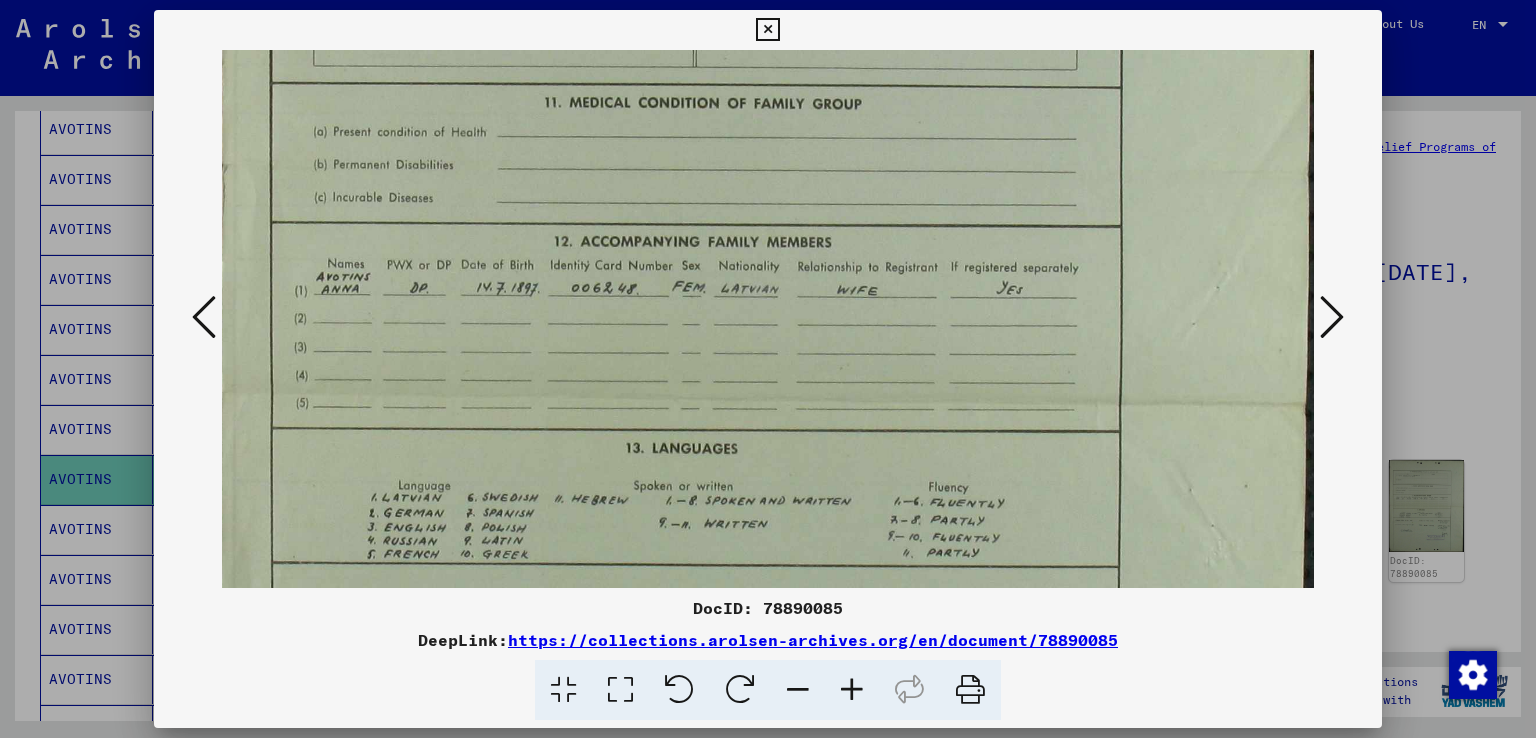 scroll, scrollTop: 308, scrollLeft: 8, axis: both 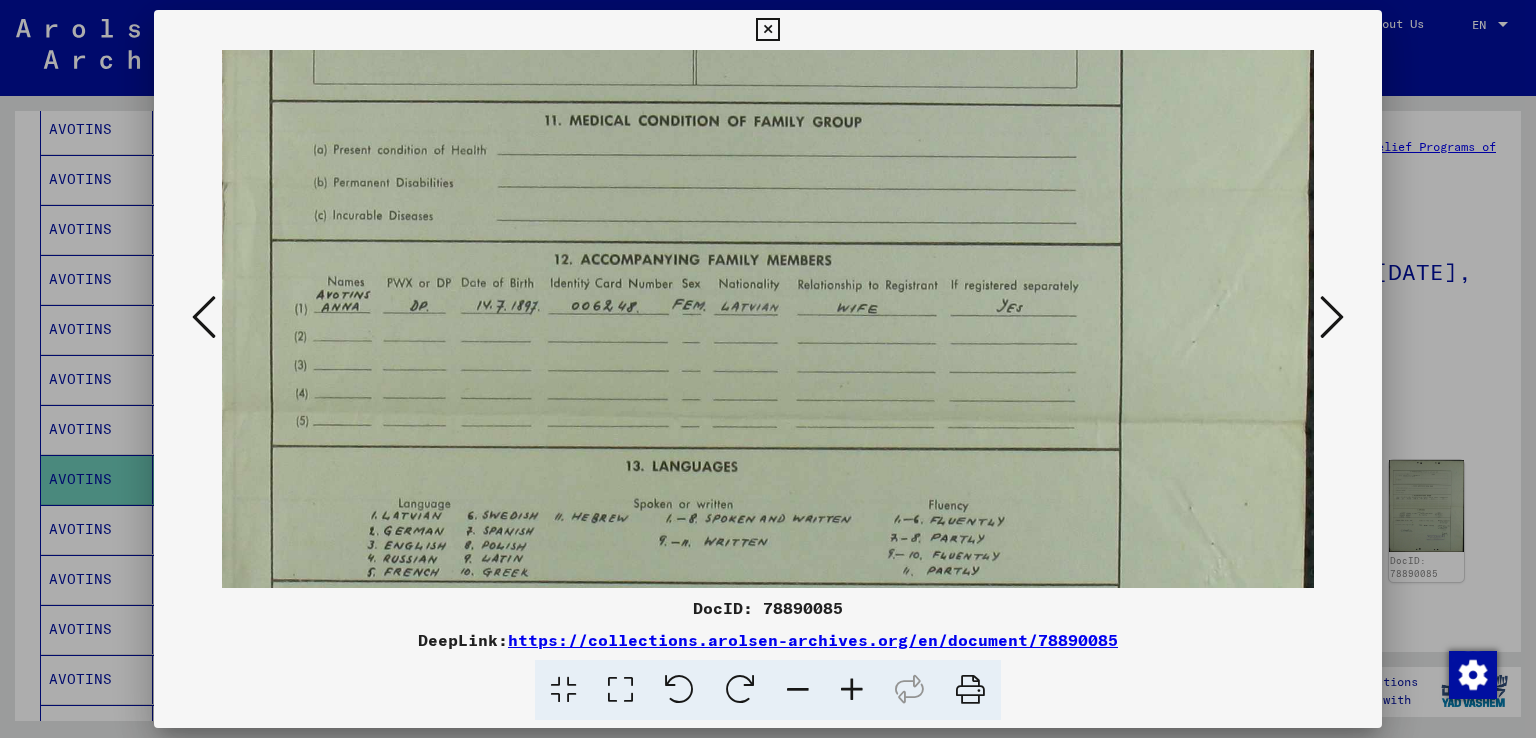 drag, startPoint x: 1022, startPoint y: 233, endPoint x: 1038, endPoint y: 485, distance: 252.50743 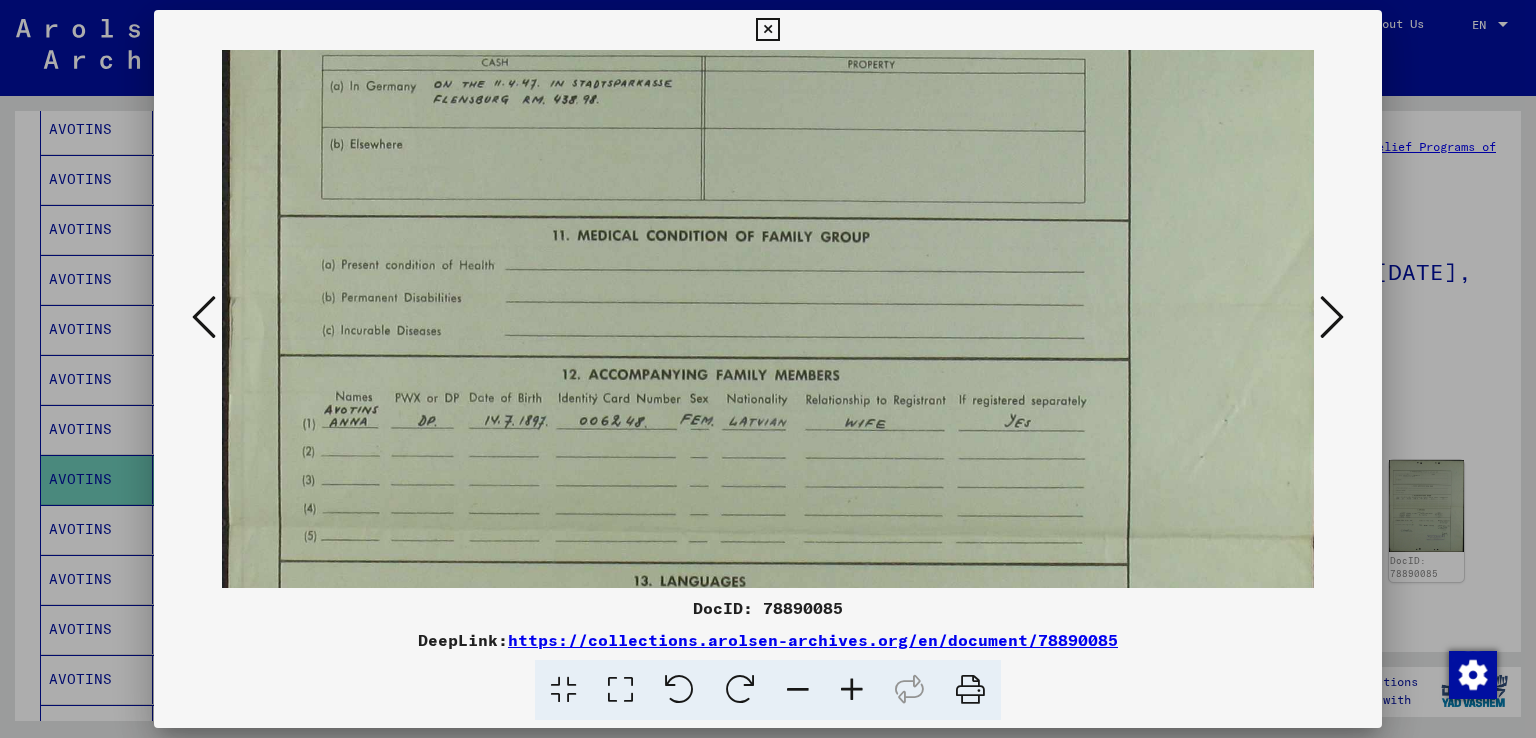 drag, startPoint x: 1064, startPoint y: 271, endPoint x: 822, endPoint y: 397, distance: 272.83694 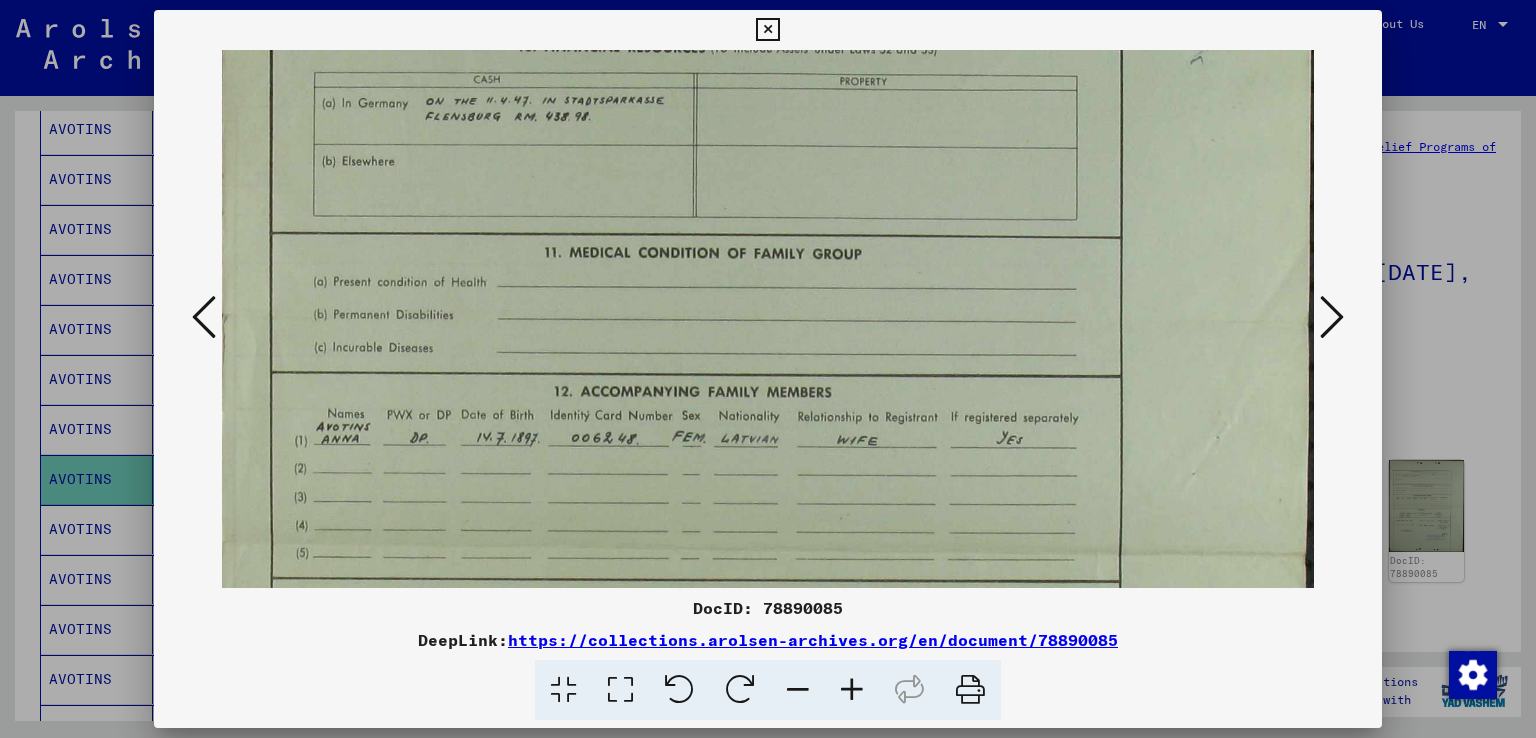 click at bounding box center [204, 317] 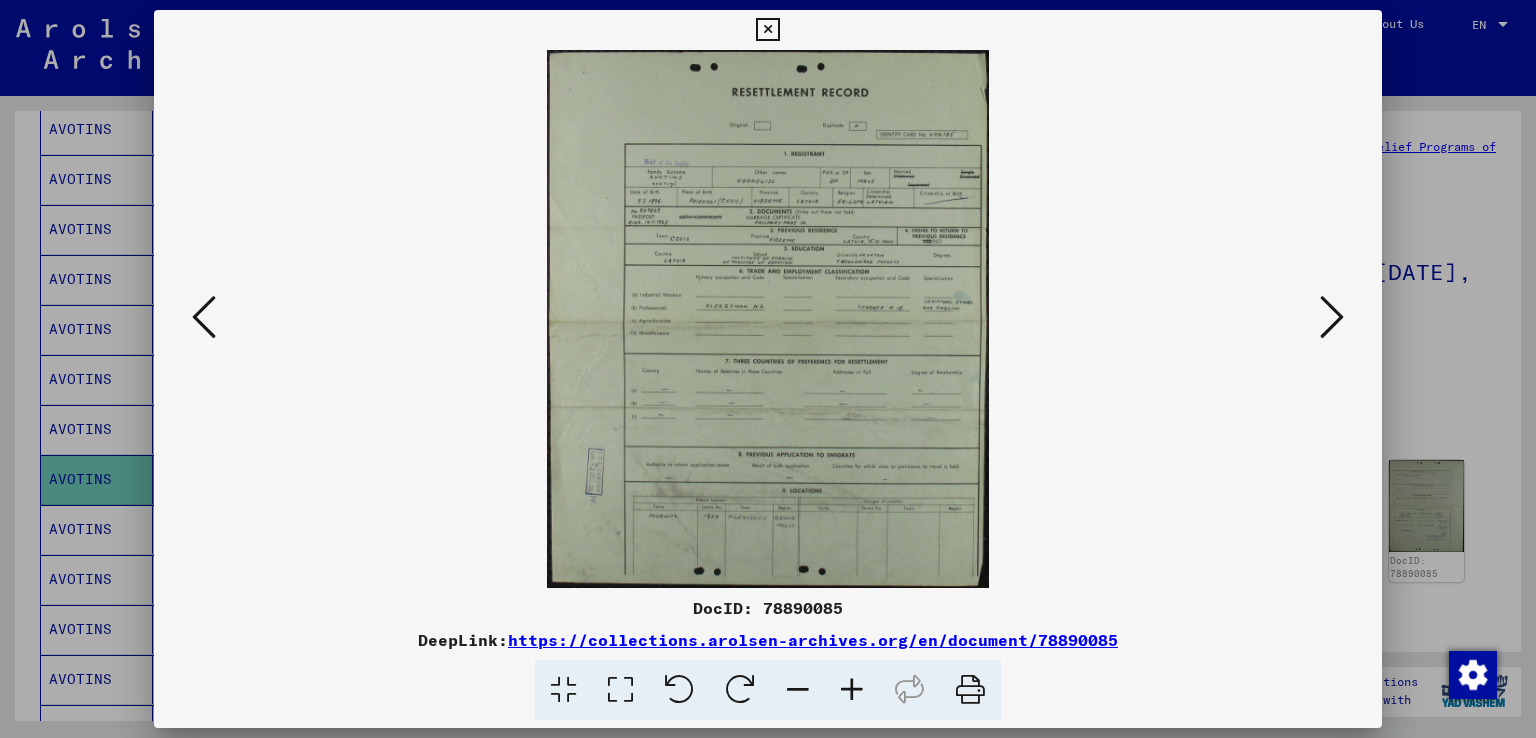 click at bounding box center [1332, 317] 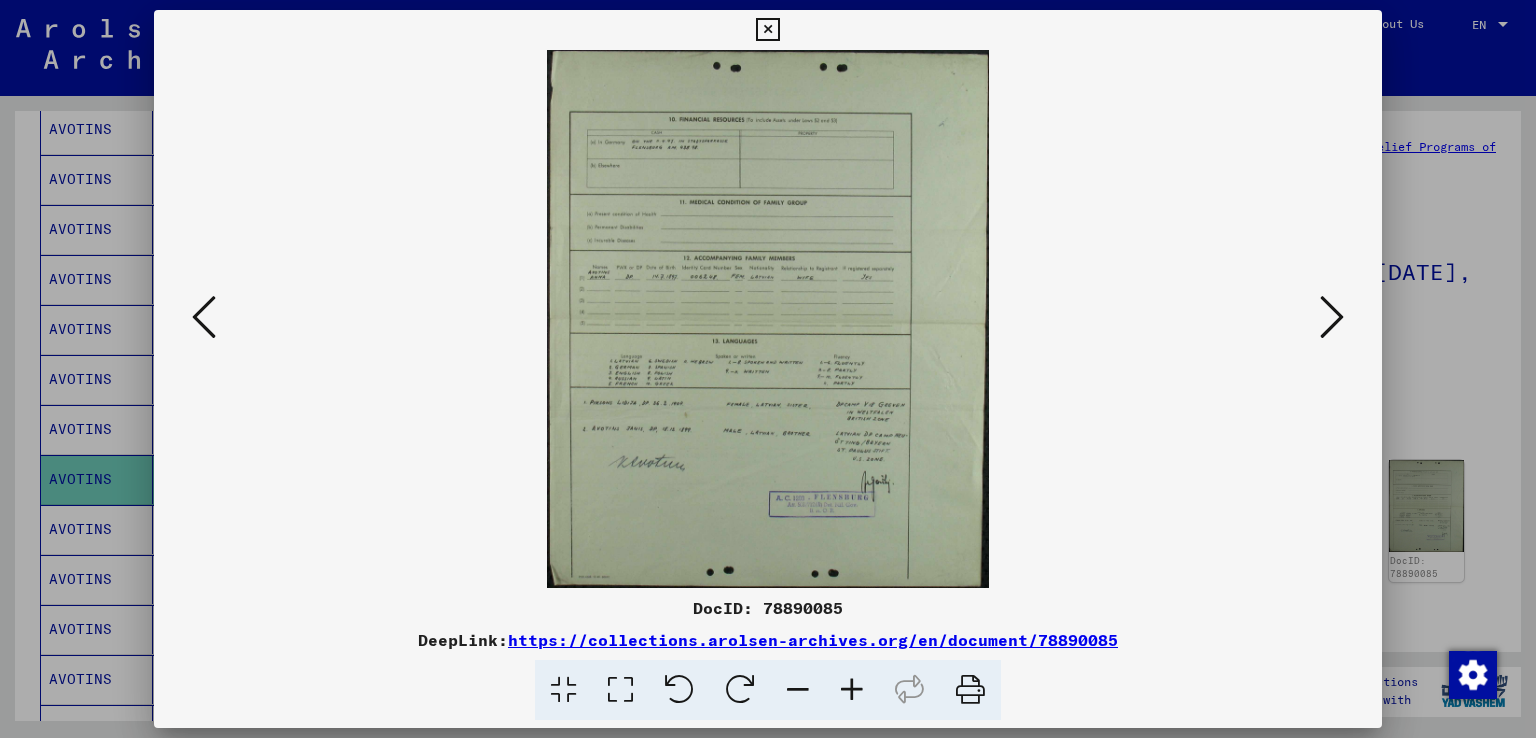 click at bounding box center (852, 690) 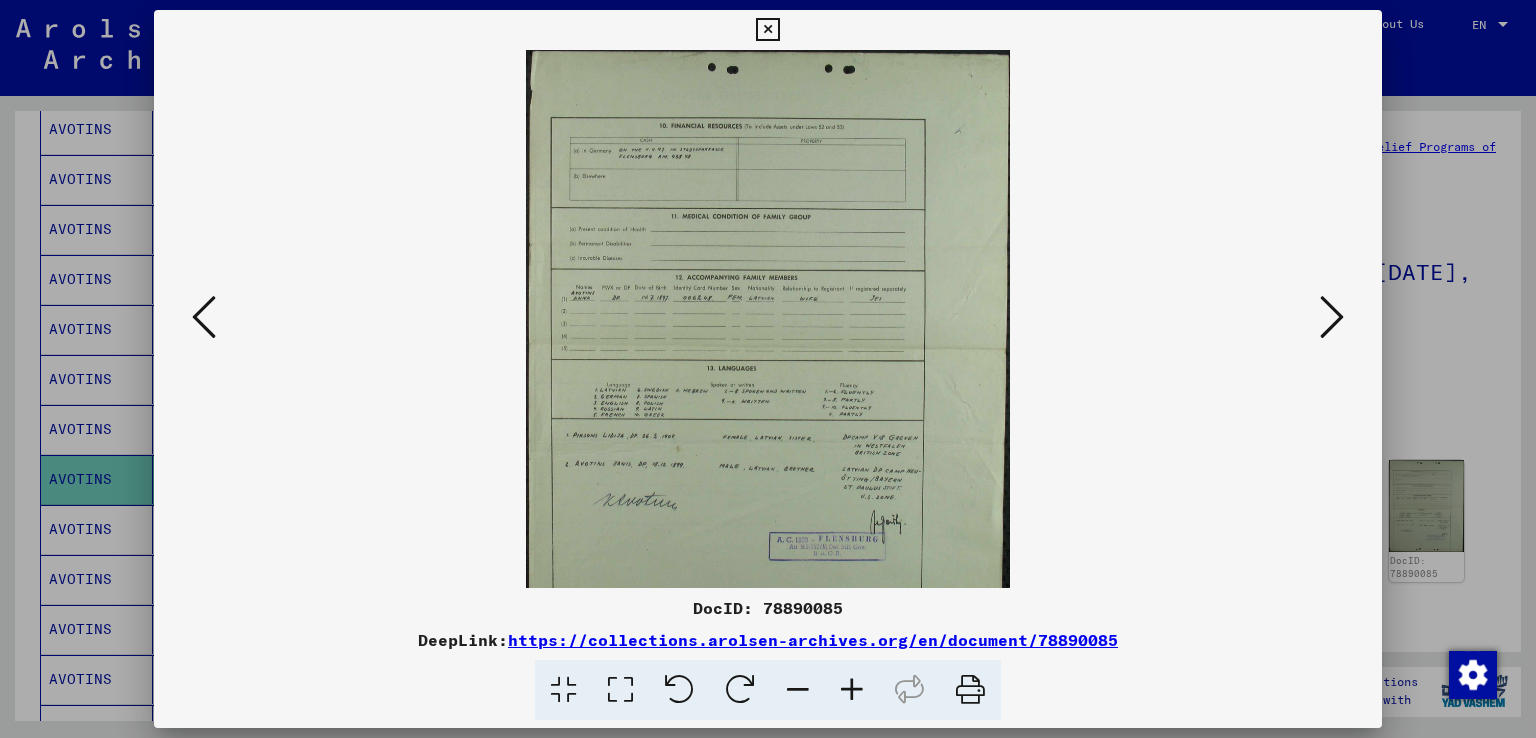click at bounding box center (1332, 317) 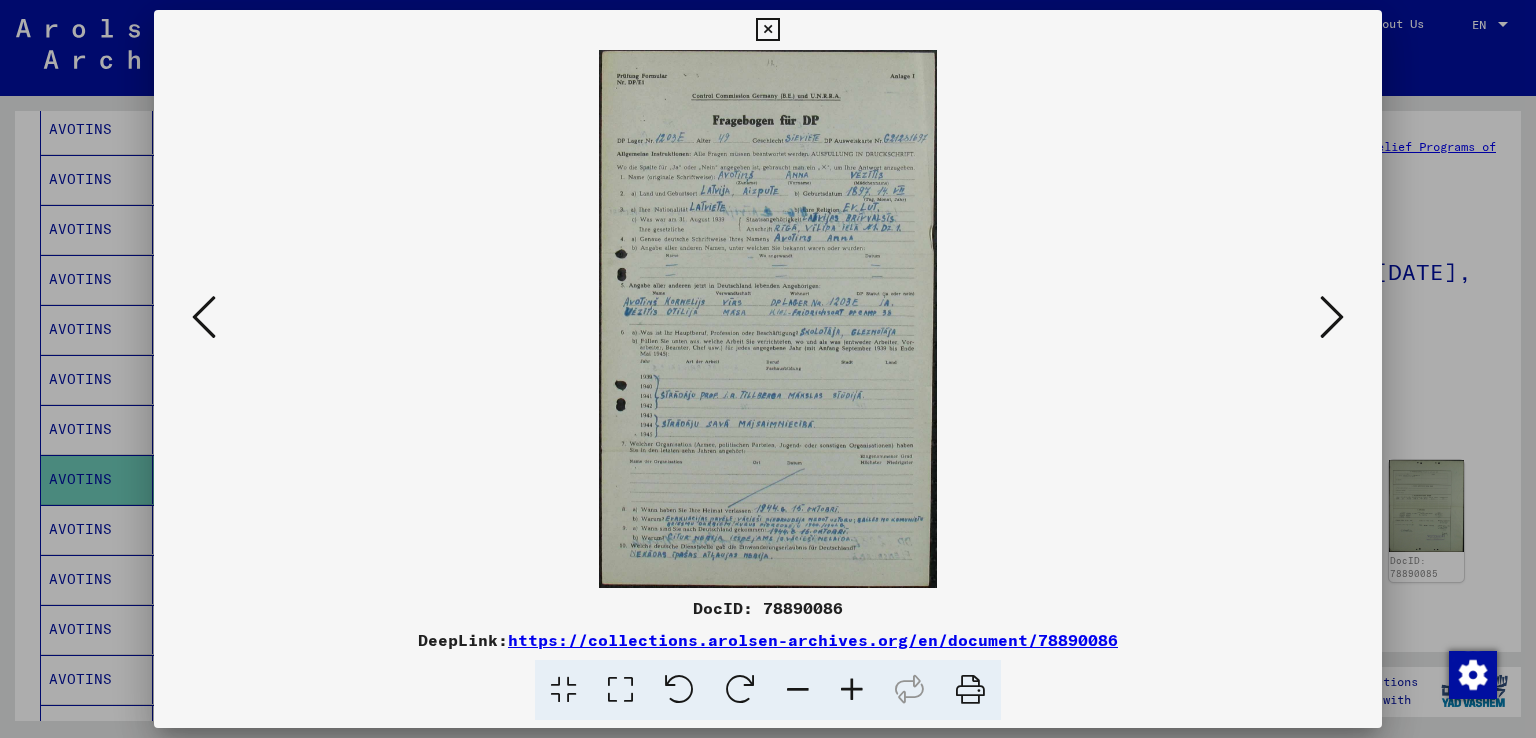 click at bounding box center (1332, 317) 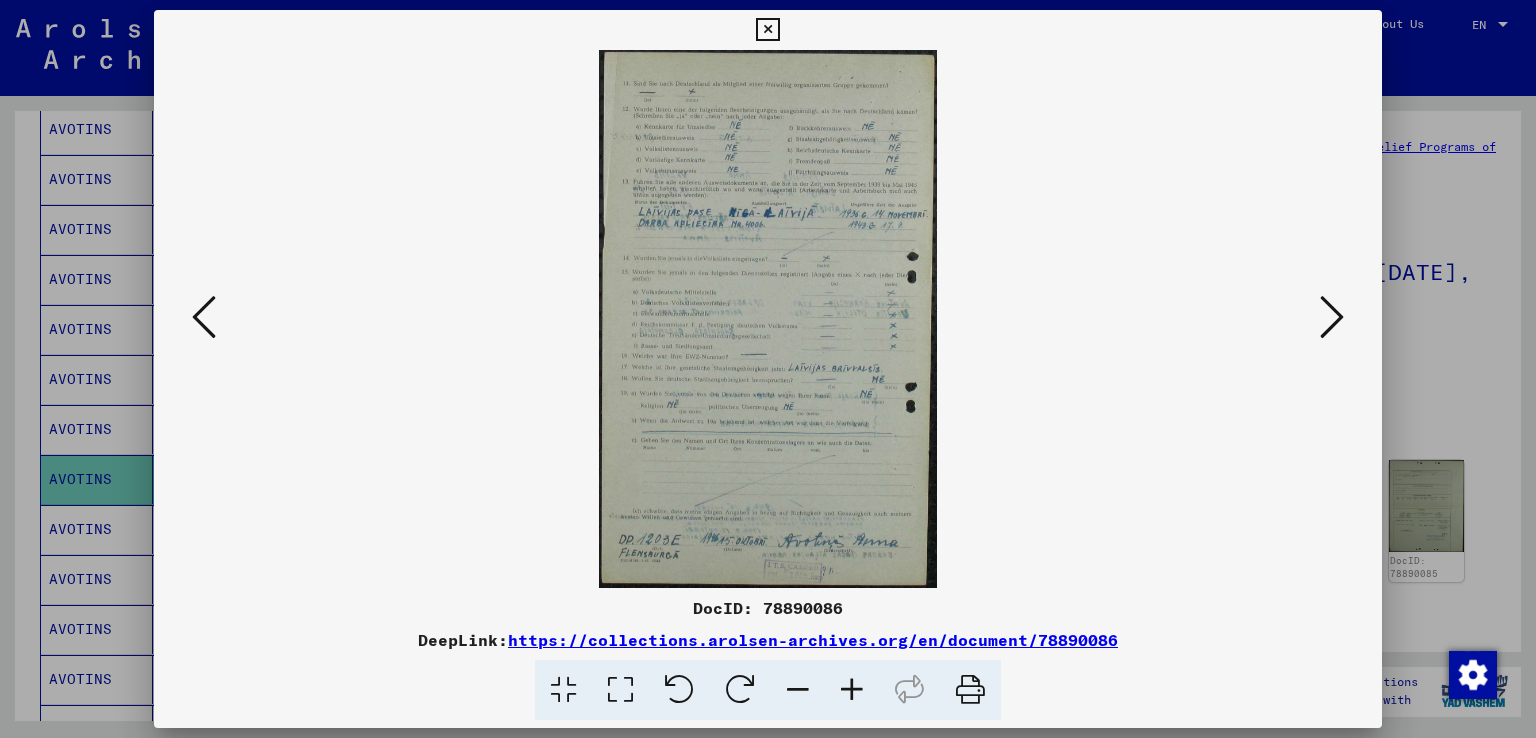 click at bounding box center (1332, 317) 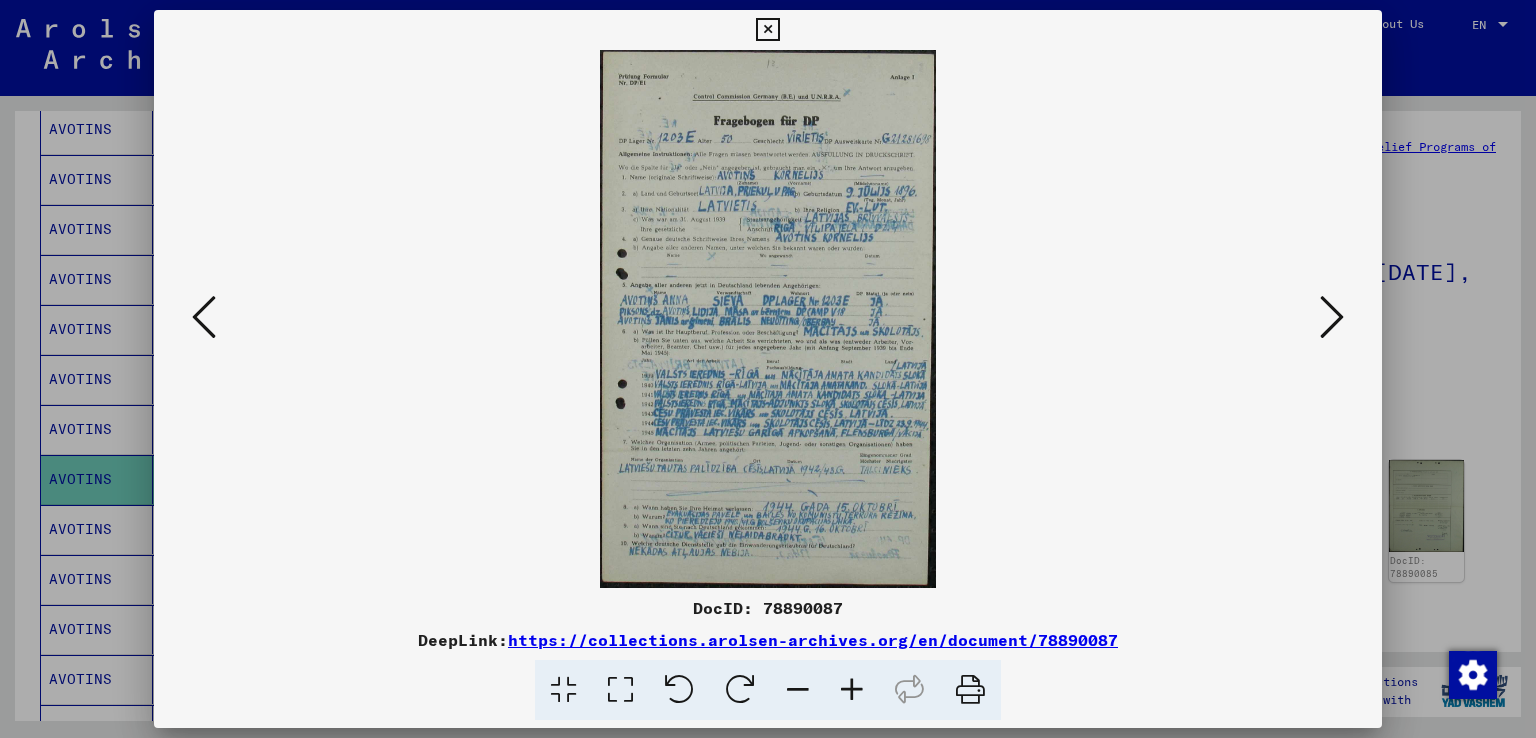 click at bounding box center (768, 319) 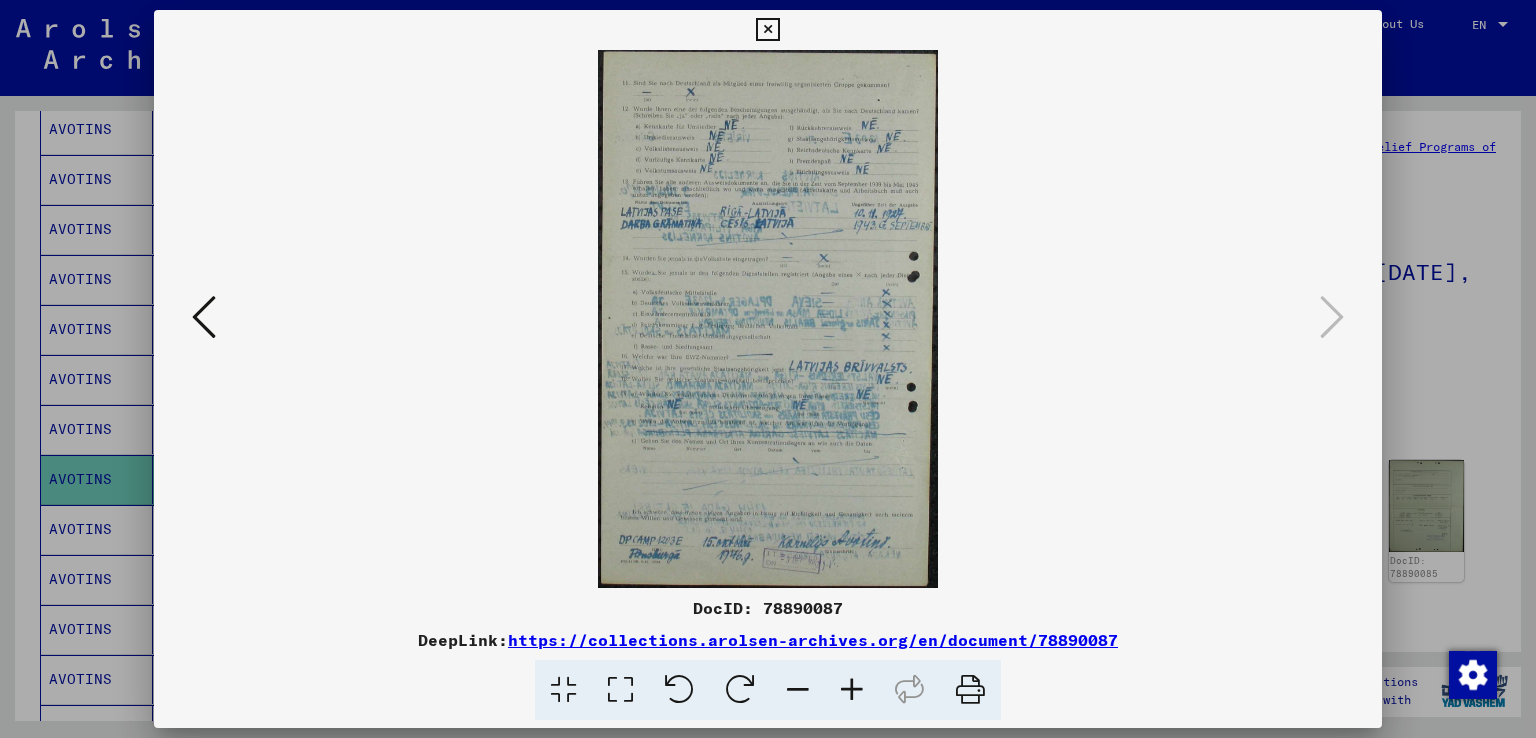 click at bounding box center [768, 369] 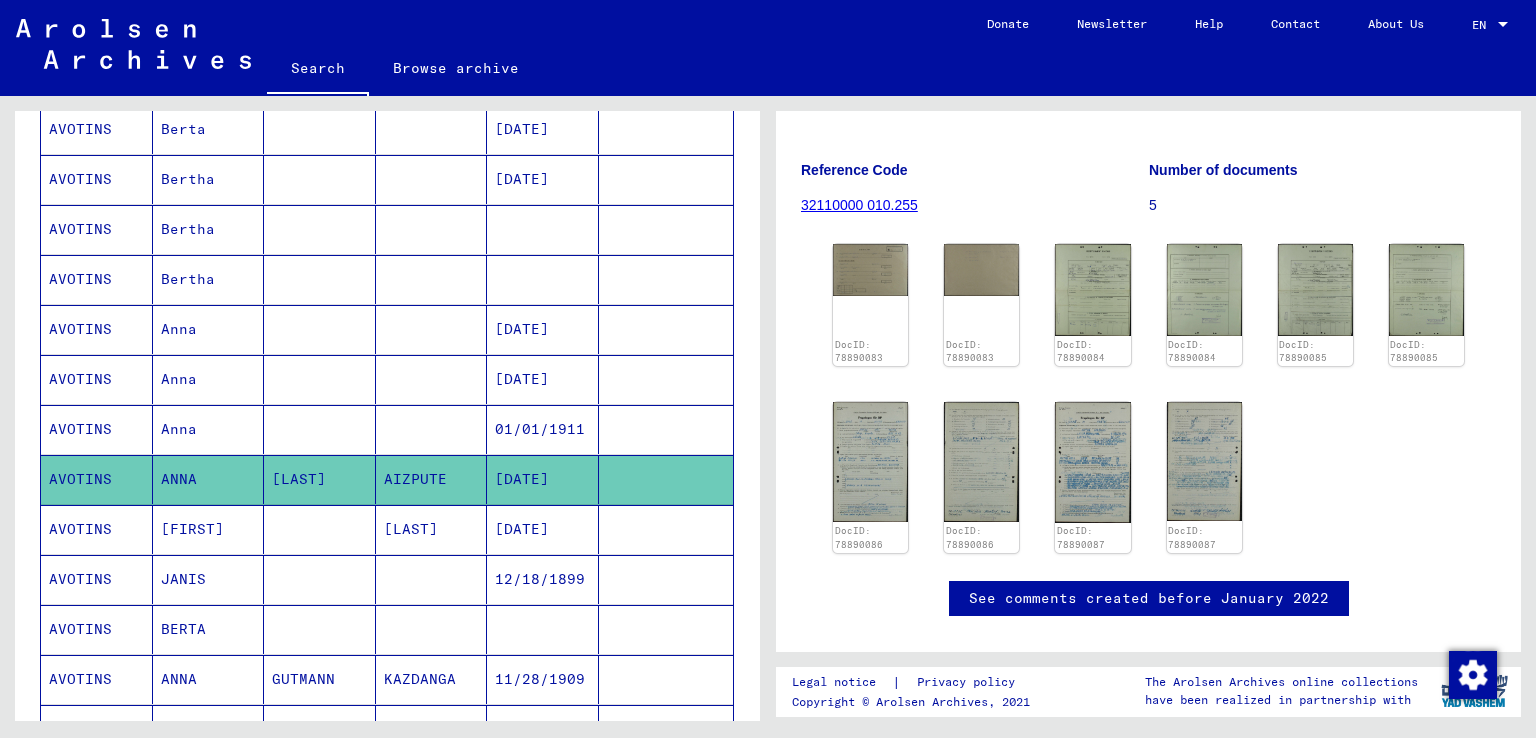 scroll, scrollTop: 300, scrollLeft: 0, axis: vertical 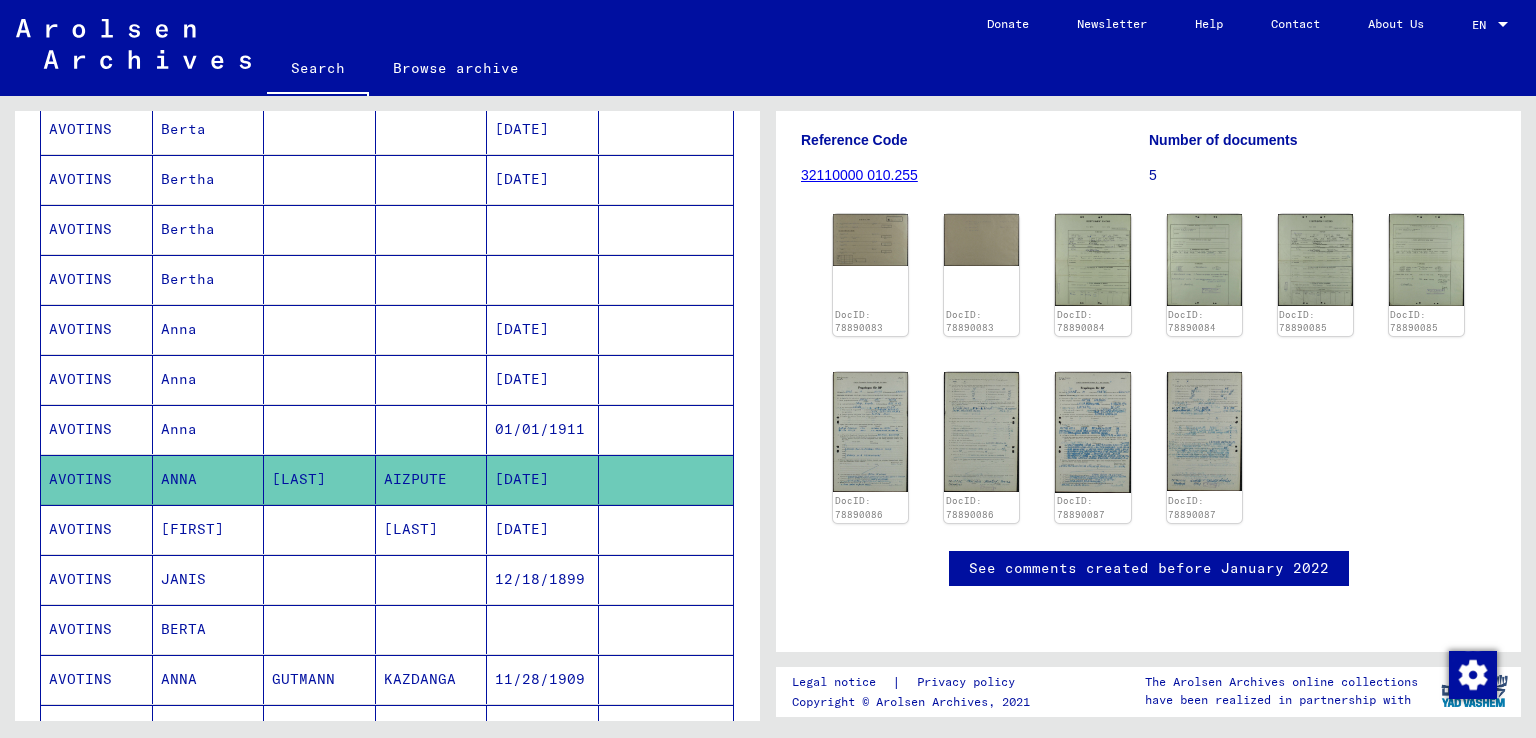click on "AVOTINS" at bounding box center (97, 579) 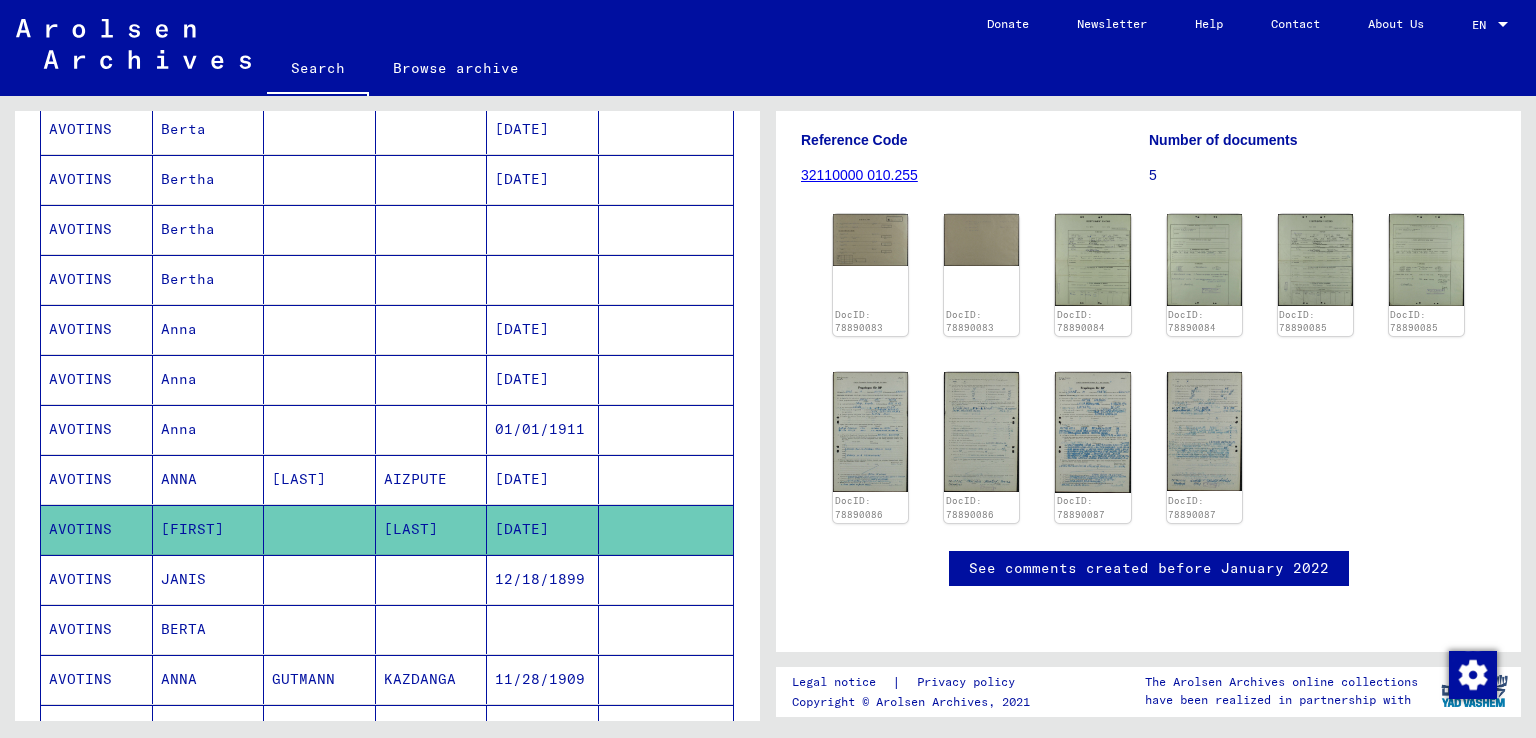 click on "AVOTINS" 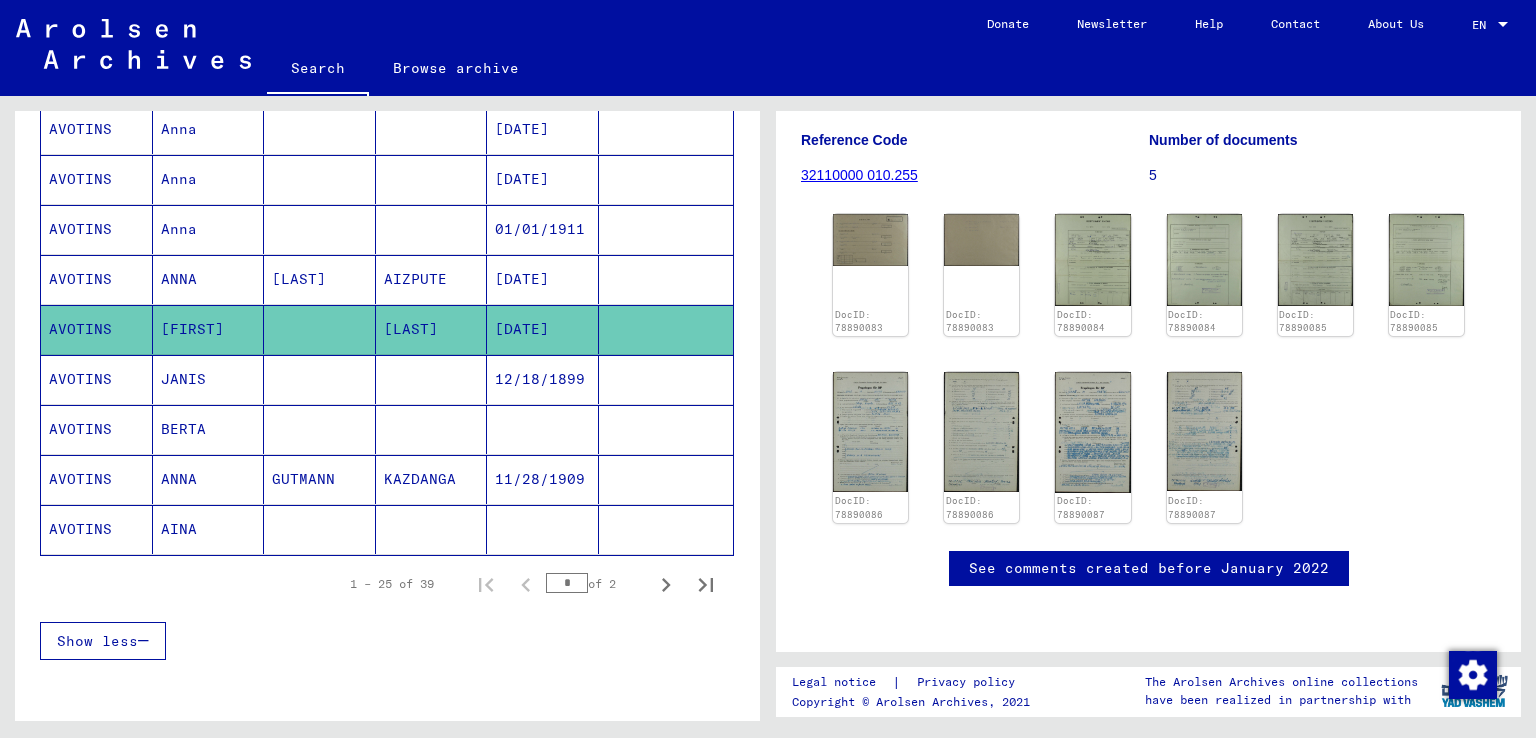 scroll, scrollTop: 1000, scrollLeft: 0, axis: vertical 